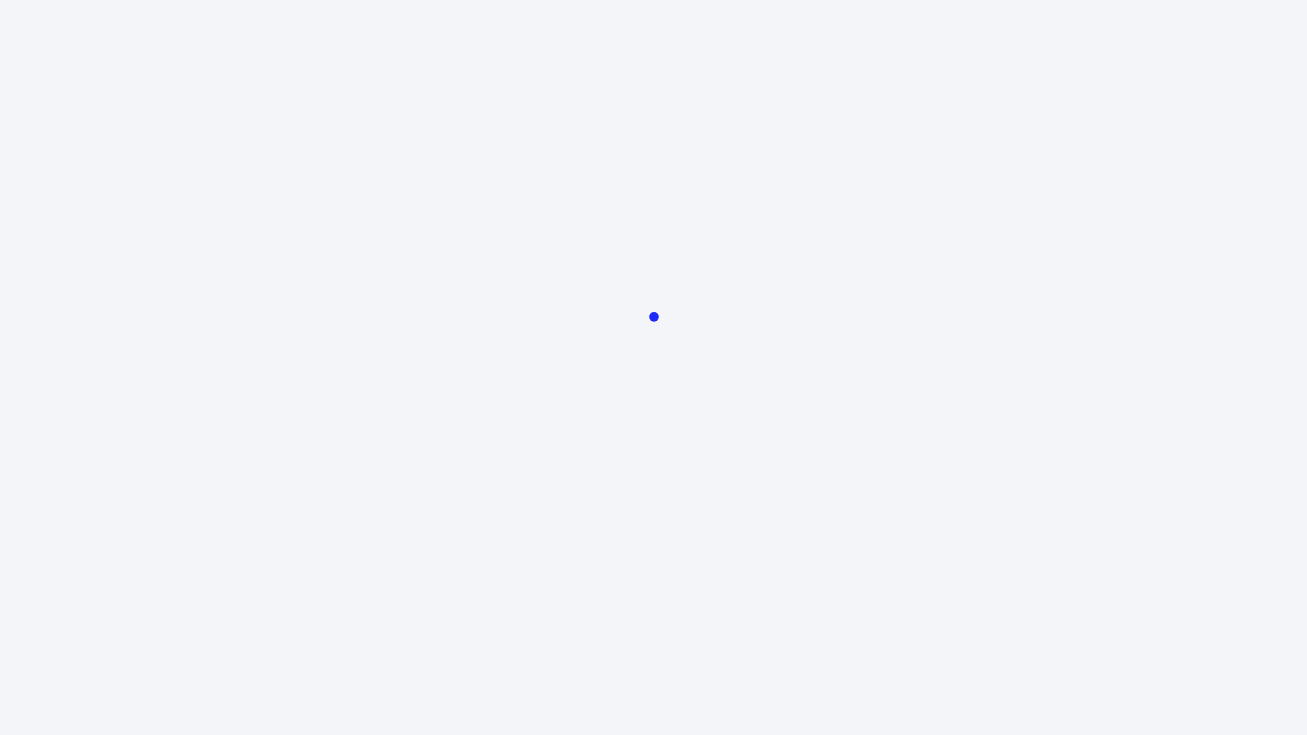 scroll, scrollTop: 0, scrollLeft: 0, axis: both 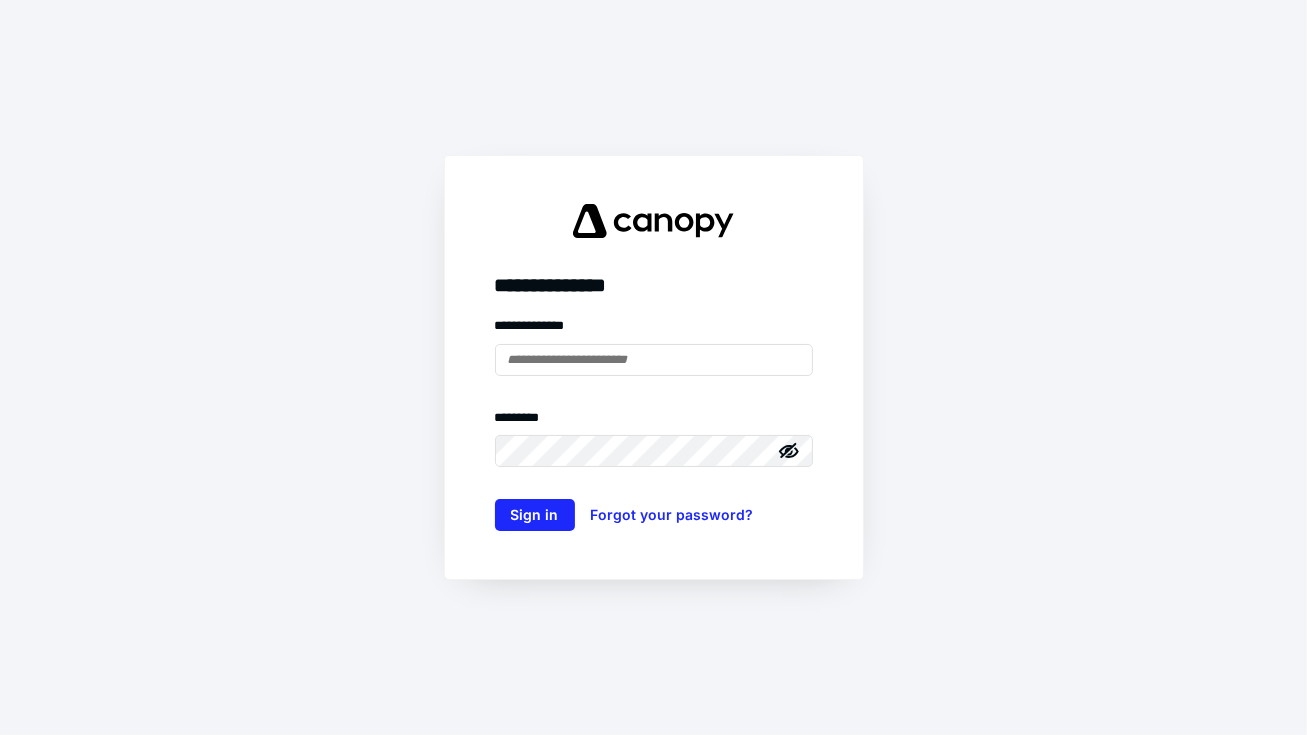 click at bounding box center (0, 0) 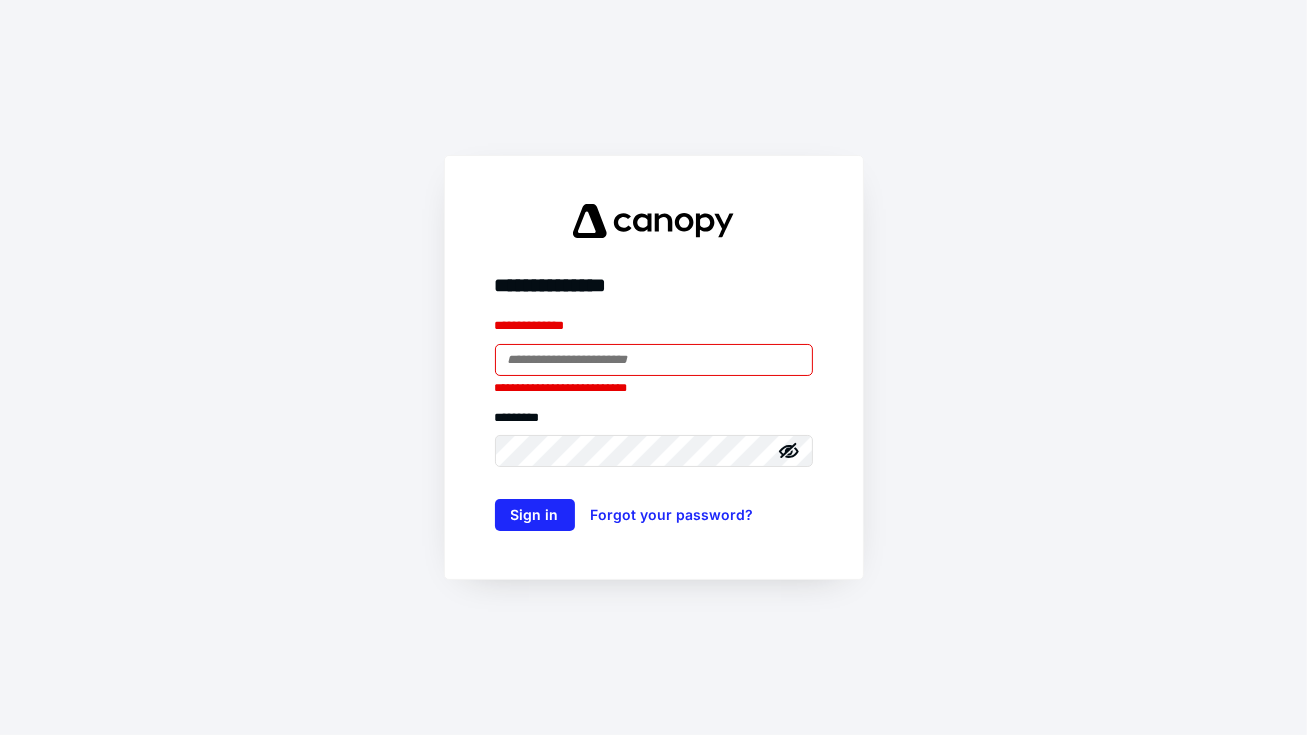 type on "**********" 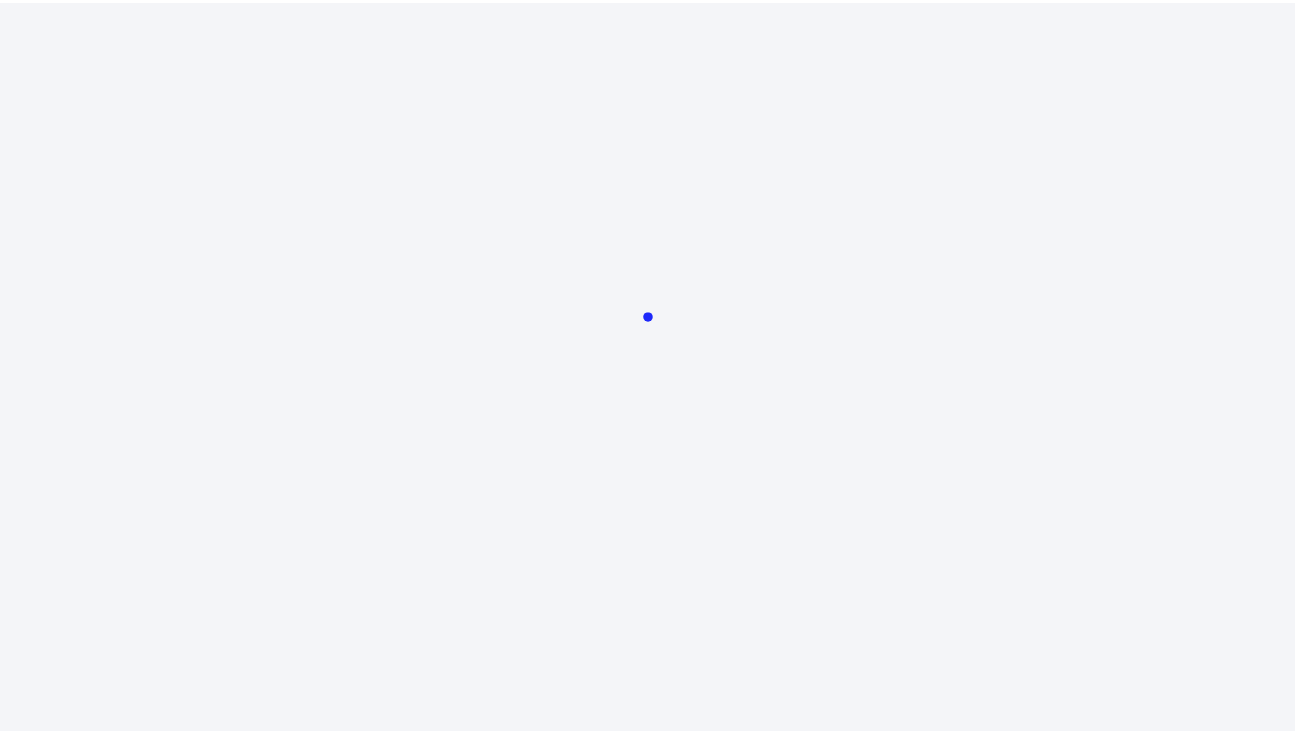 scroll, scrollTop: 0, scrollLeft: 0, axis: both 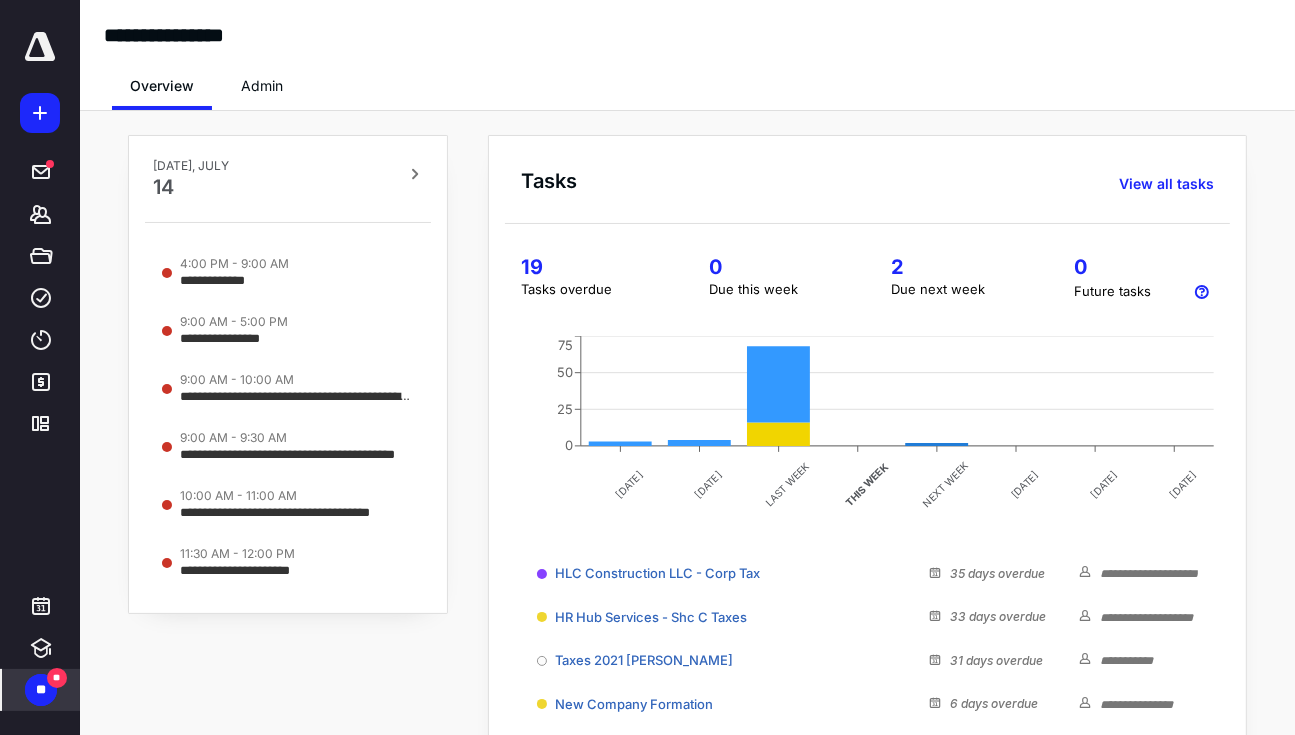 click on "**" at bounding box center [41, 690] 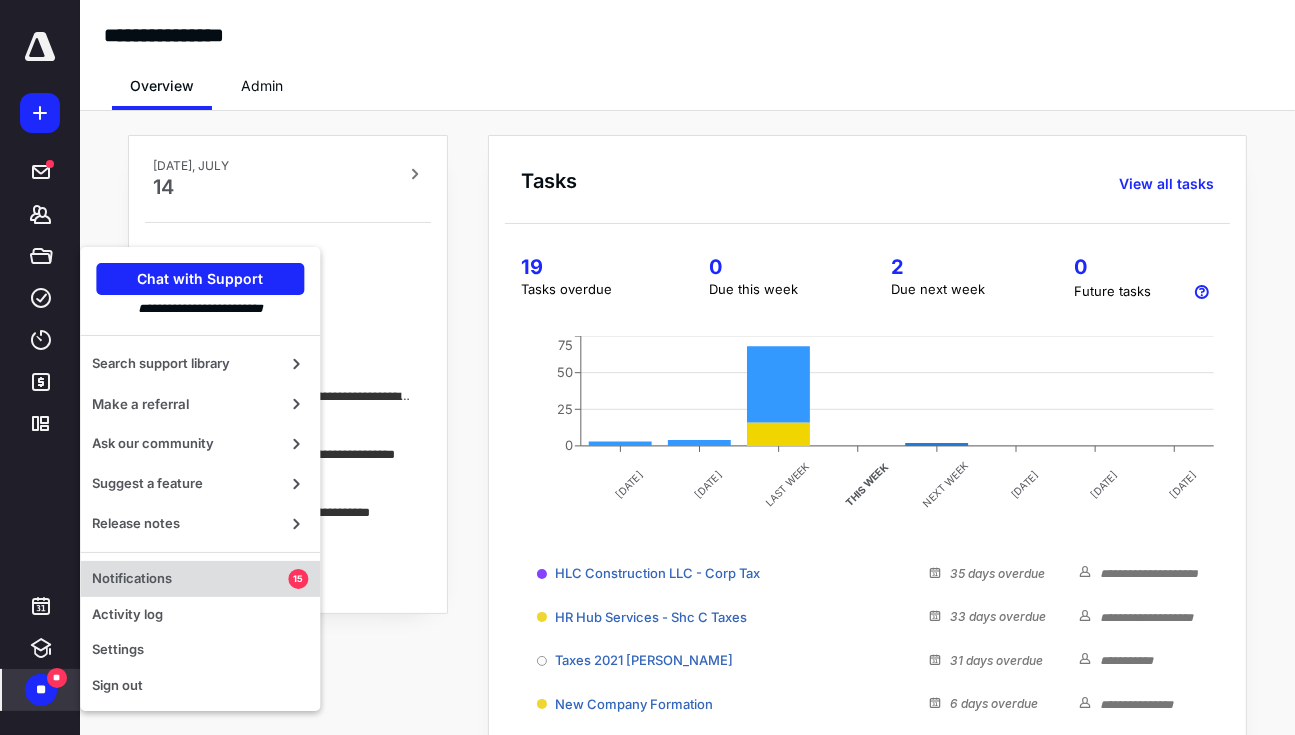 click on "Notifications" at bounding box center [190, 579] 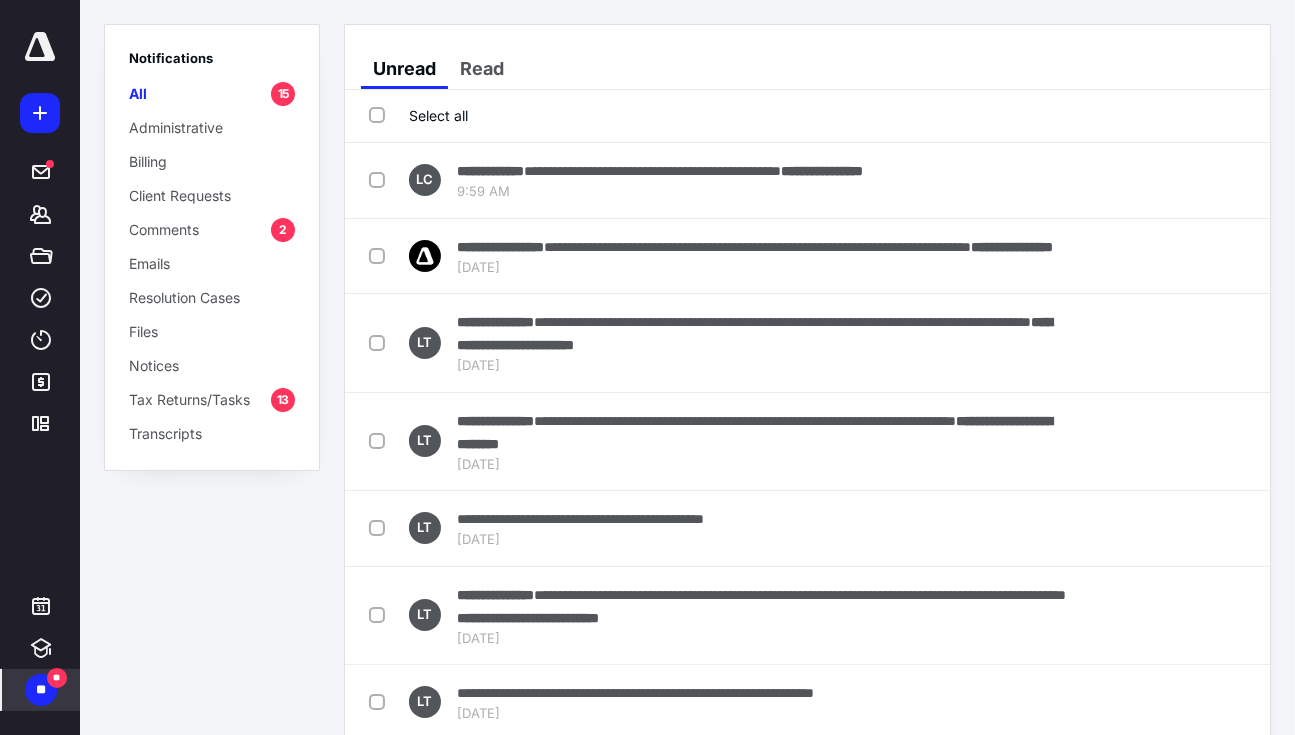click on "Comments" at bounding box center (164, 229) 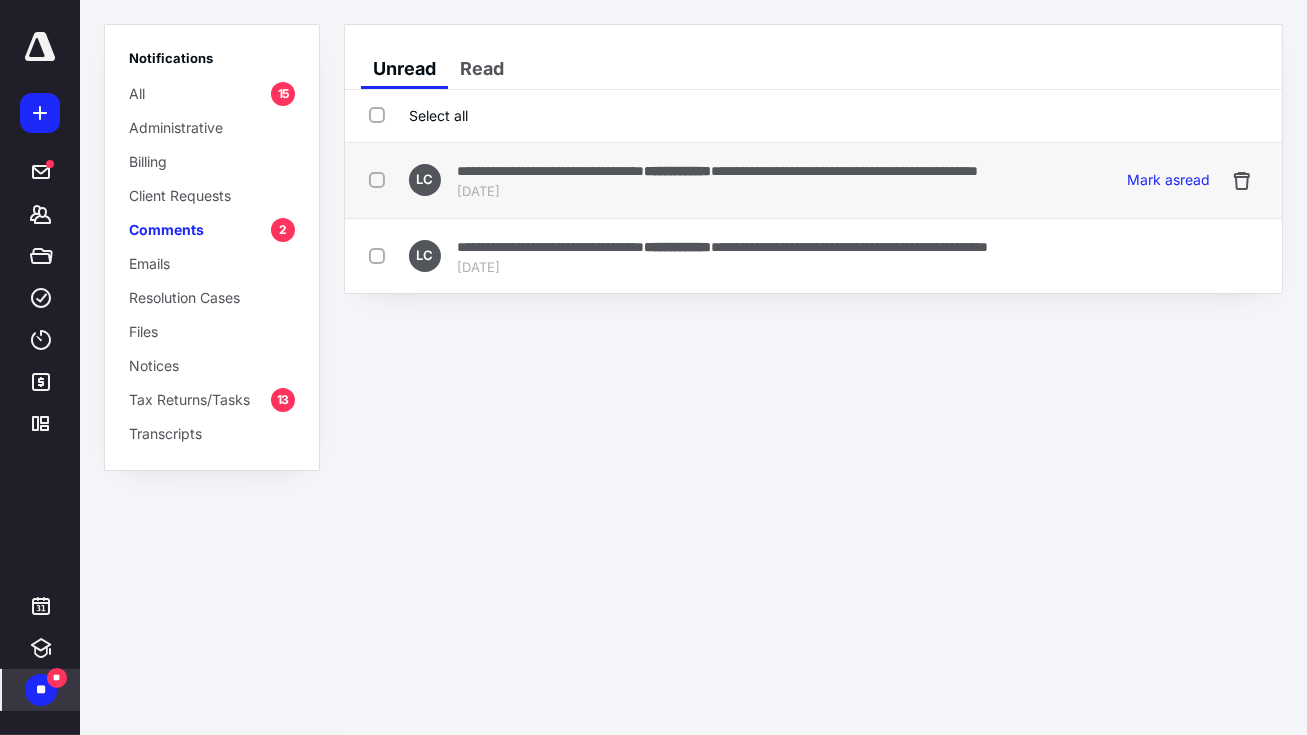click on "**********" at bounding box center (813, 181) 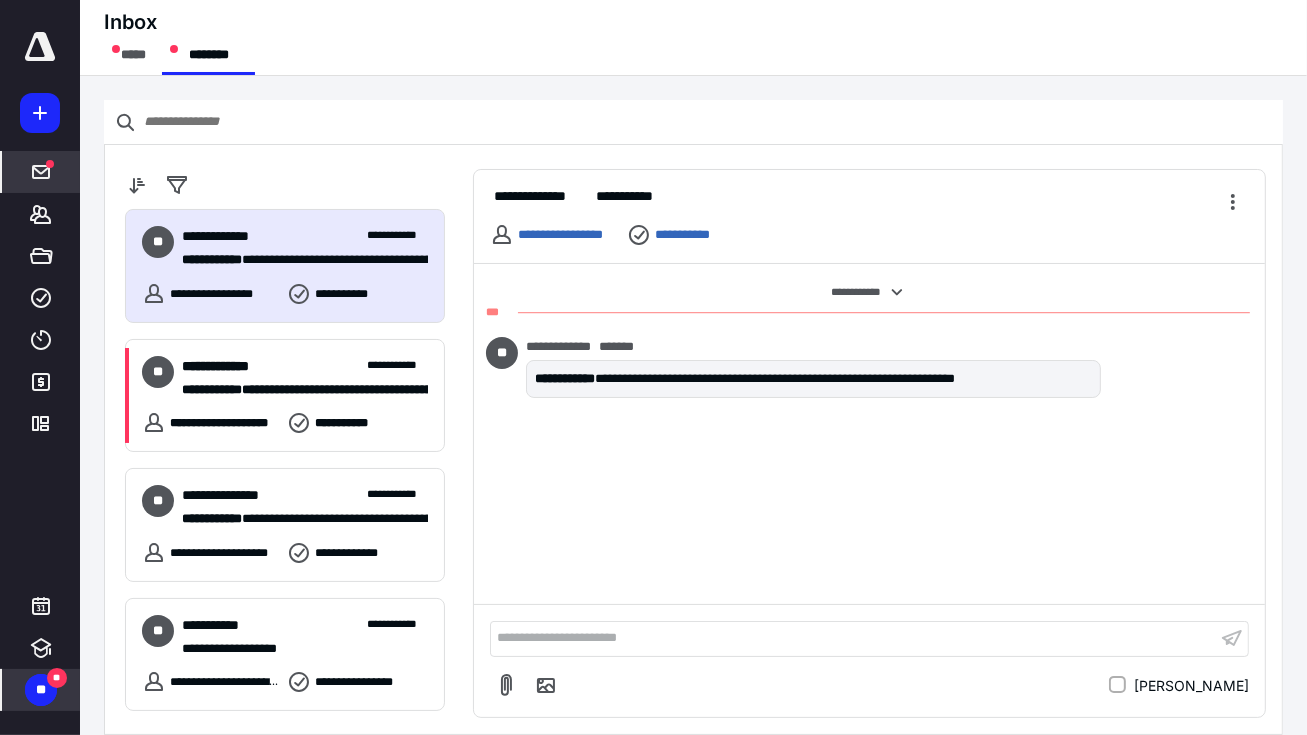 click on "**********" at bounding box center [853, 638] 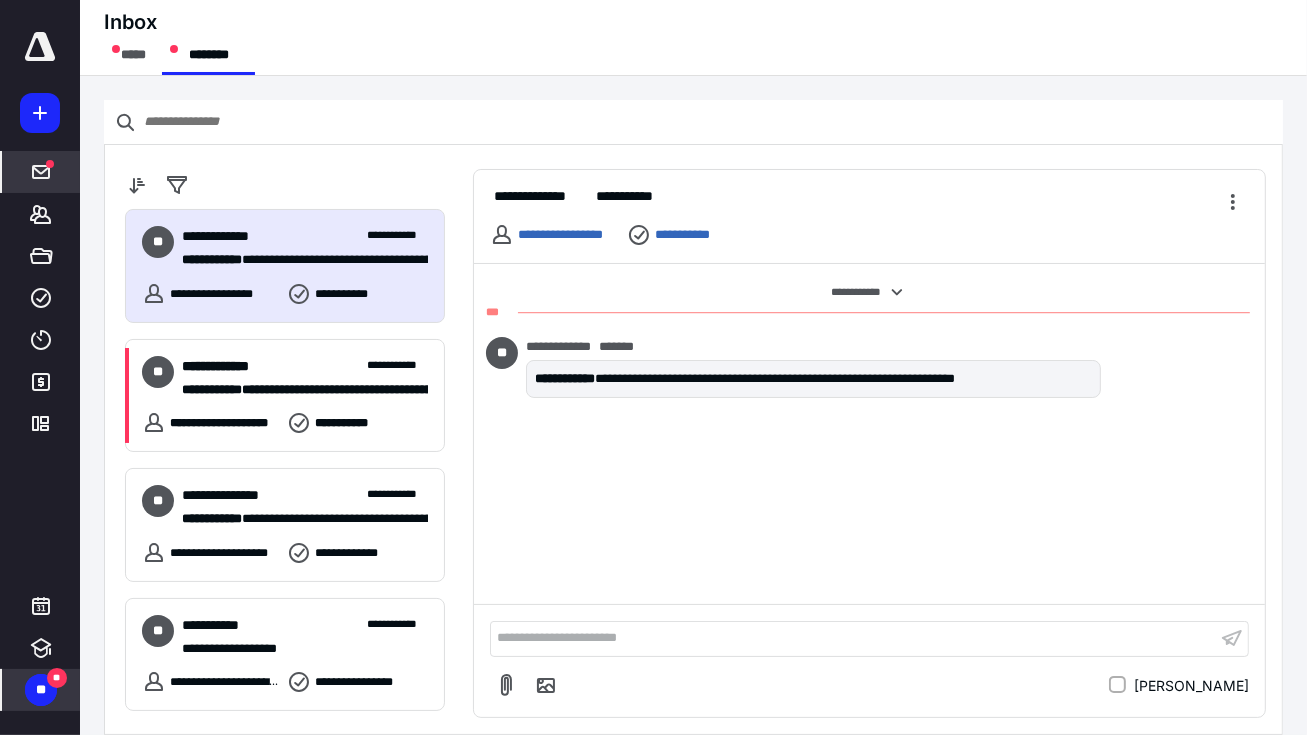 type 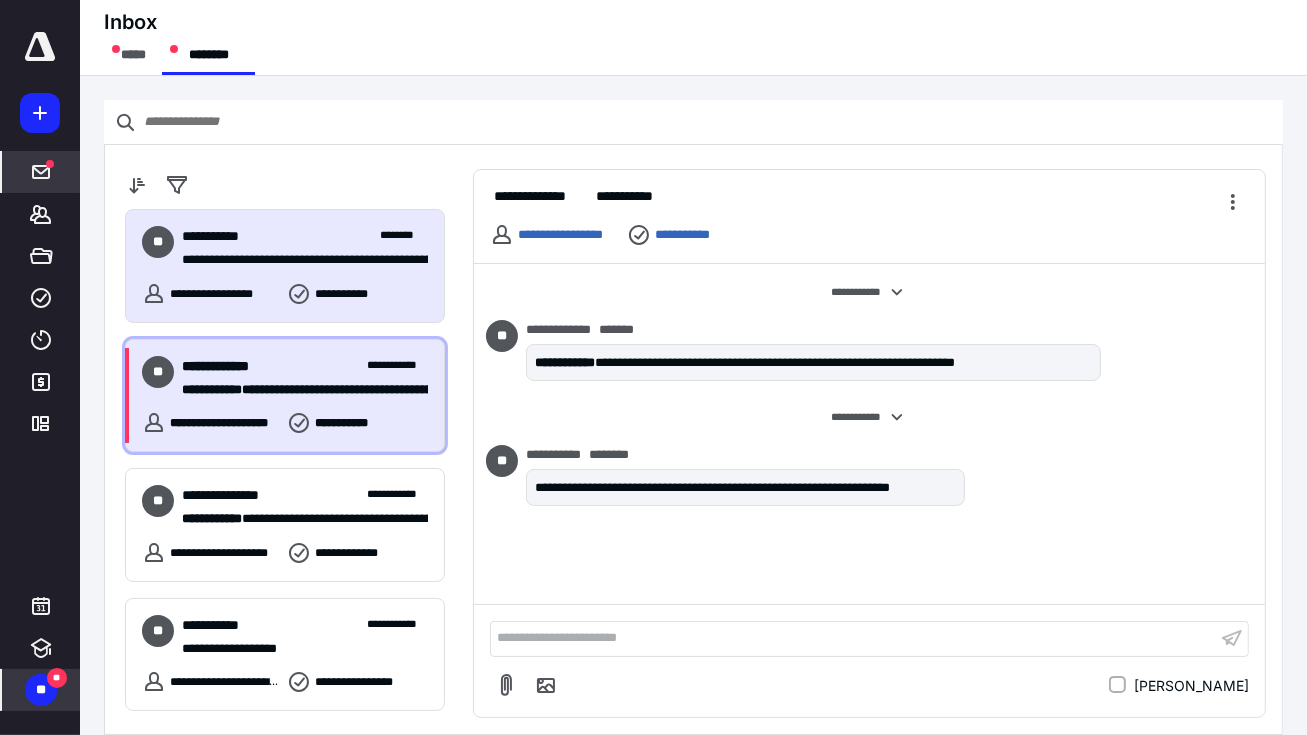 click on "**********" at bounding box center [285, 396] 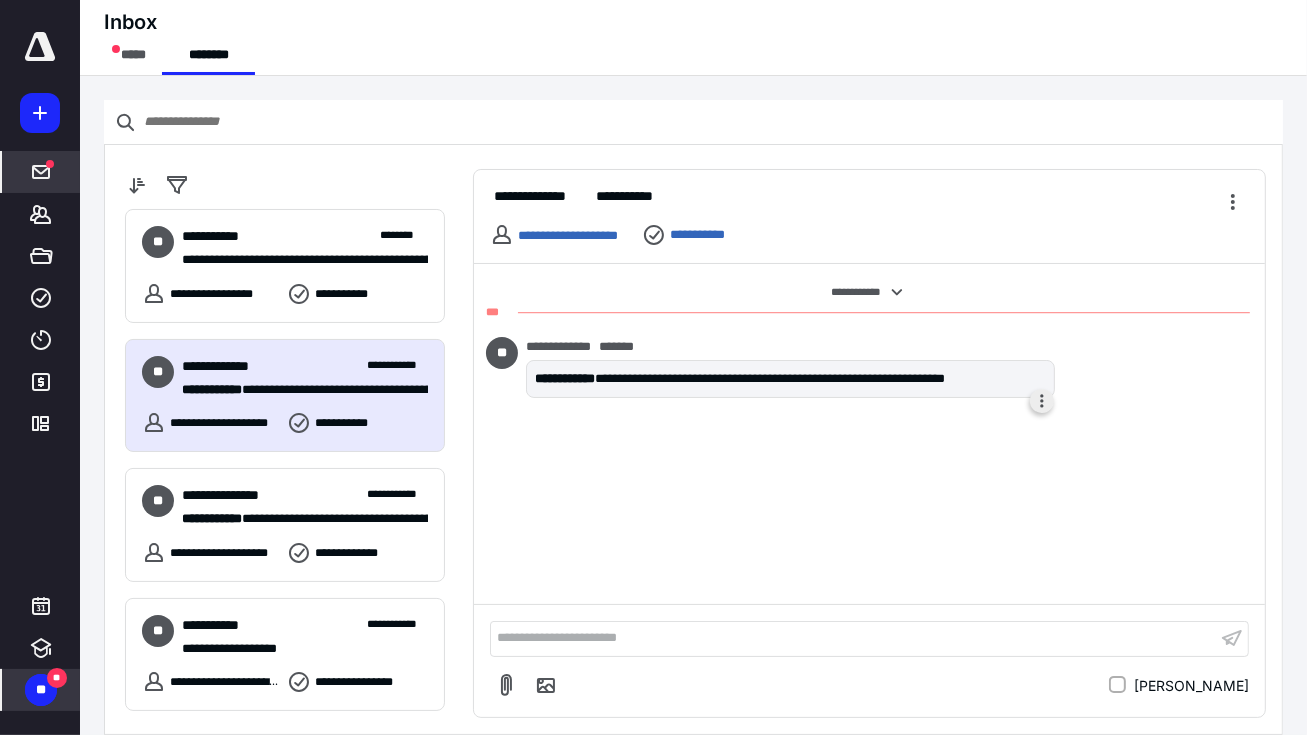 click at bounding box center [1042, 401] 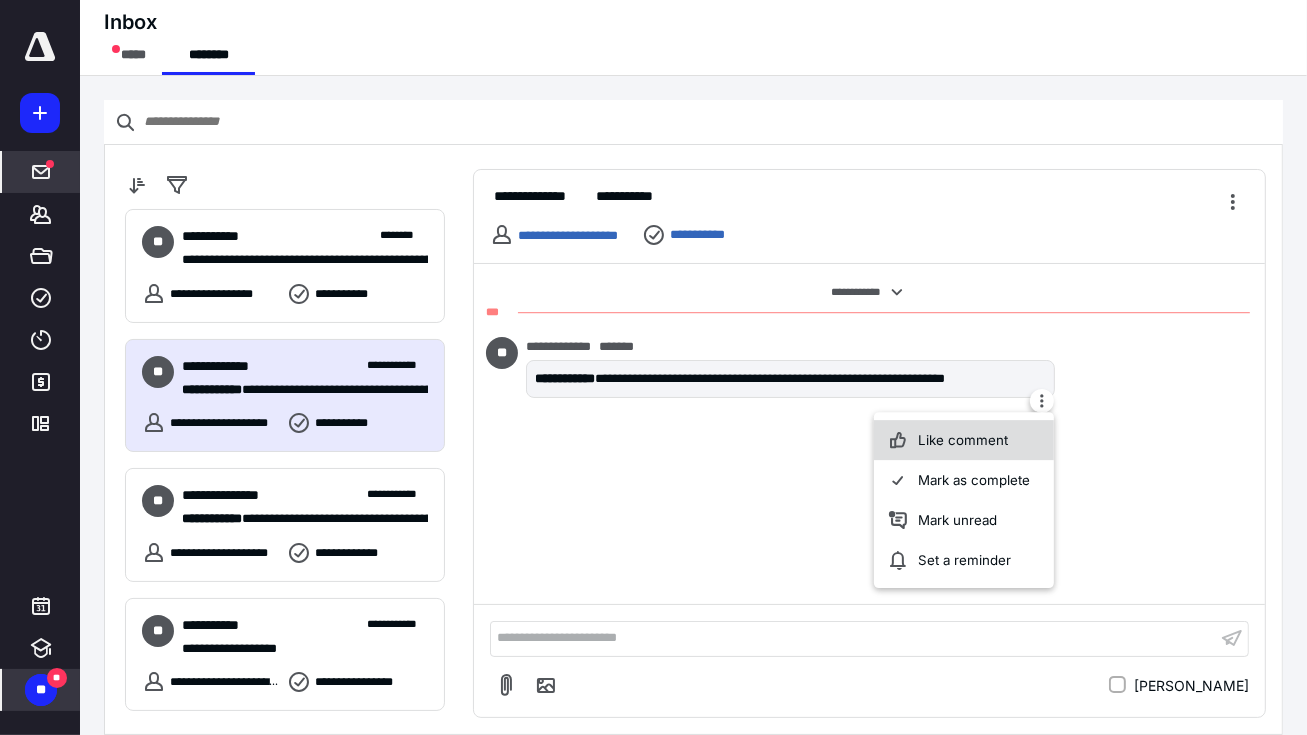 click on "Like comment" at bounding box center (964, 440) 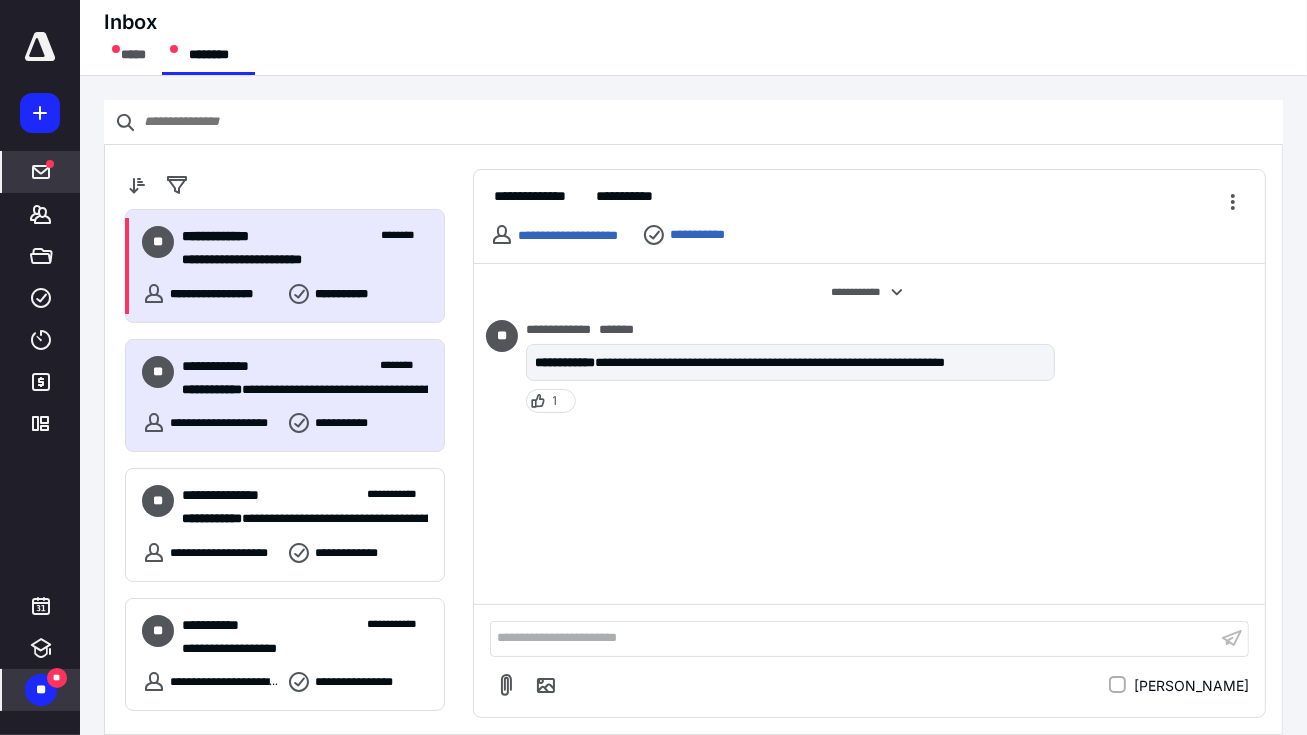 click on "**********" at bounding box center [285, 266] 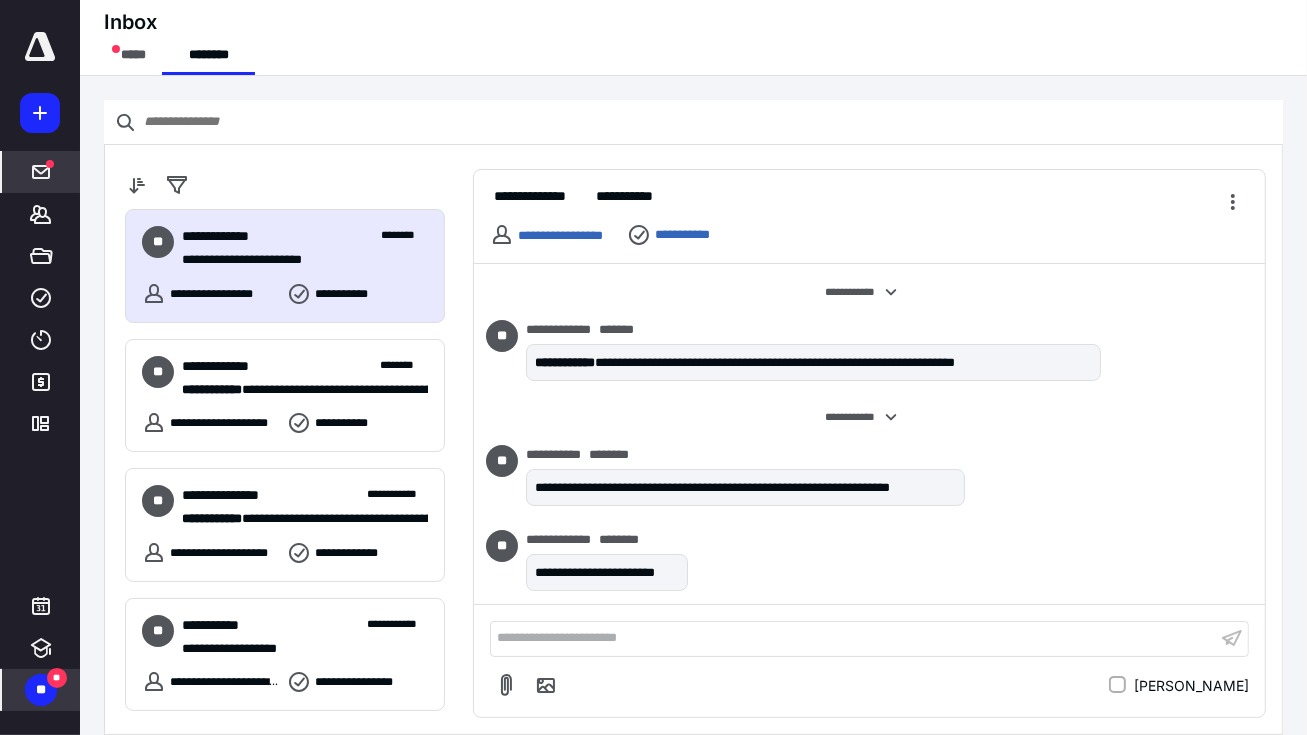 scroll, scrollTop: 4, scrollLeft: 0, axis: vertical 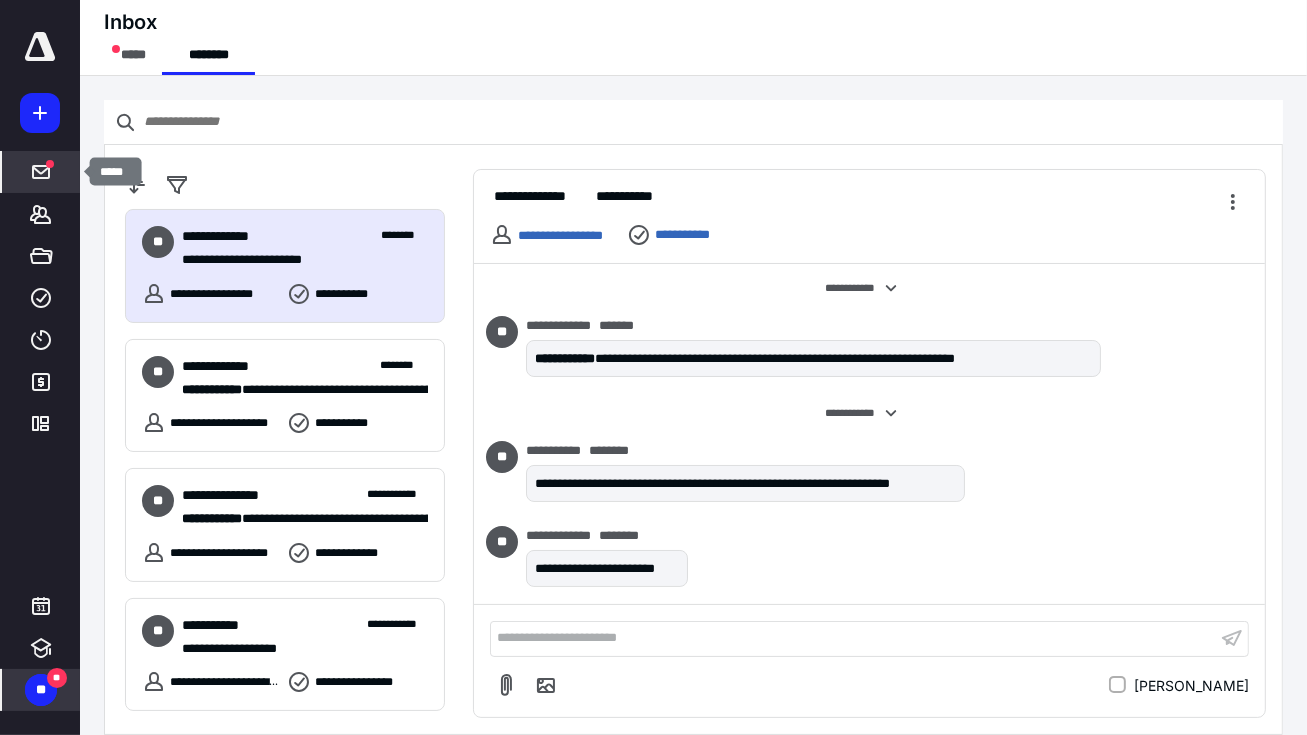 click 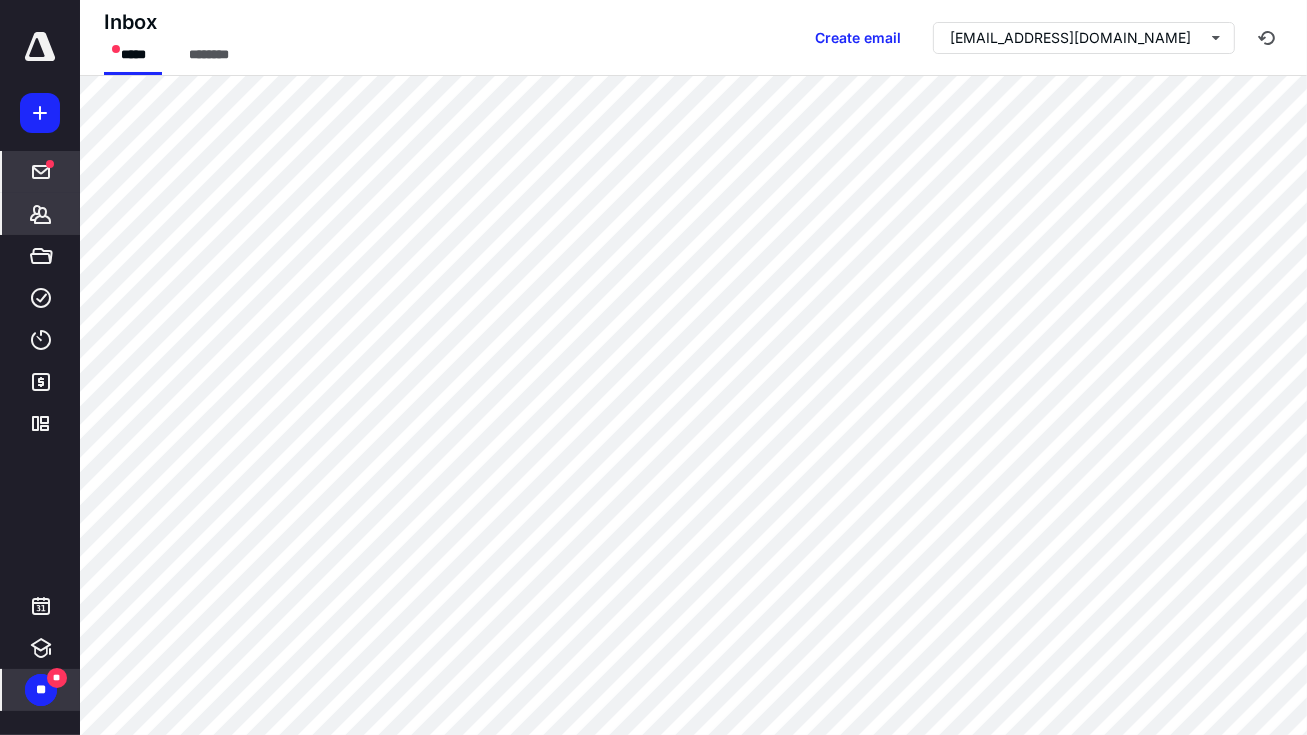 click 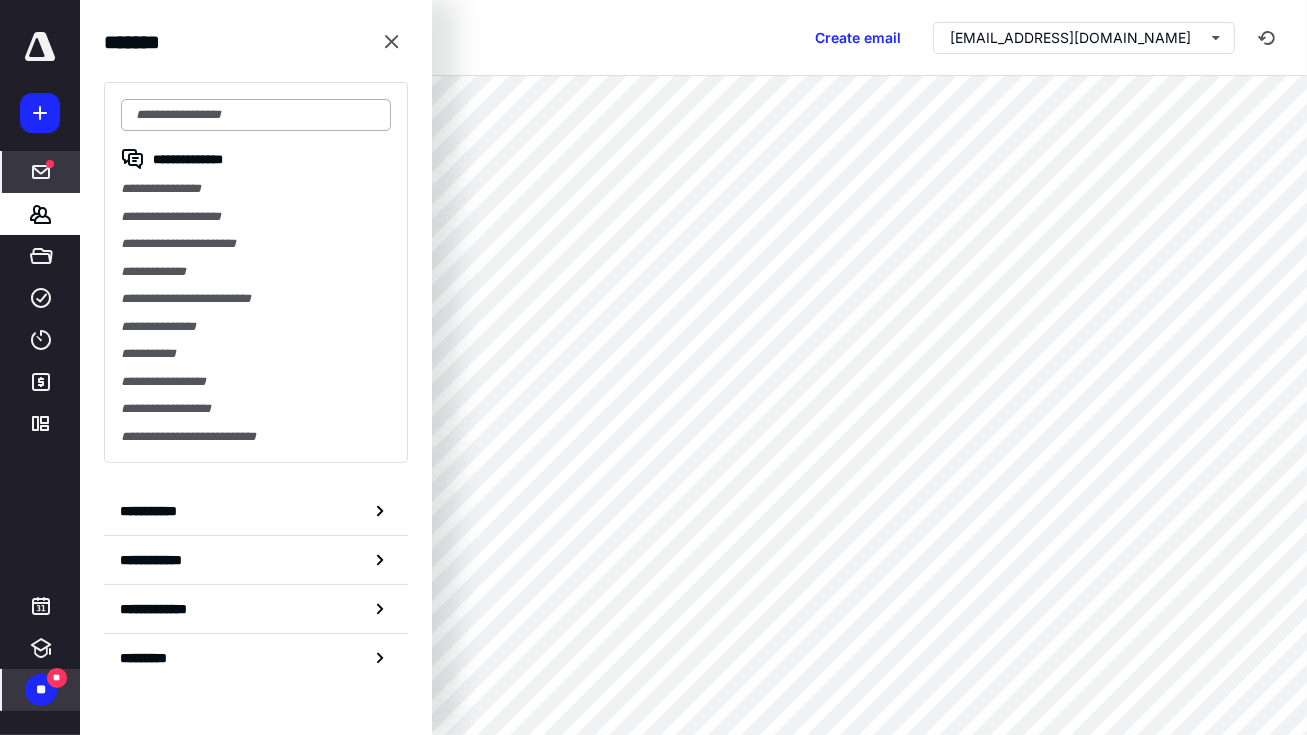 click at bounding box center [256, 115] 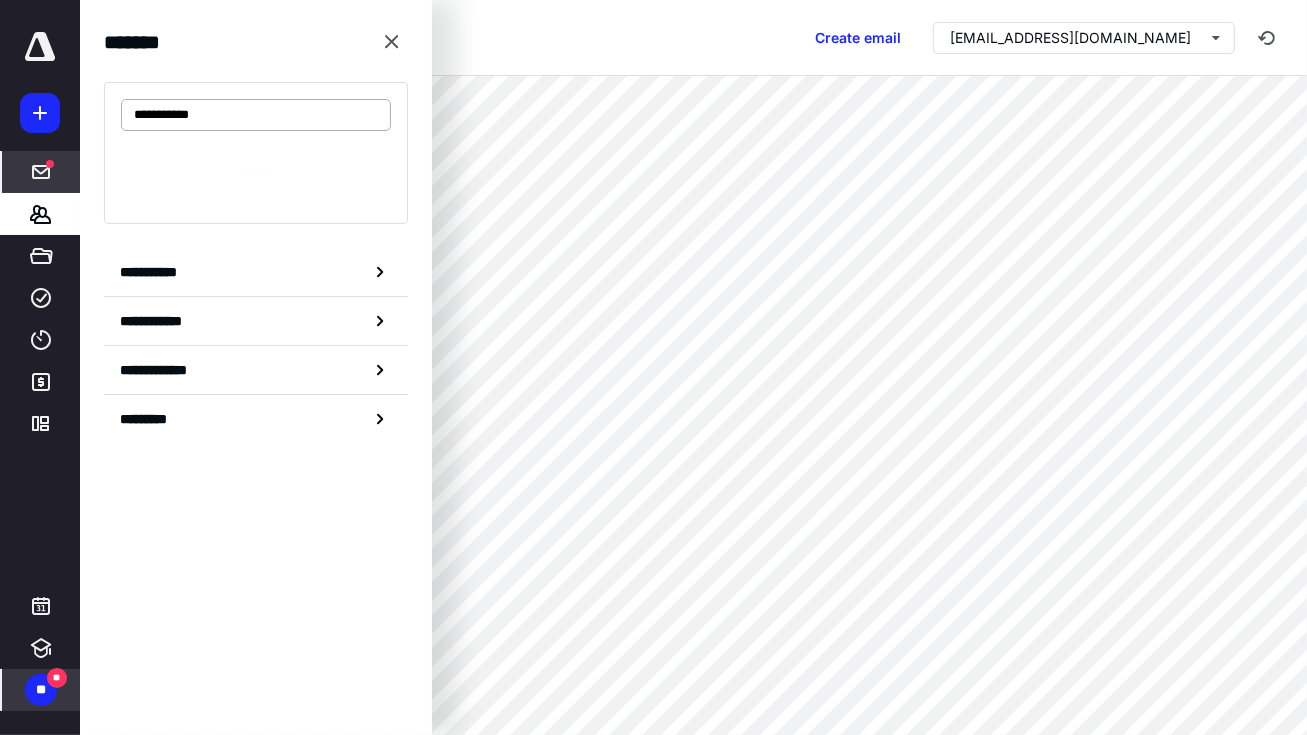 type on "**********" 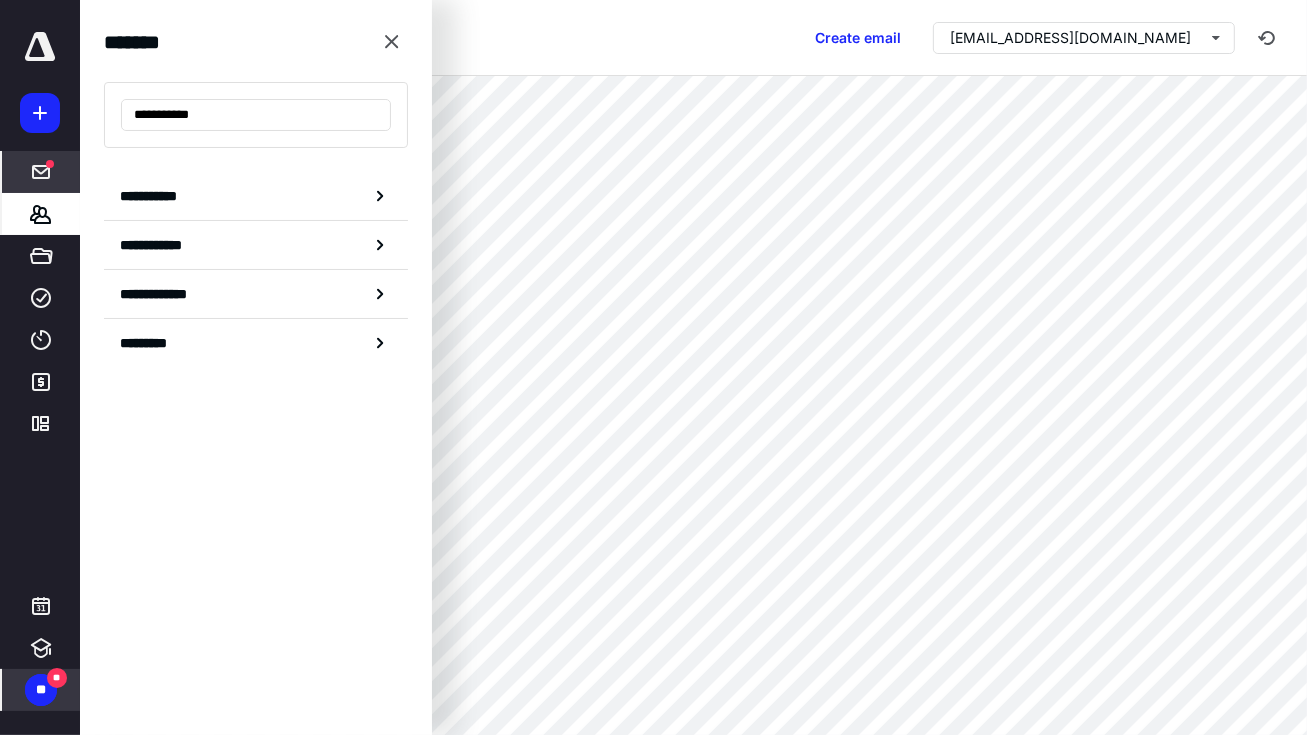 click on "*******" at bounding box center (41, 214) 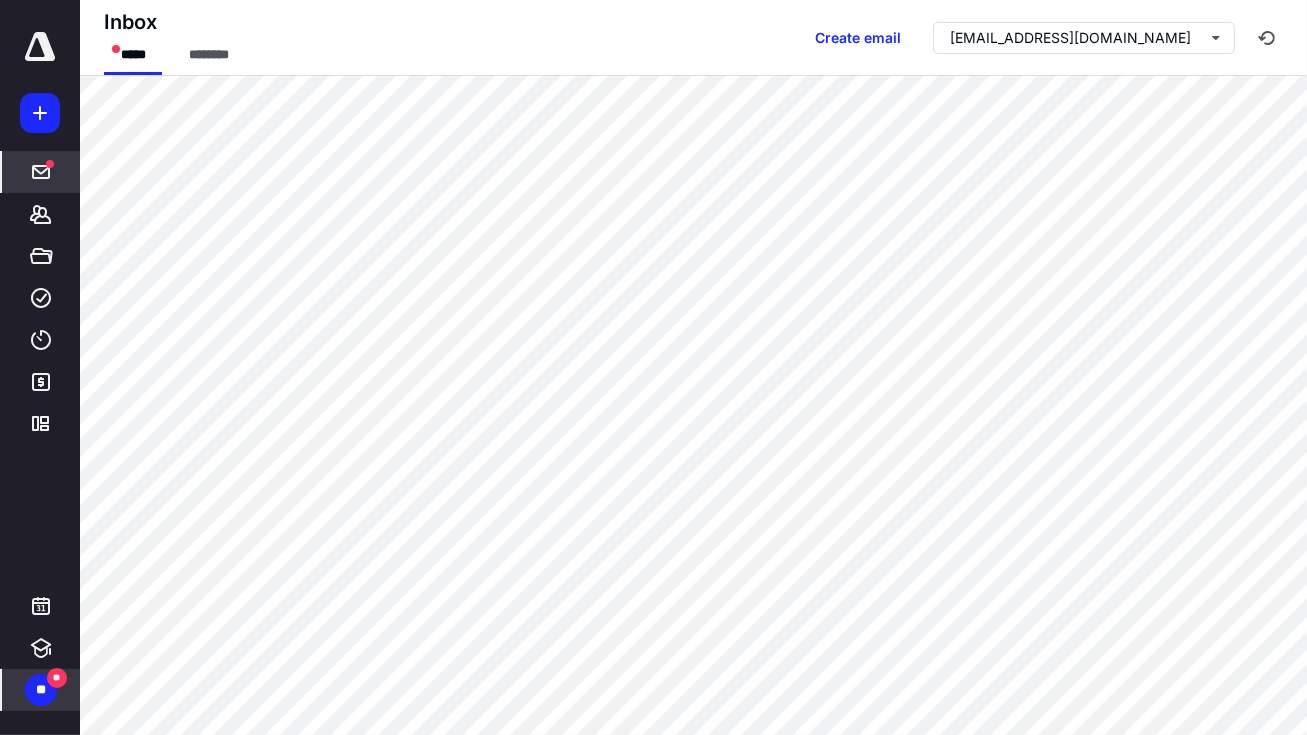 click 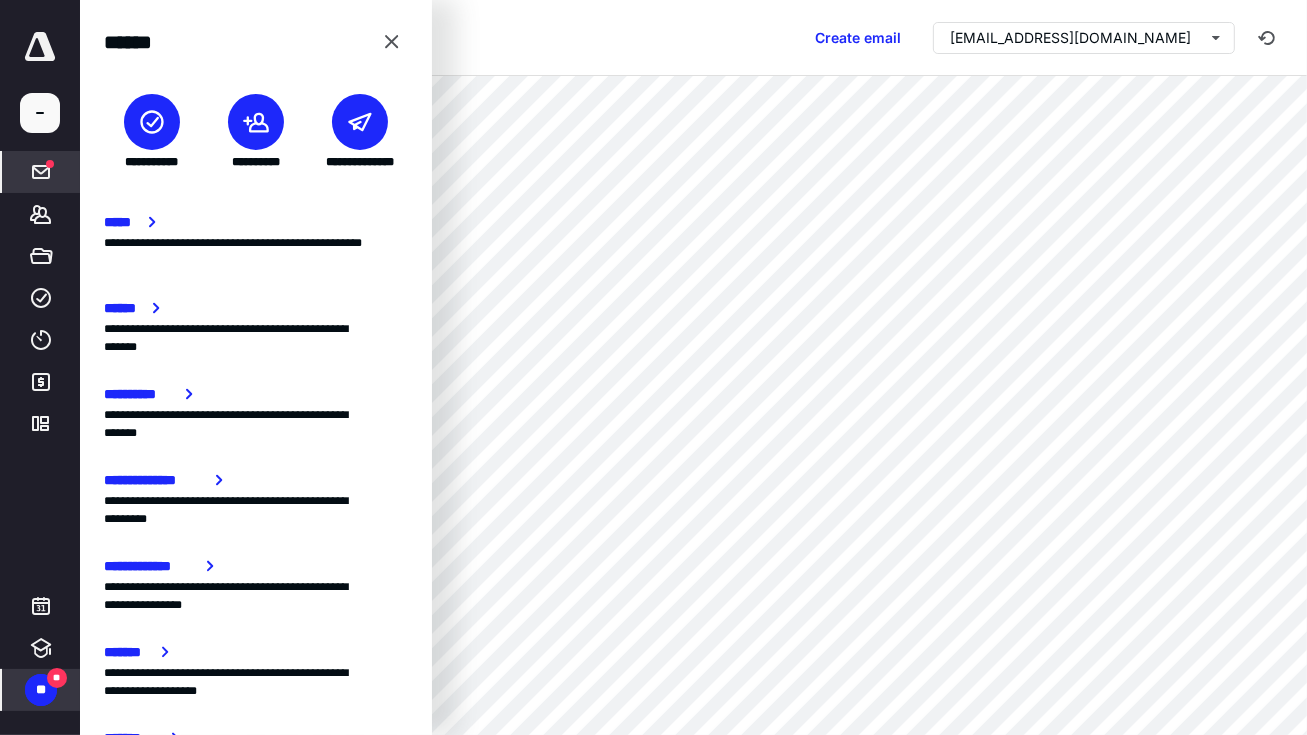 click 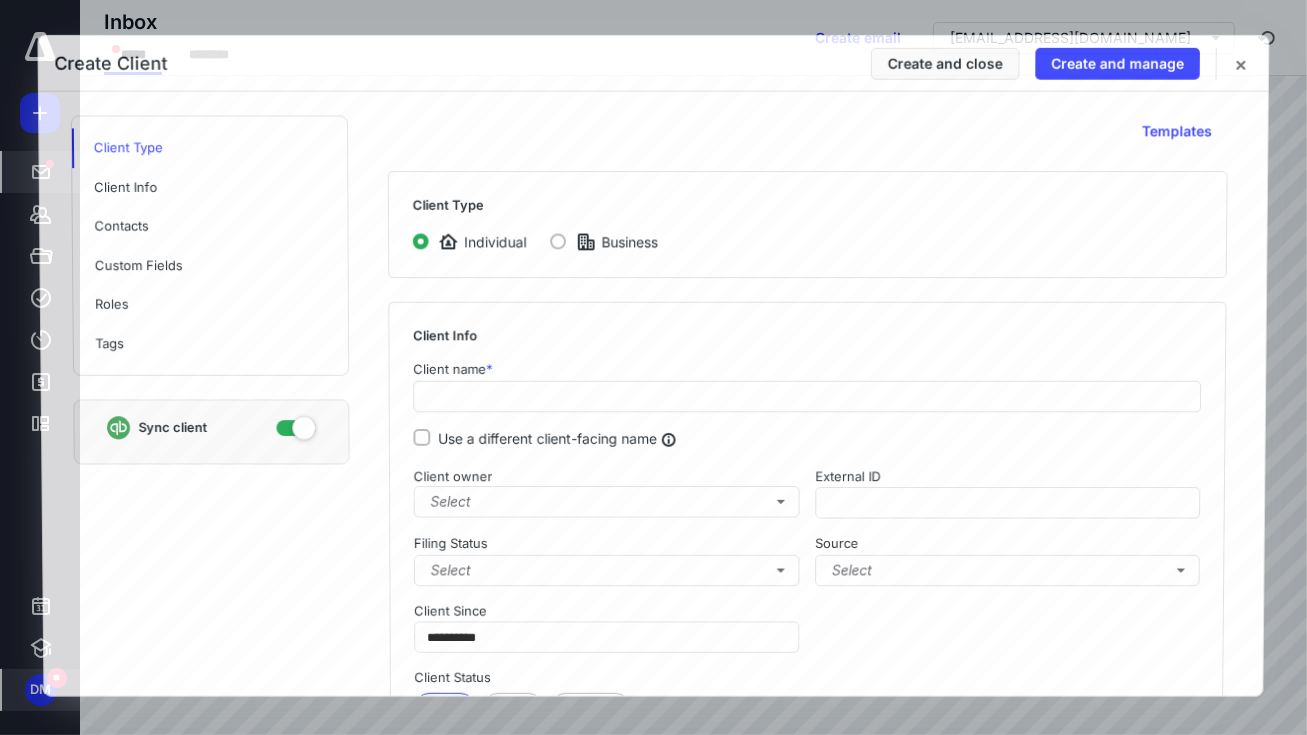 checkbox on "true" 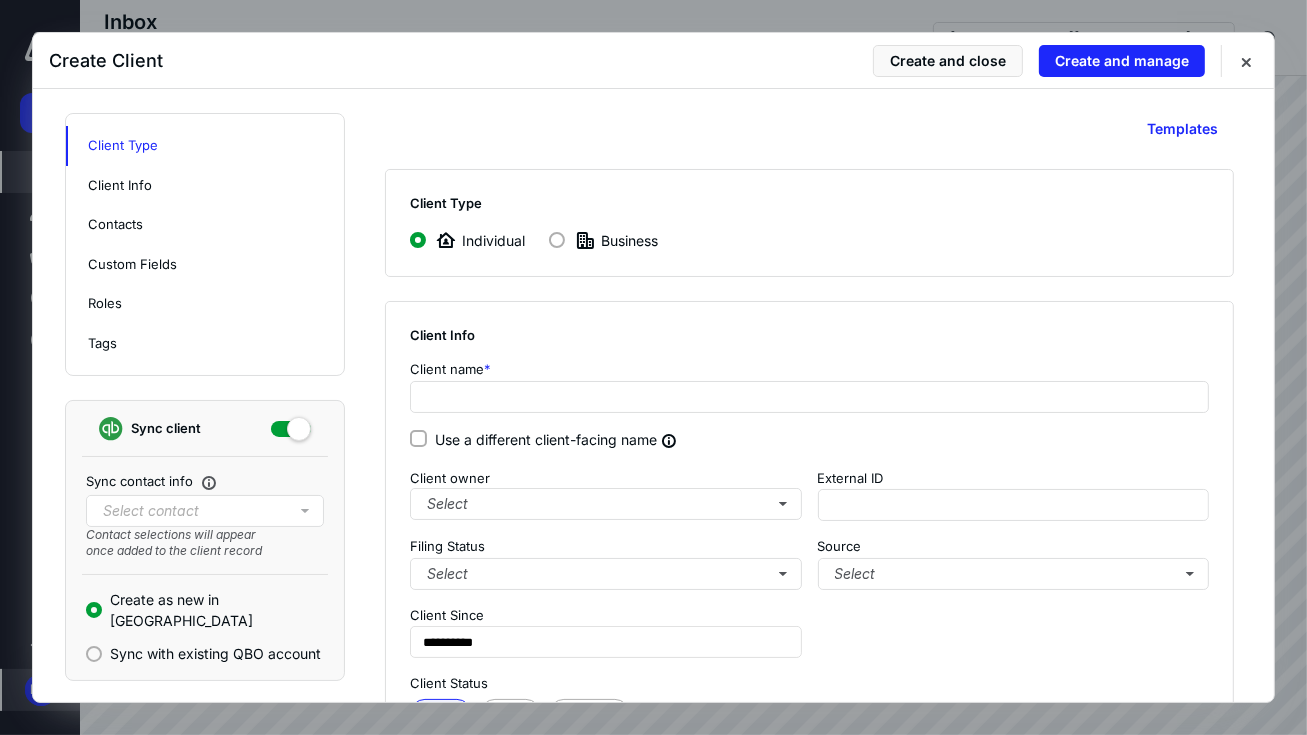click at bounding box center [557, 240] 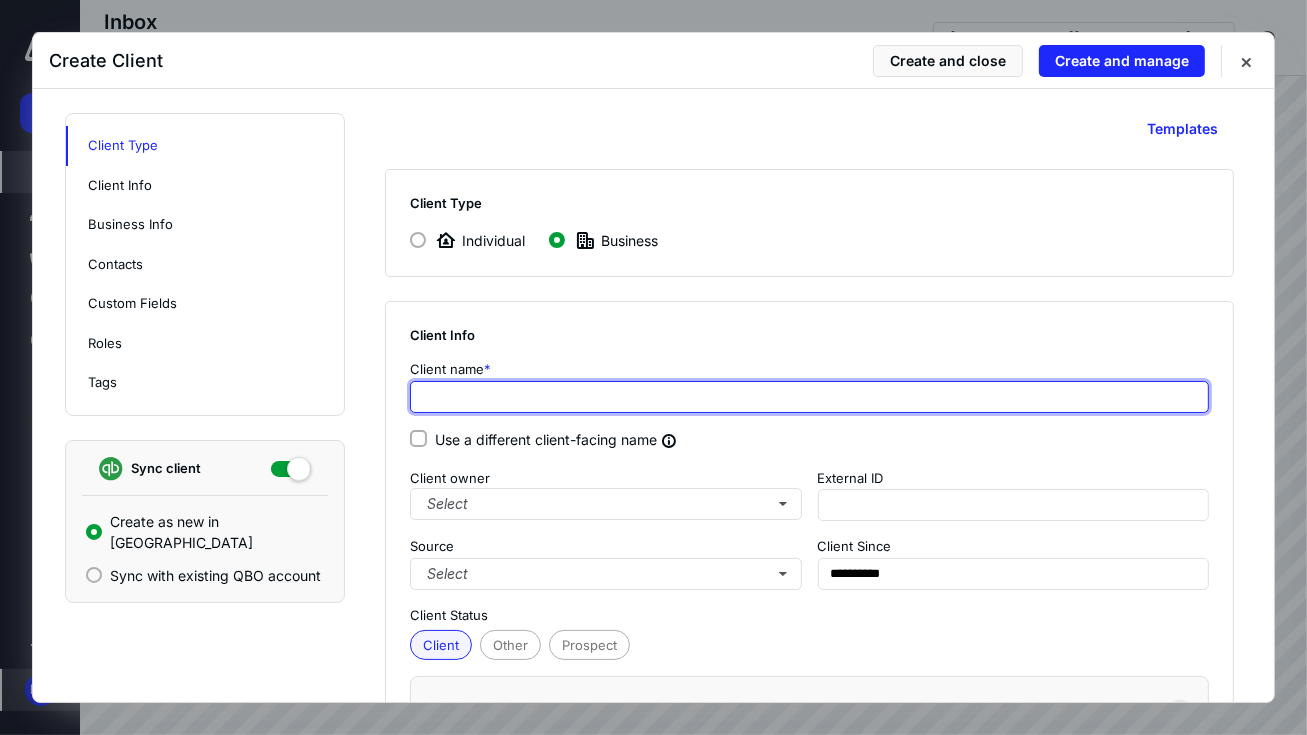 click at bounding box center (809, 397) 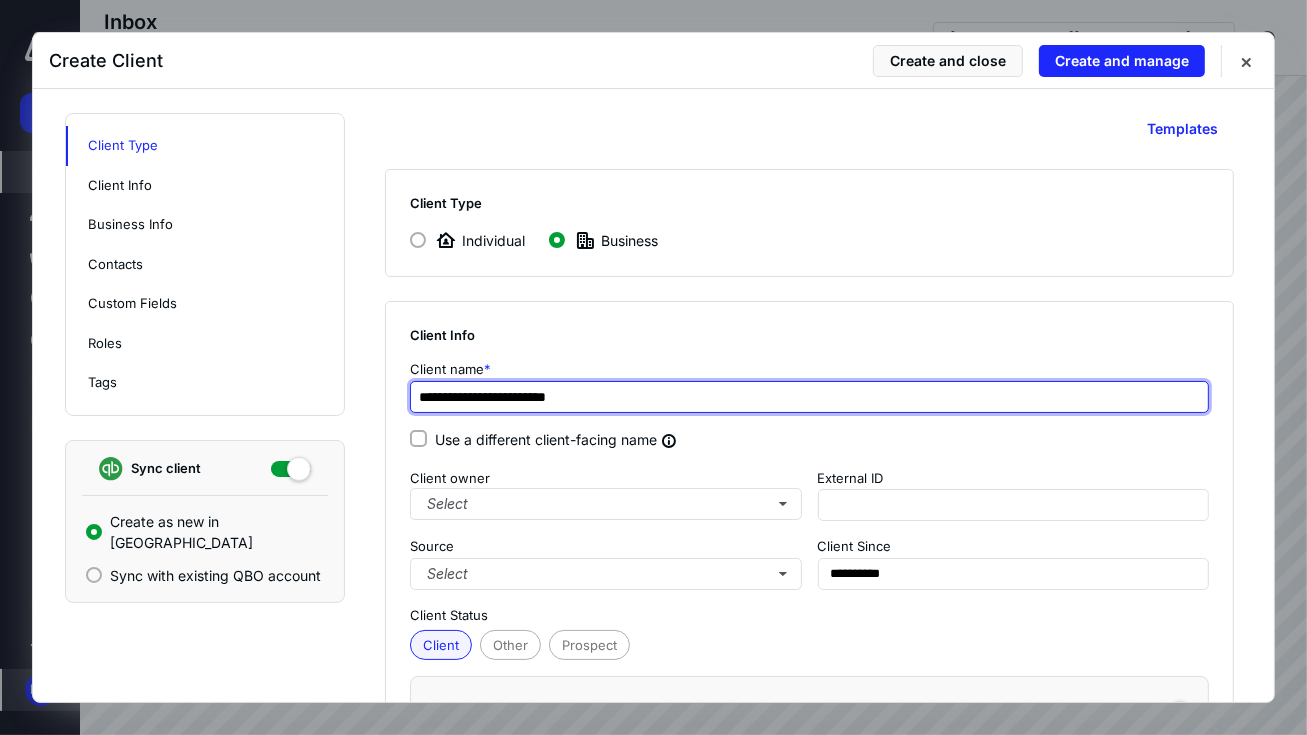 type on "**********" 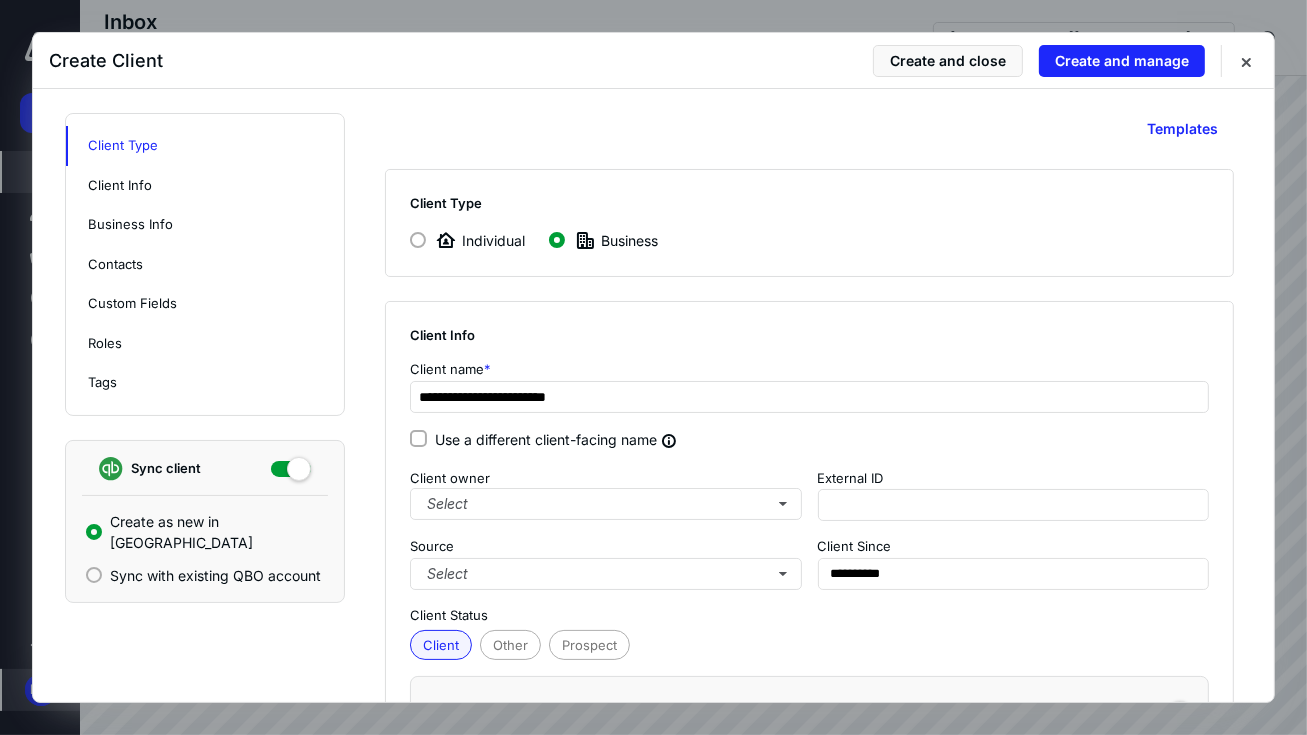 type on "**********" 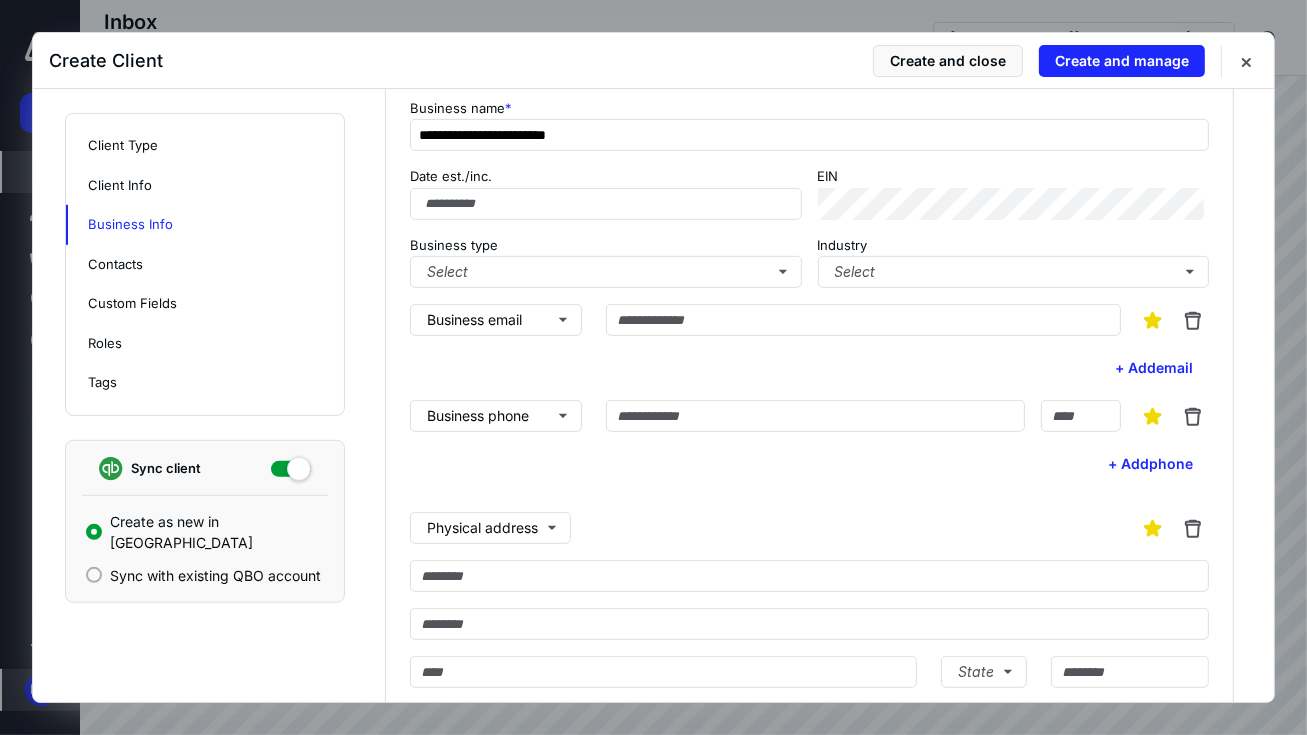scroll, scrollTop: 880, scrollLeft: 0, axis: vertical 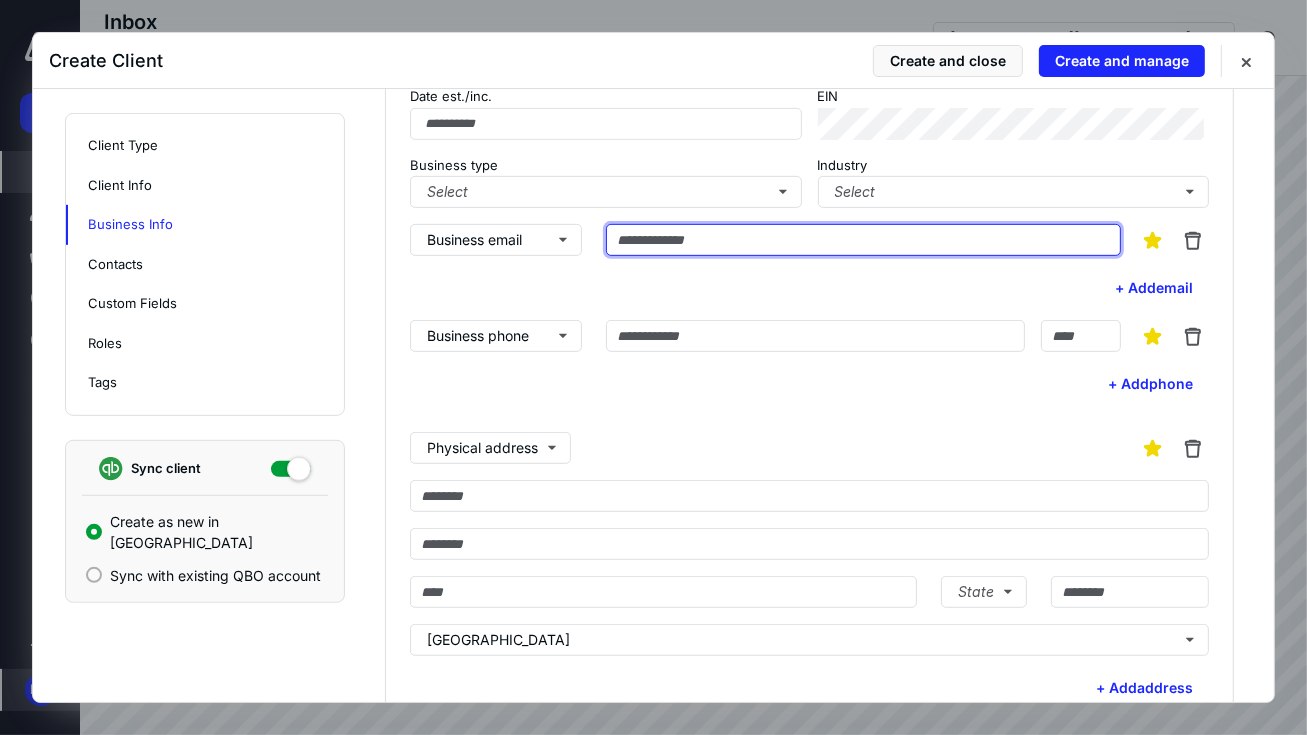 click at bounding box center [863, 240] 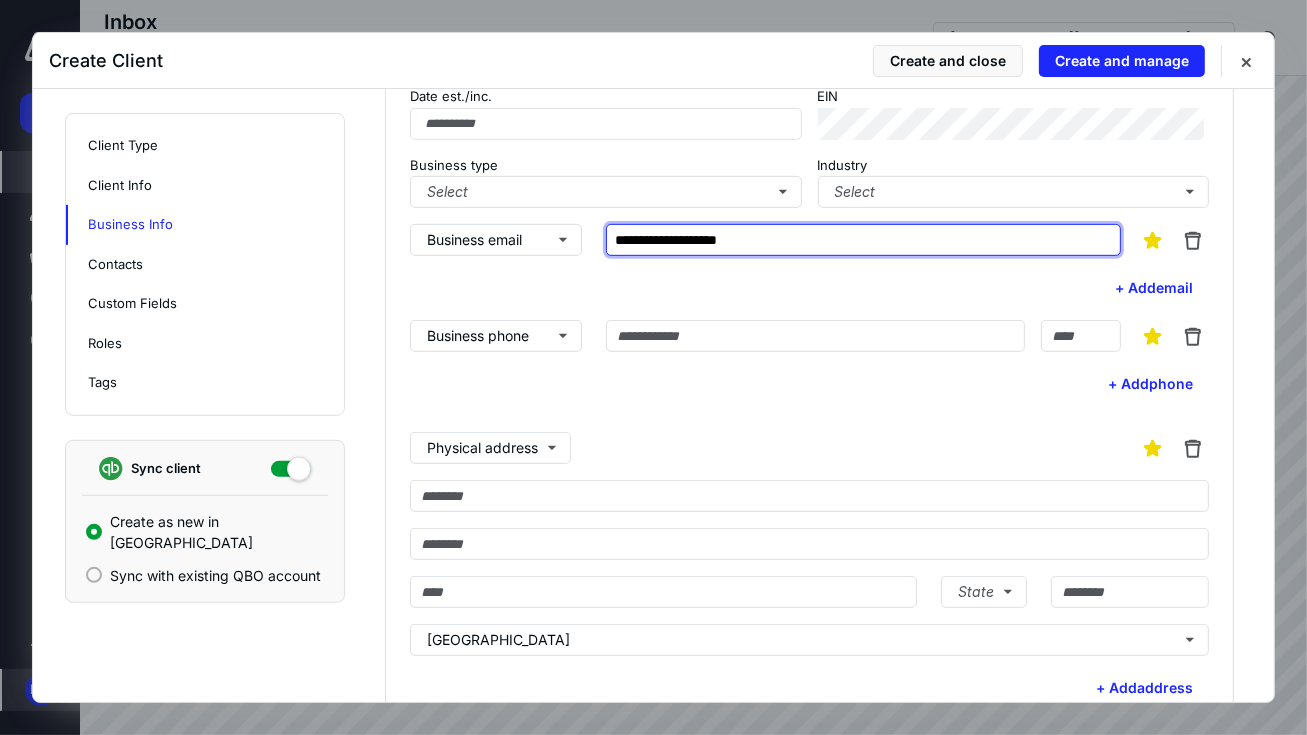type on "**********" 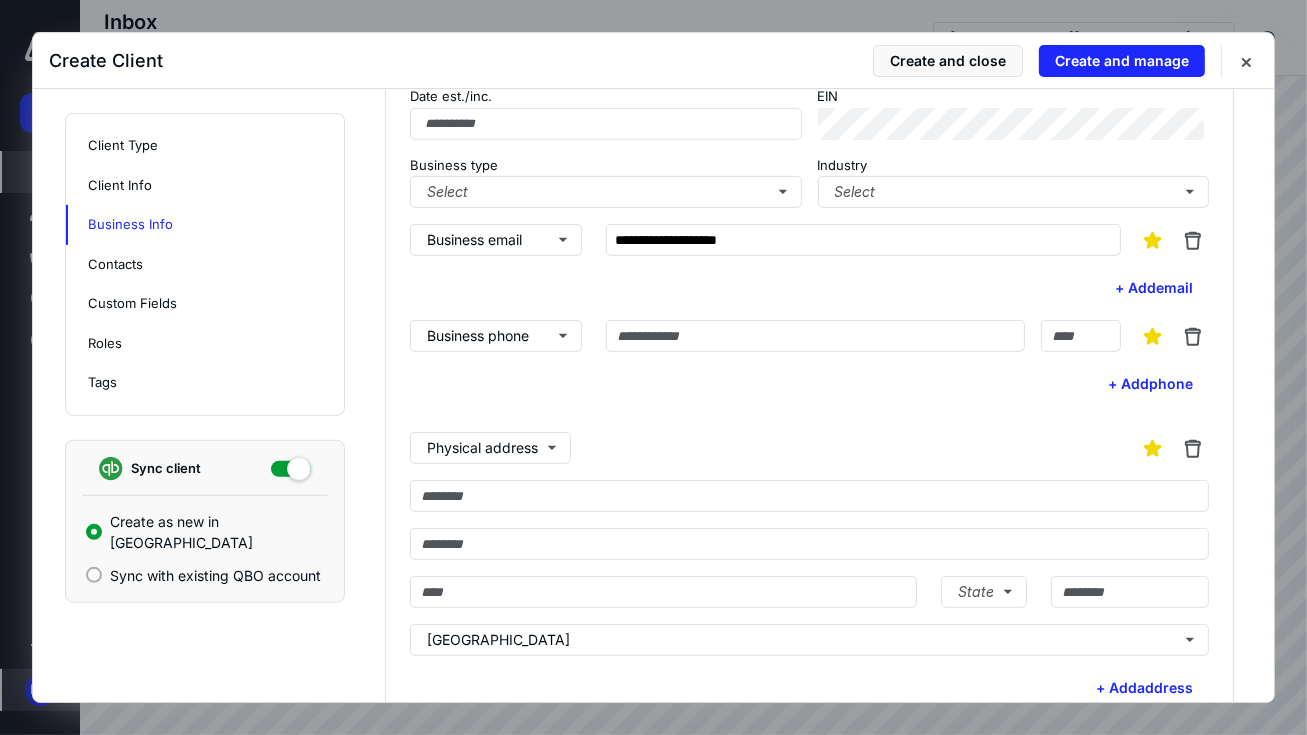 click on "Physical address" at bounding box center (809, 448) 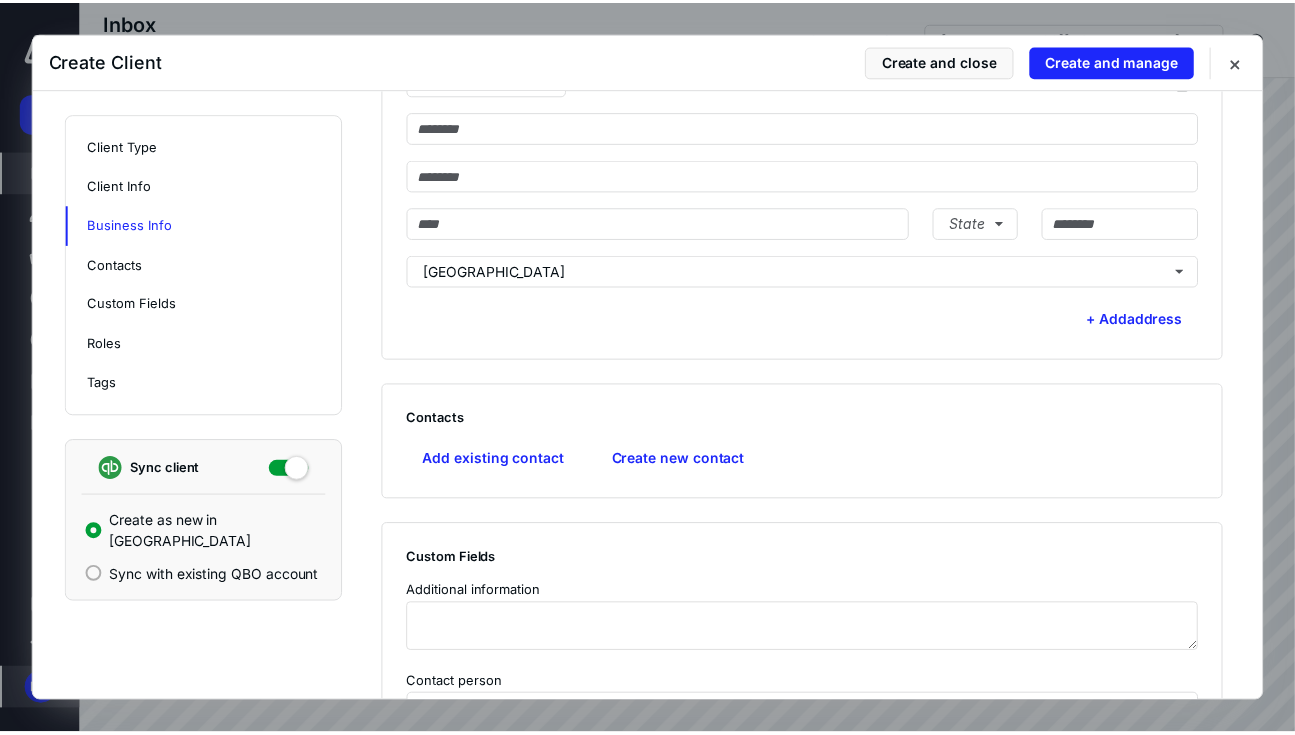 scroll, scrollTop: 1280, scrollLeft: 0, axis: vertical 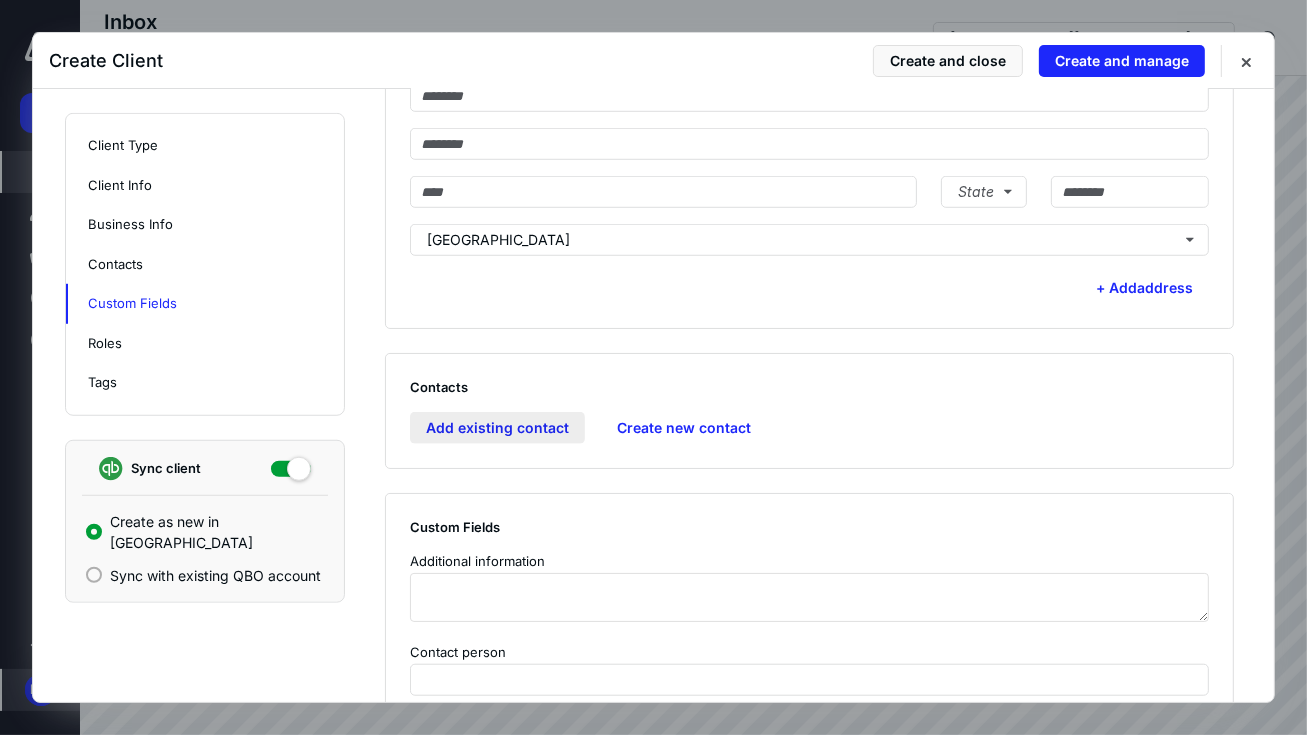 click on "Add existing contact" at bounding box center [497, 428] 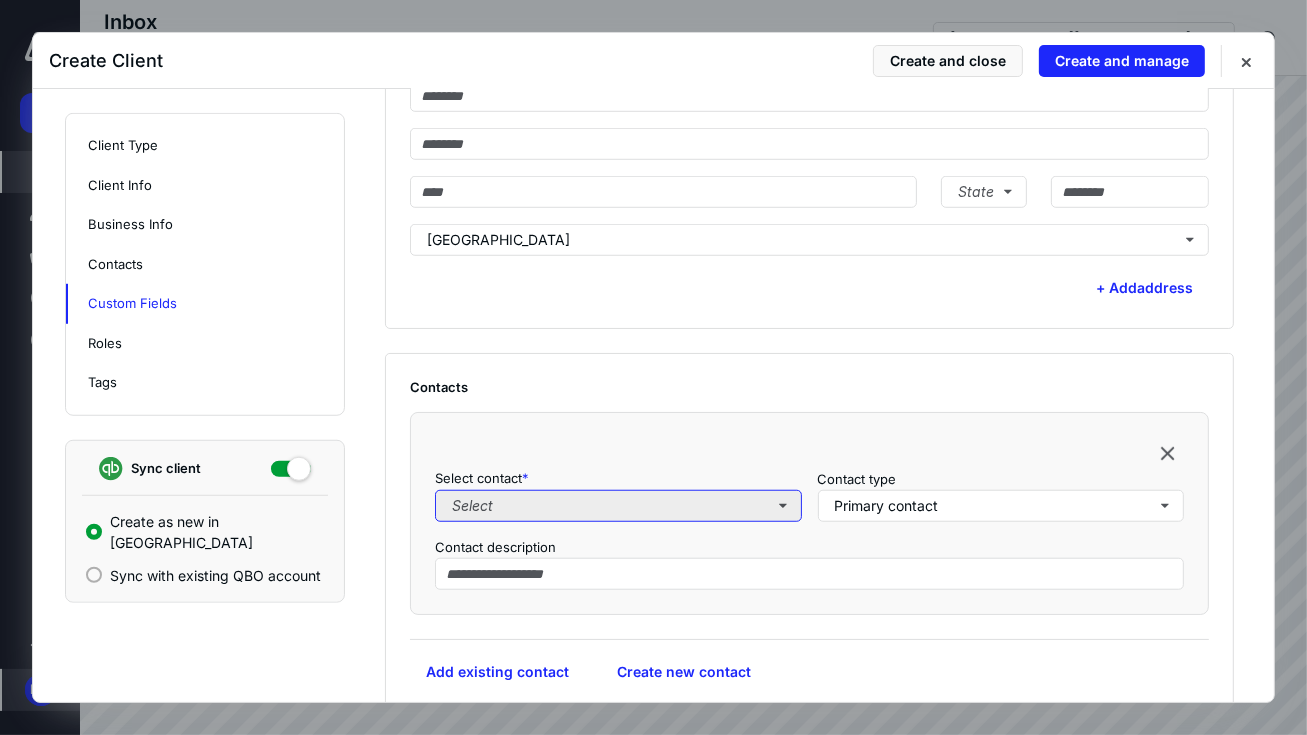 click on "Select" at bounding box center [618, 506] 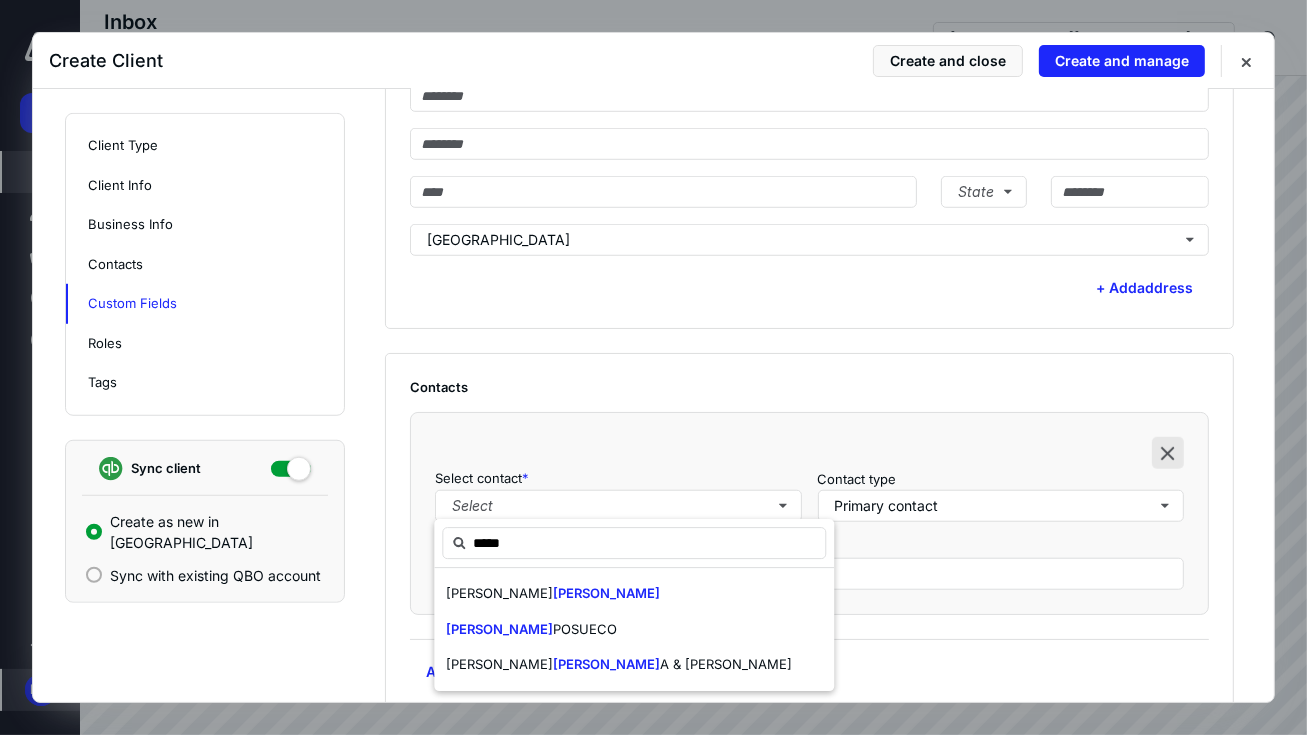 type on "*****" 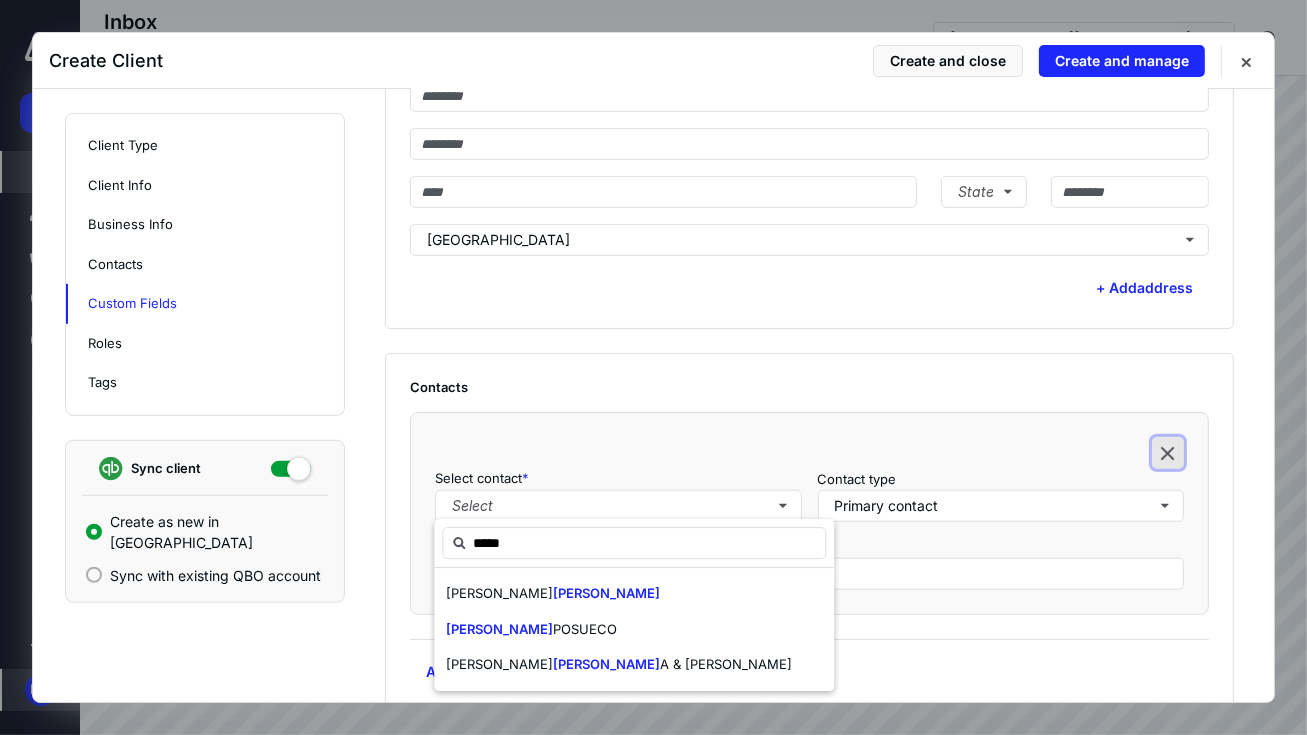 click at bounding box center [1168, 453] 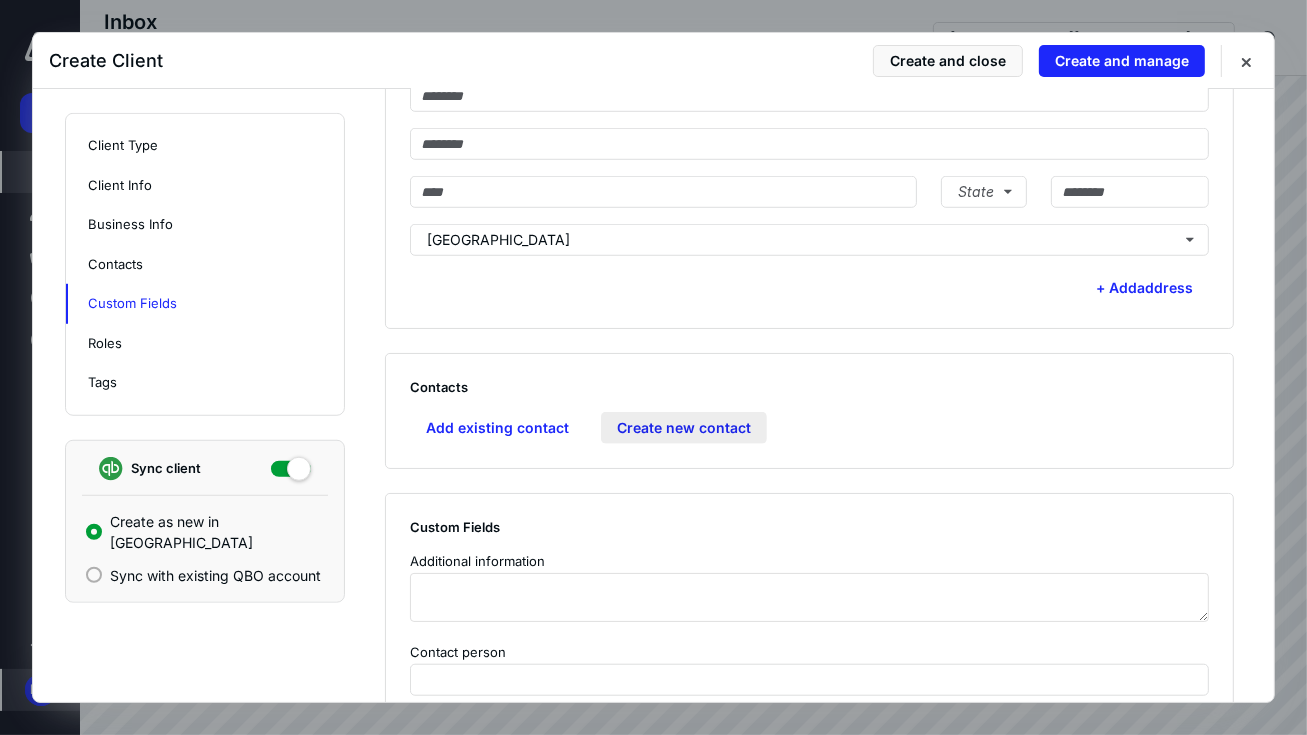 click on "Create new contact" at bounding box center (684, 428) 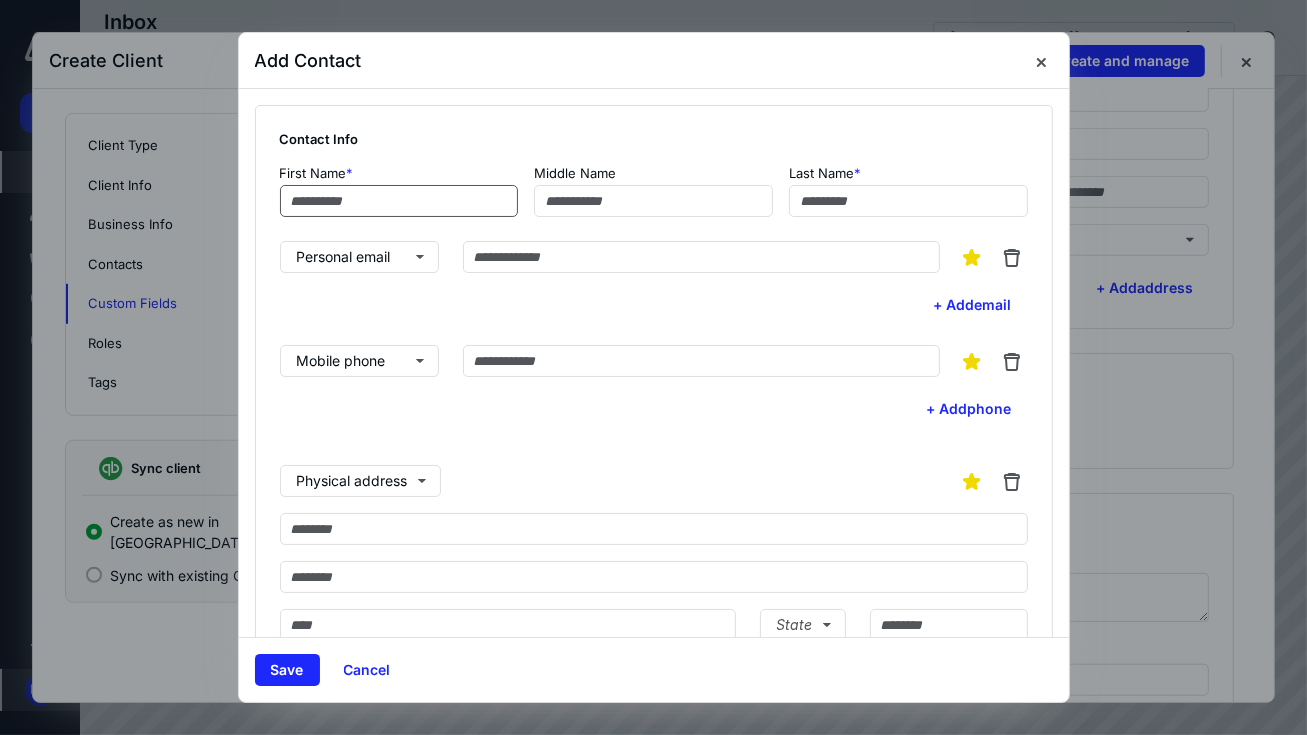 click at bounding box center [399, 201] 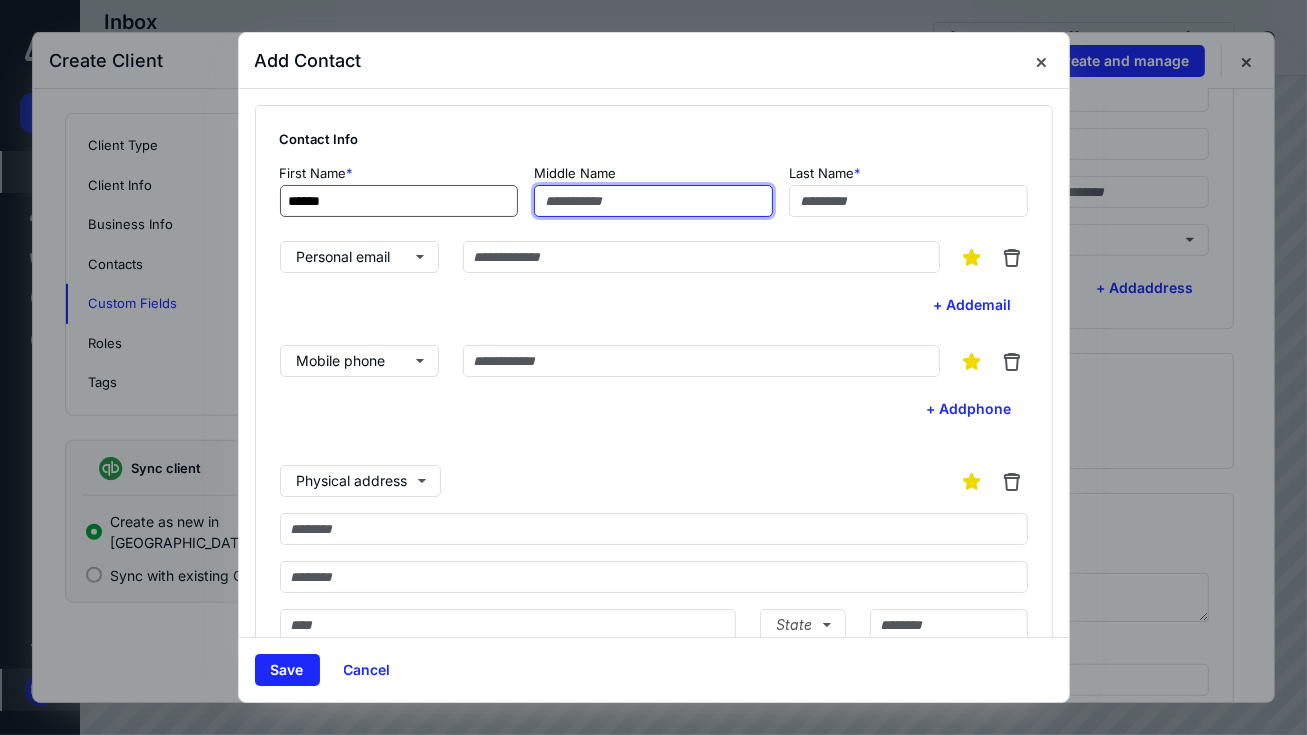 type on "*****" 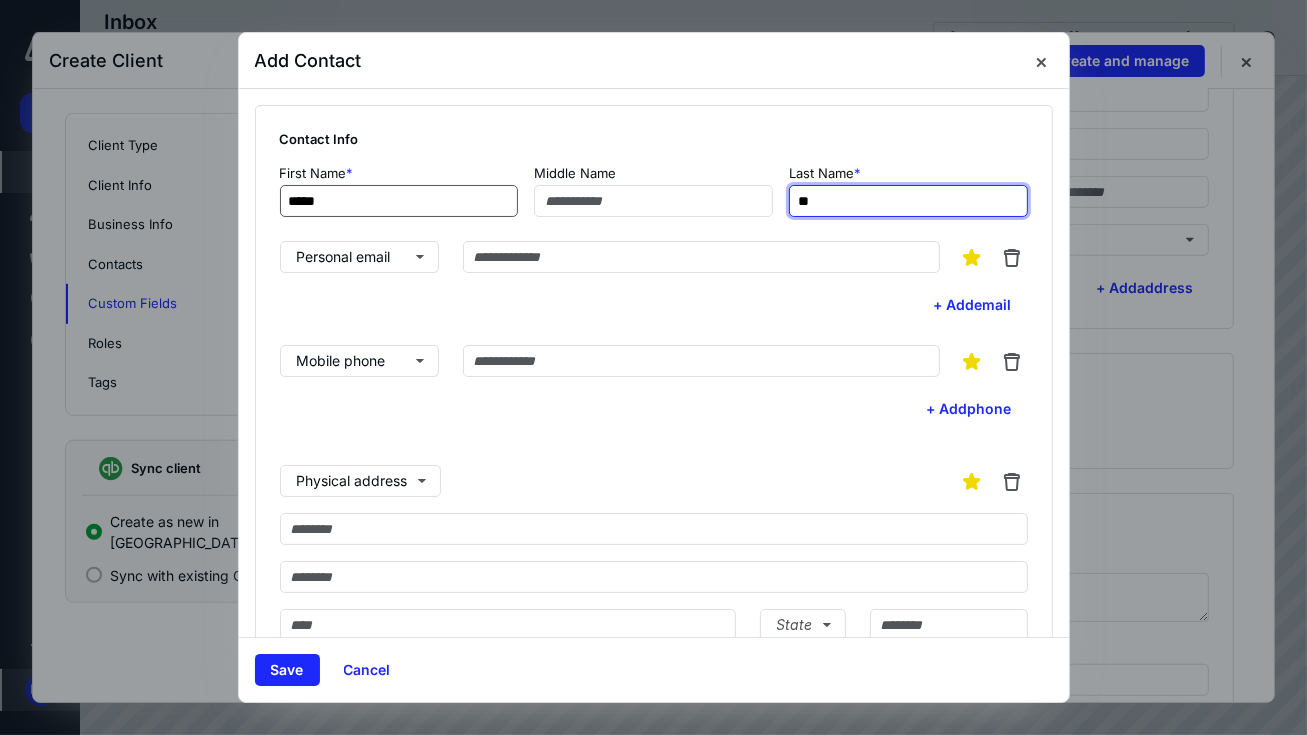 type on "*" 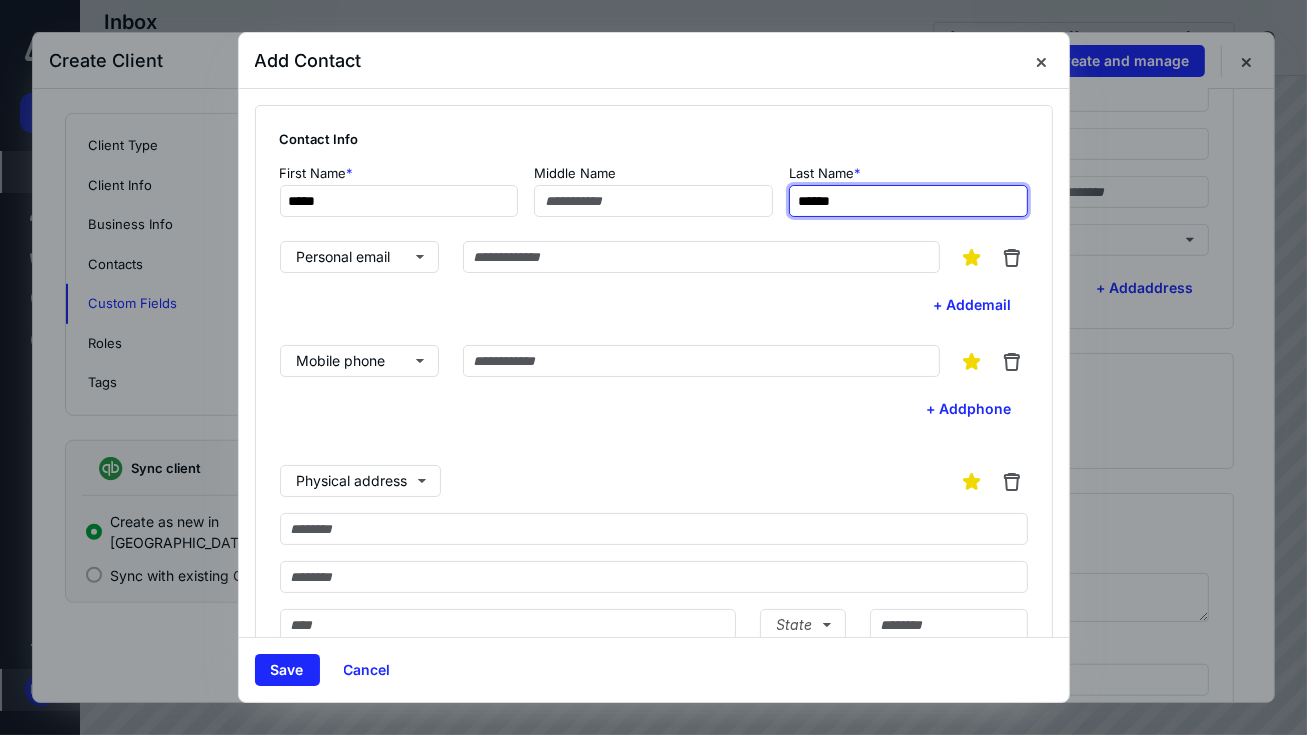 type on "******" 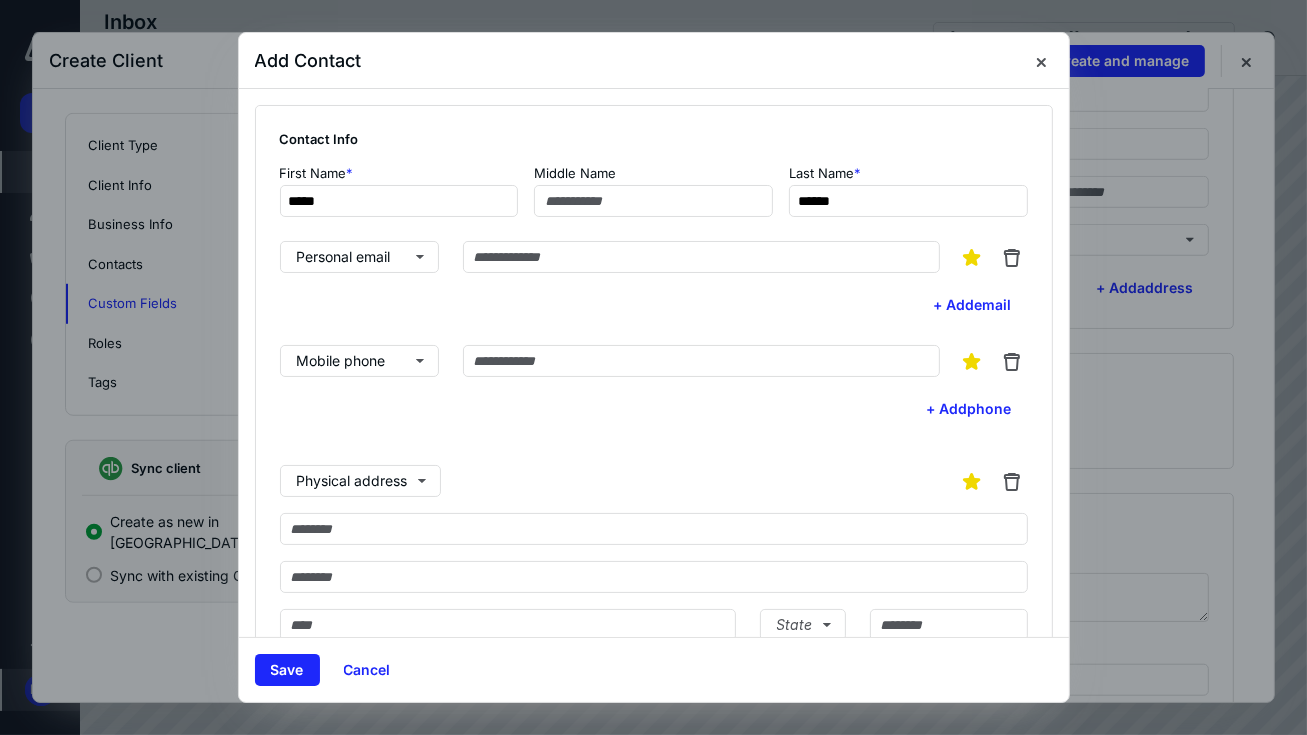 click on "Contact Info First Name  * ***** Middle Name Last Name  * ****** Personal email + Add  email Mobile phone + Add  phone Physical address State United States + Add  address Birthdate SSN Occupation Employer" at bounding box center (654, 510) 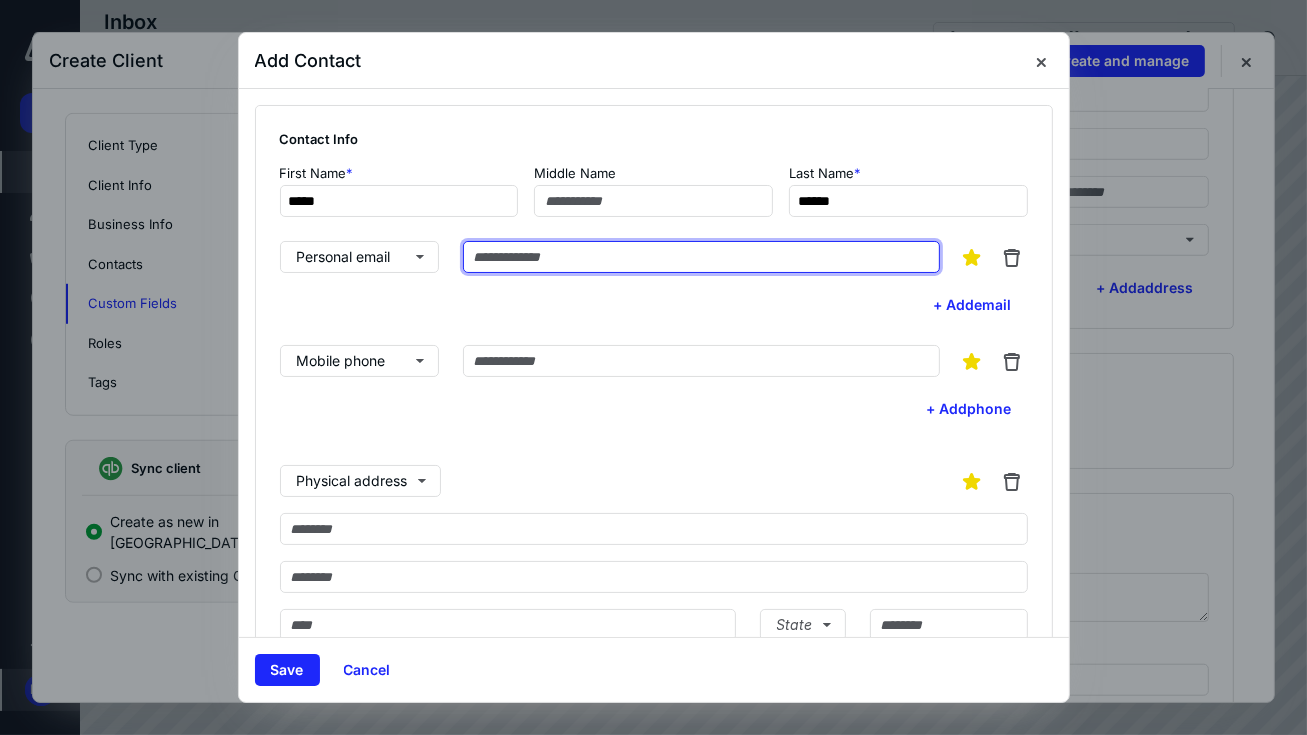 click at bounding box center [701, 257] 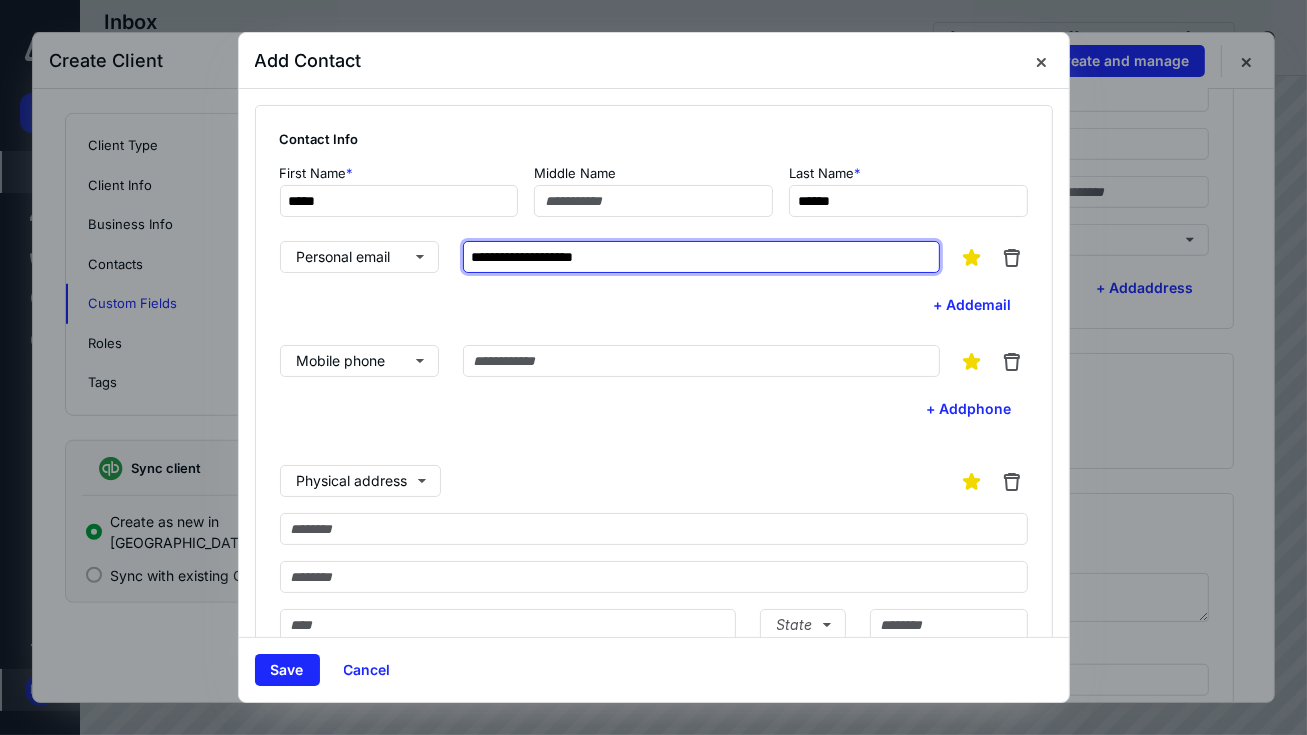 type on "**********" 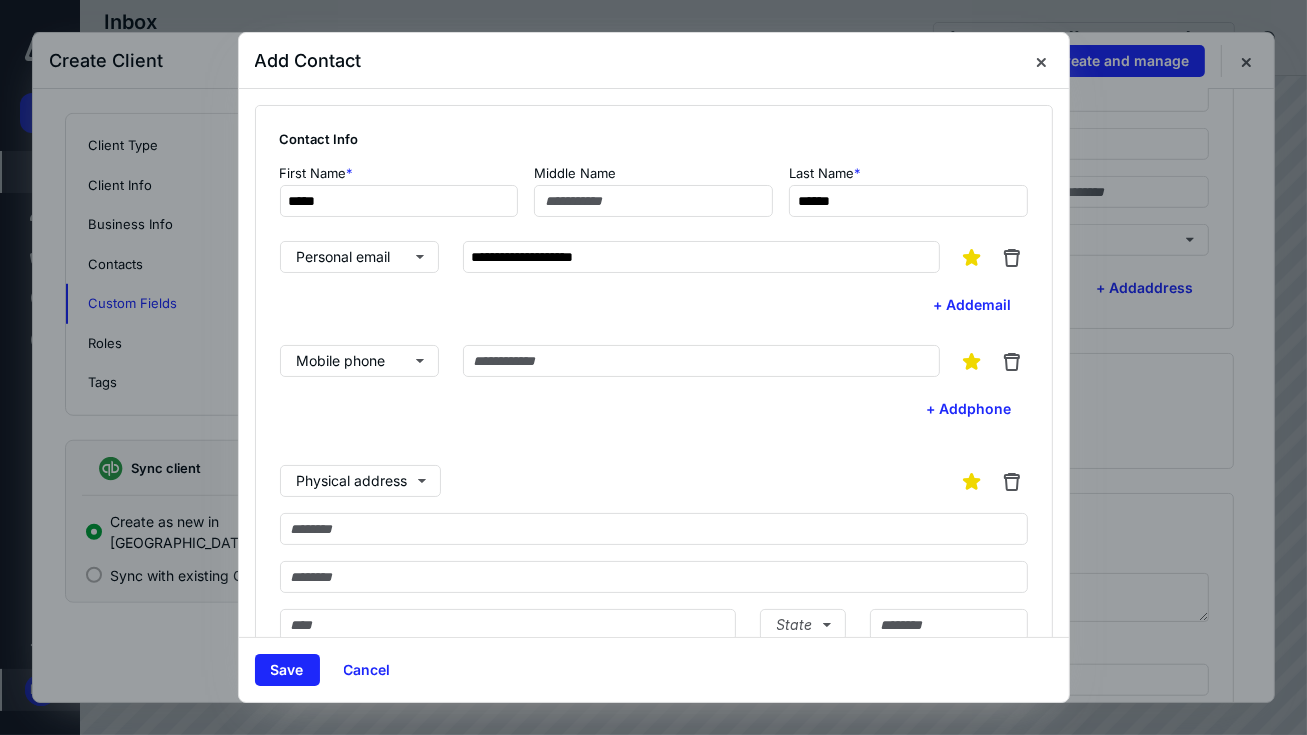 click on "**********" at bounding box center (654, 281) 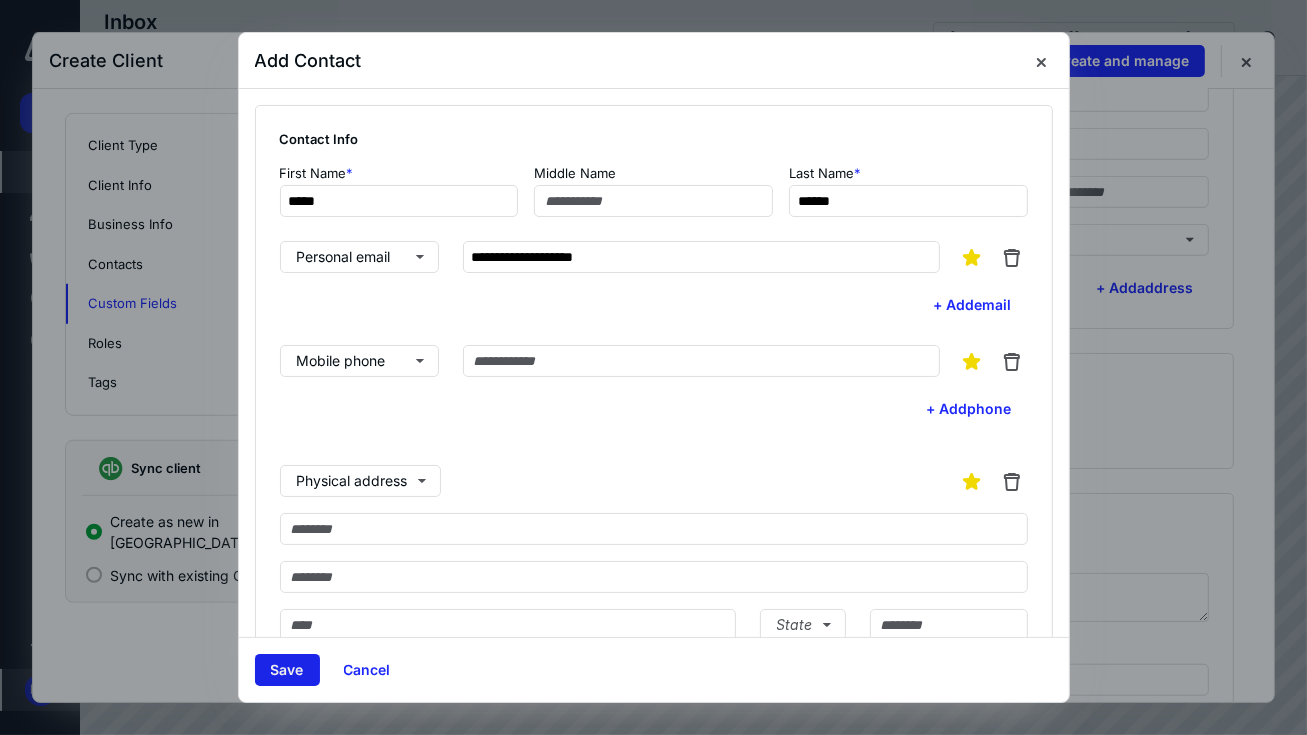 click on "Save" at bounding box center [287, 670] 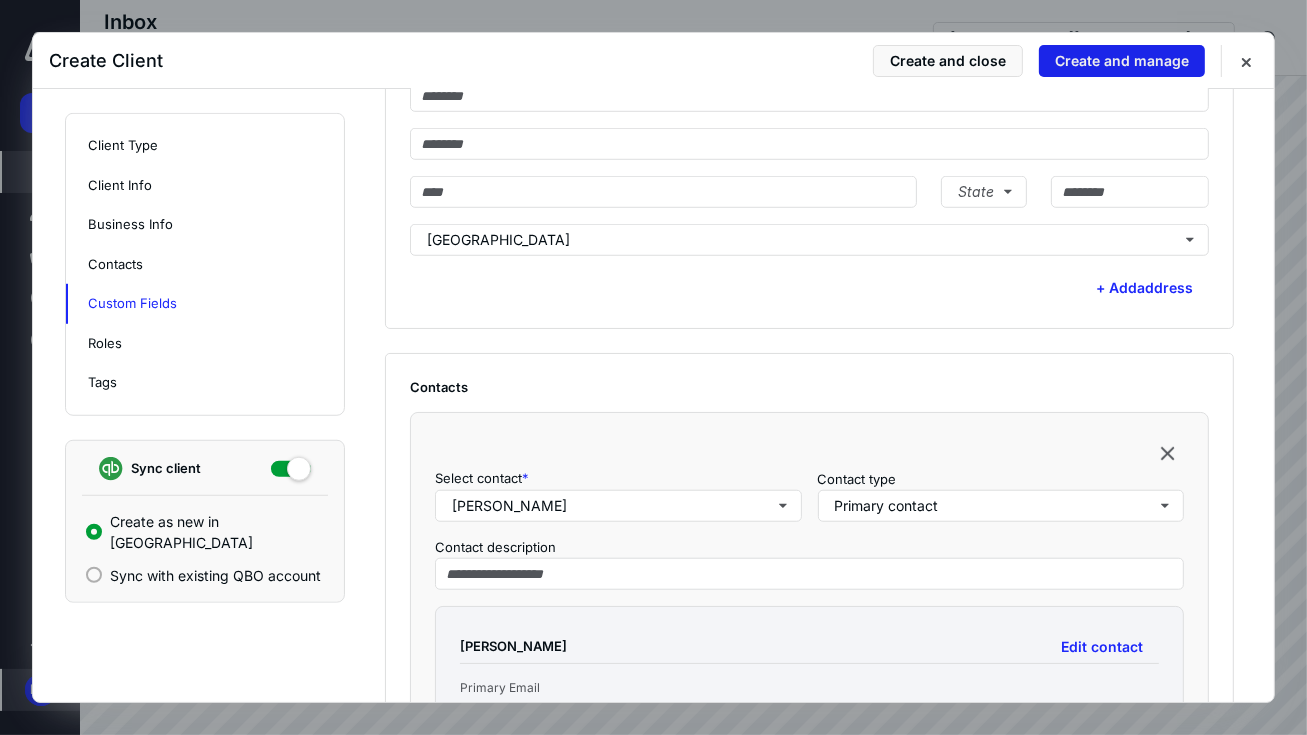 click on "Create and manage" at bounding box center (1122, 61) 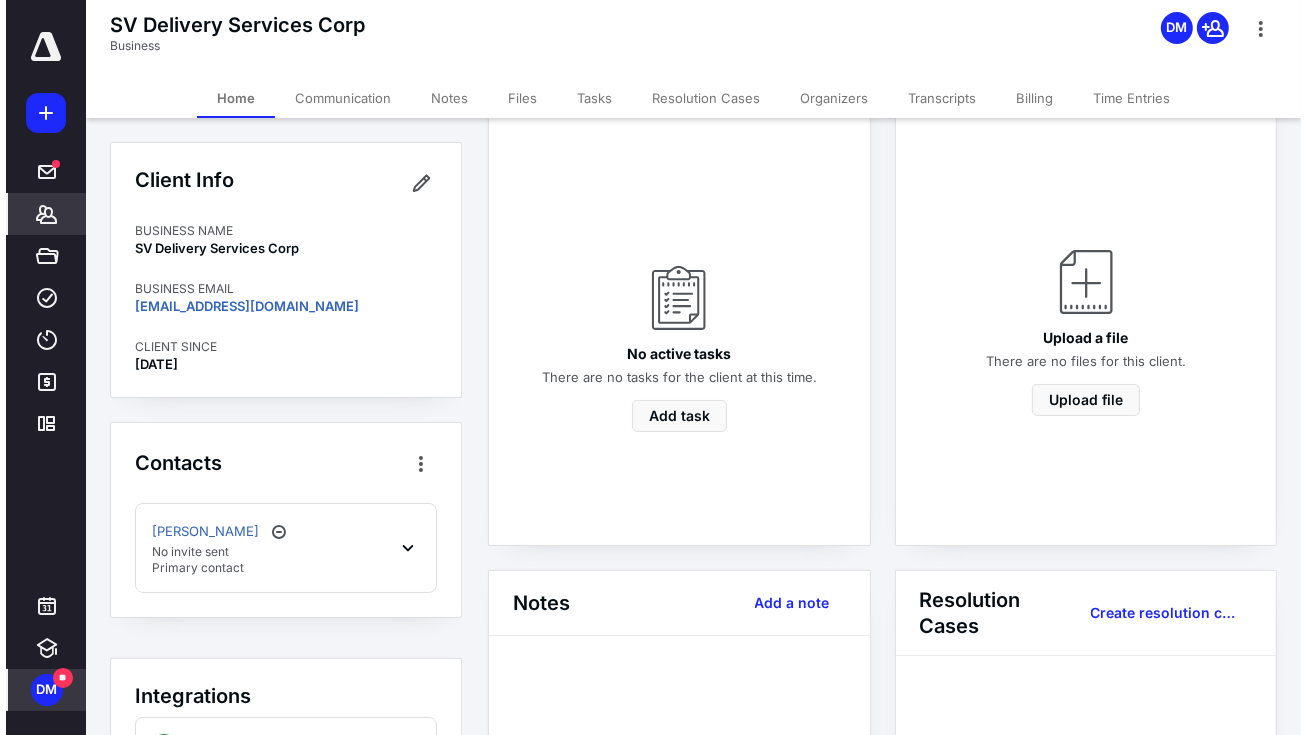 scroll, scrollTop: 0, scrollLeft: 0, axis: both 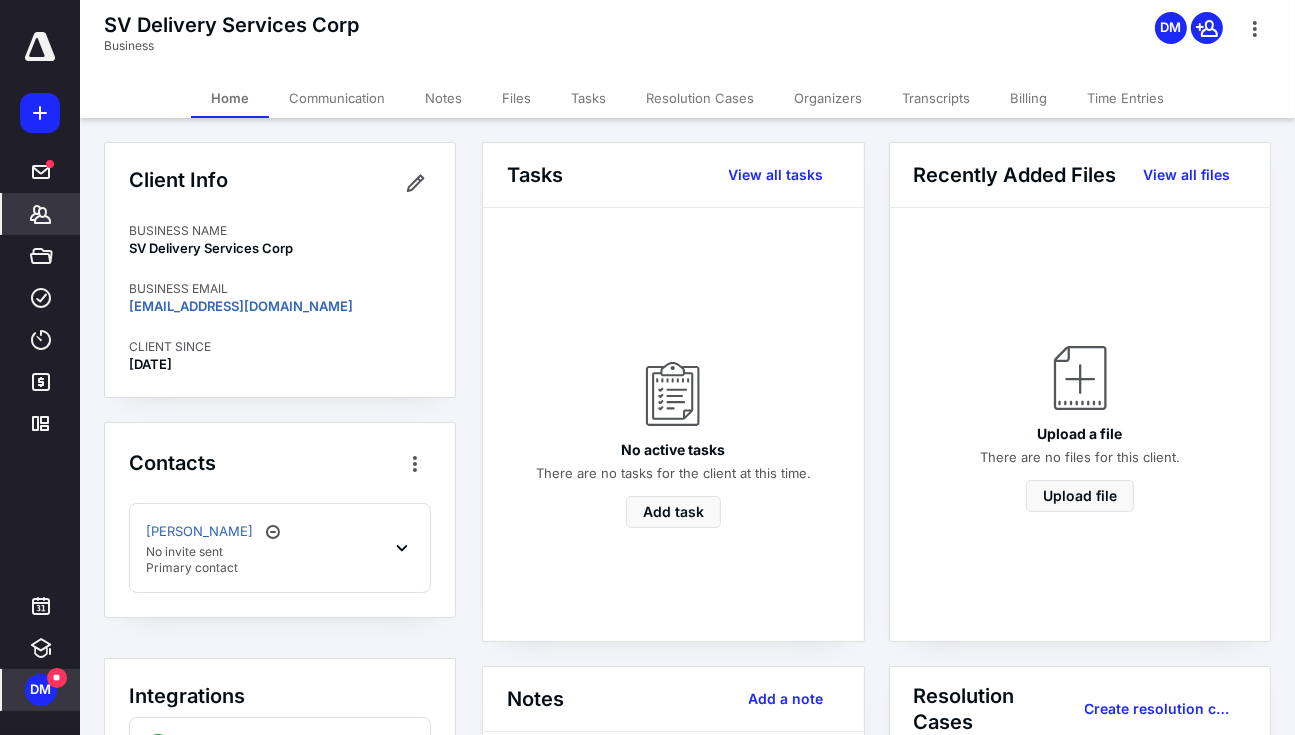 click on "Tasks" at bounding box center [588, 98] 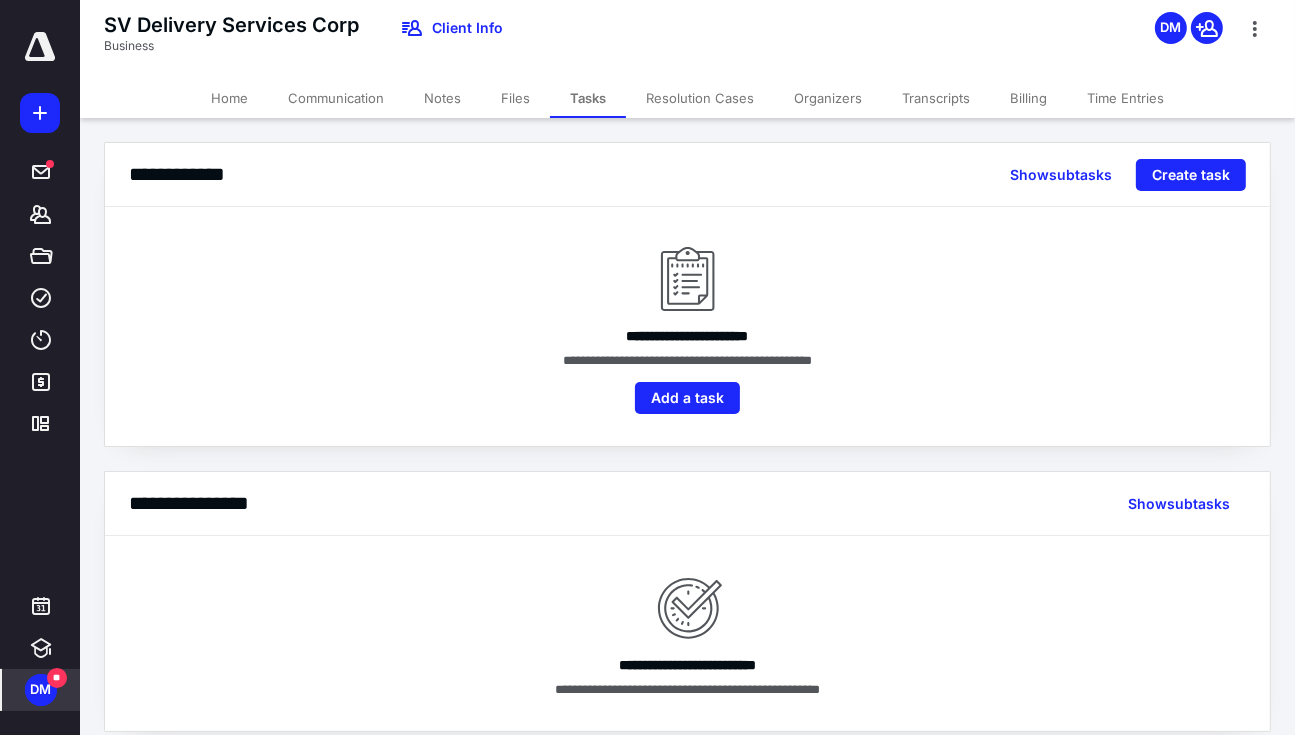 click on "Communication" at bounding box center [336, 98] 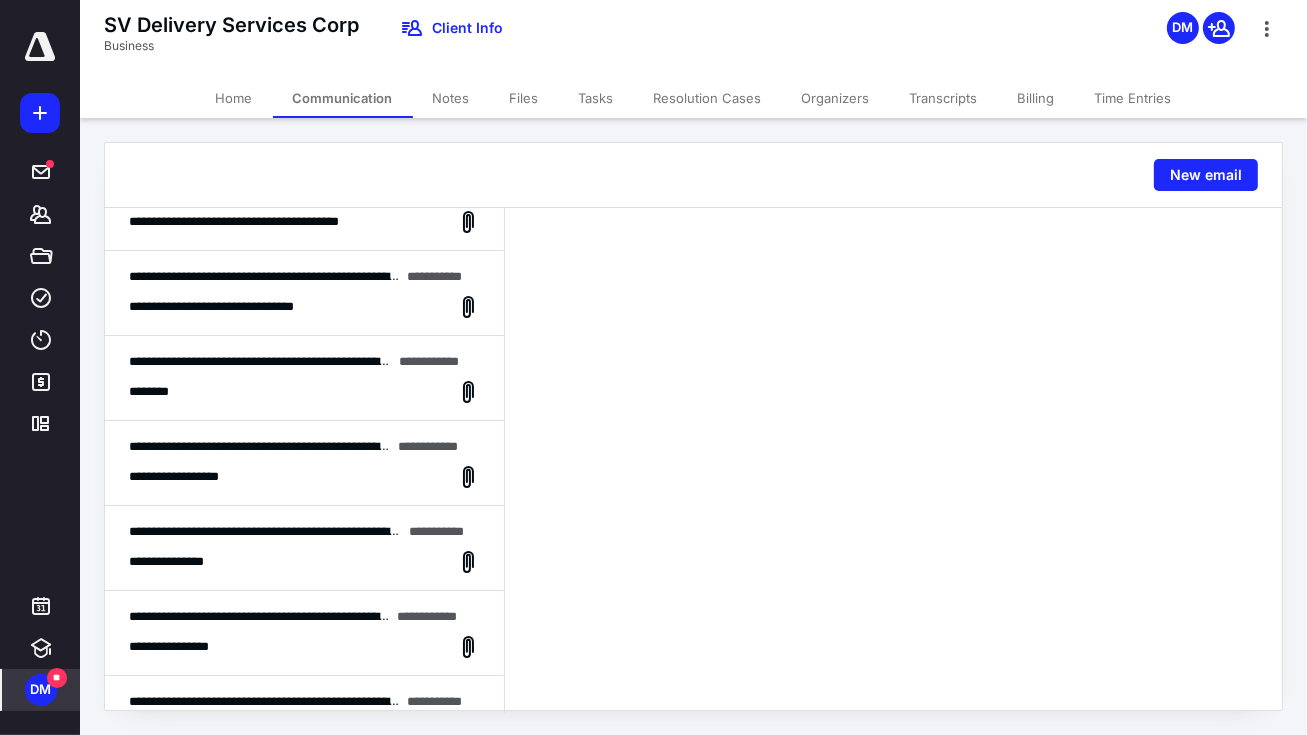 scroll, scrollTop: 0, scrollLeft: 0, axis: both 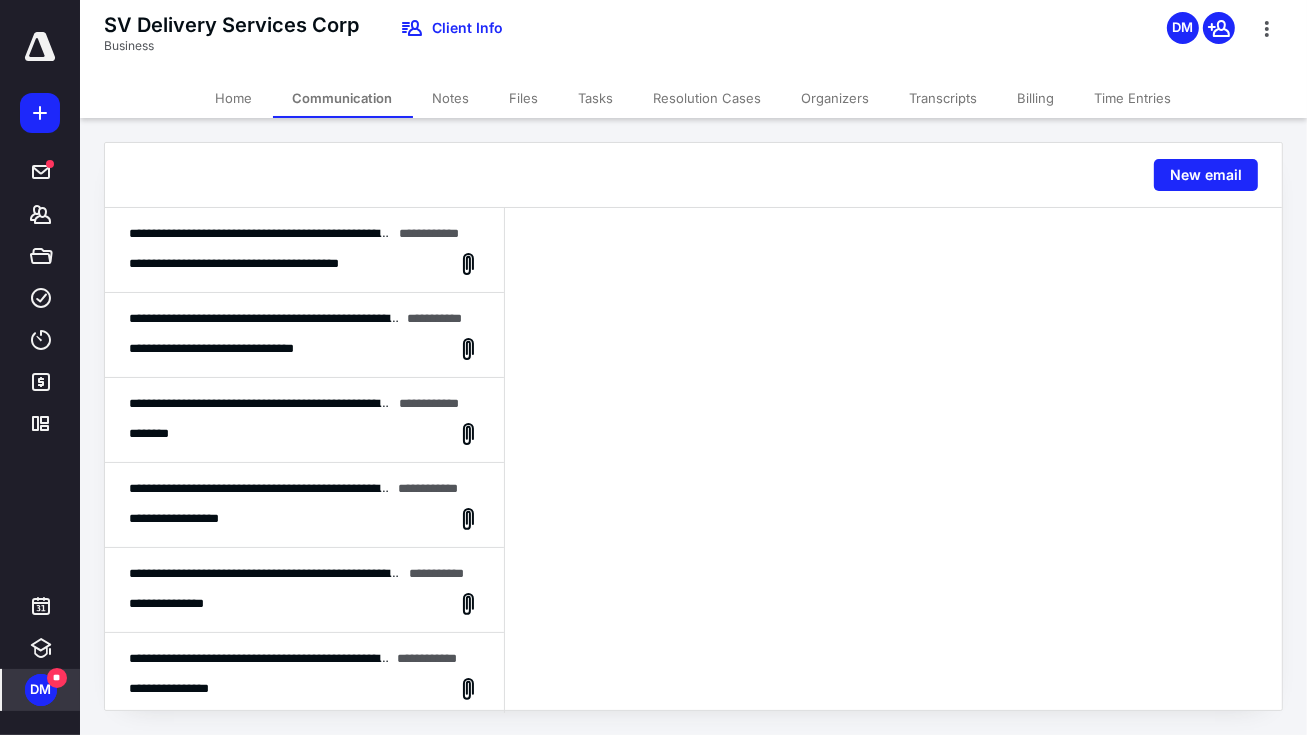 click at bounding box center [7089, 318] 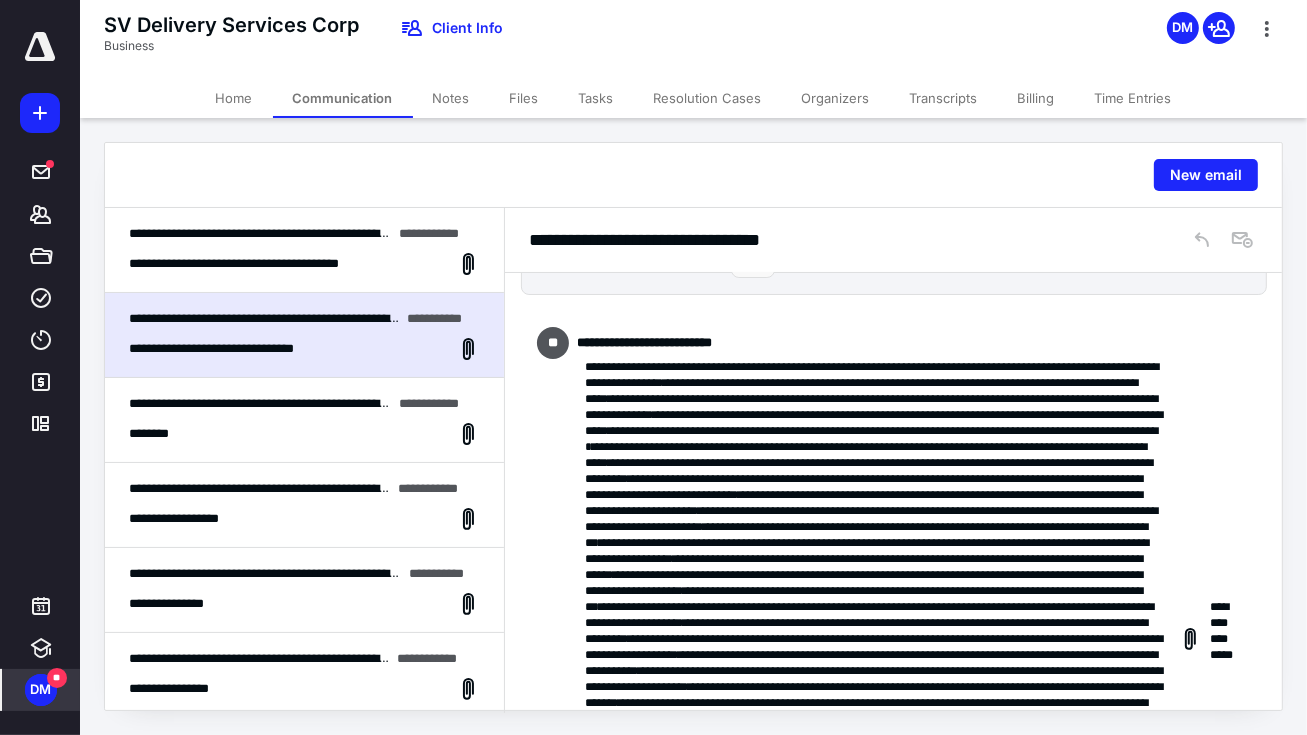 scroll, scrollTop: 0, scrollLeft: 0, axis: both 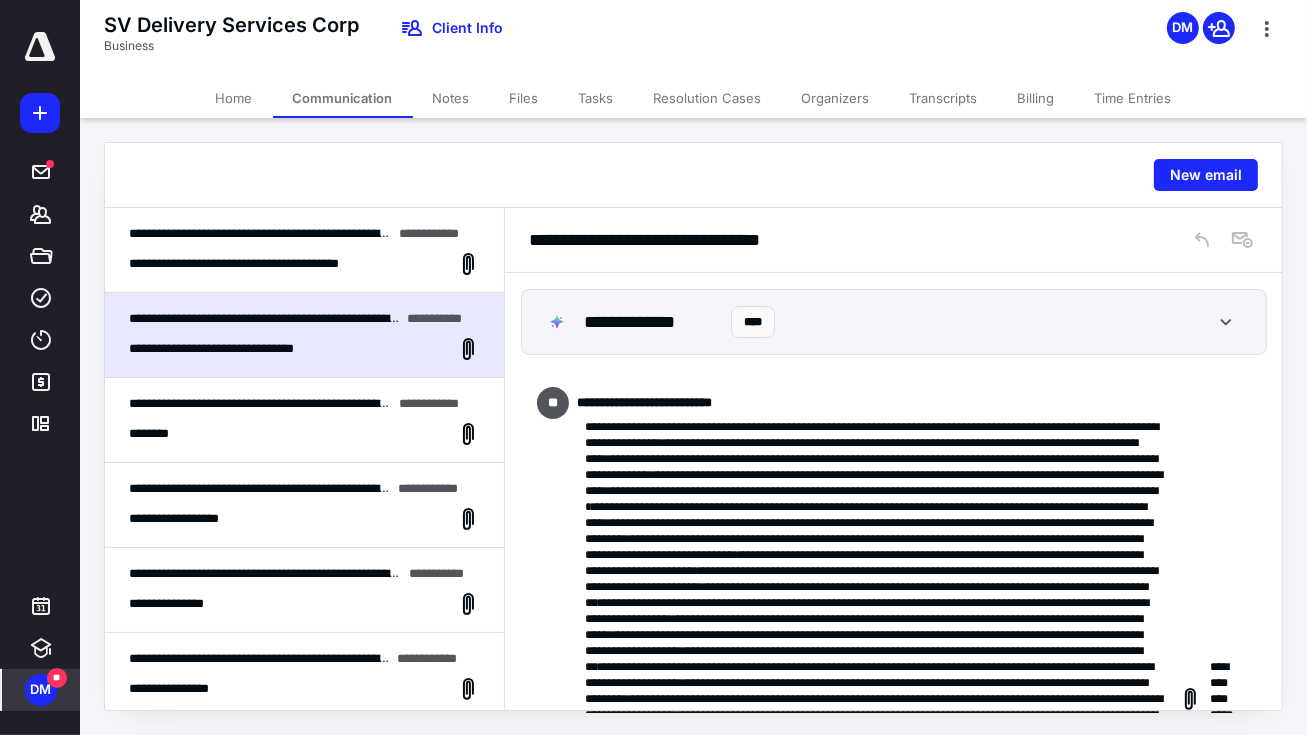 click on "**********" at bounding box center (272, 264) 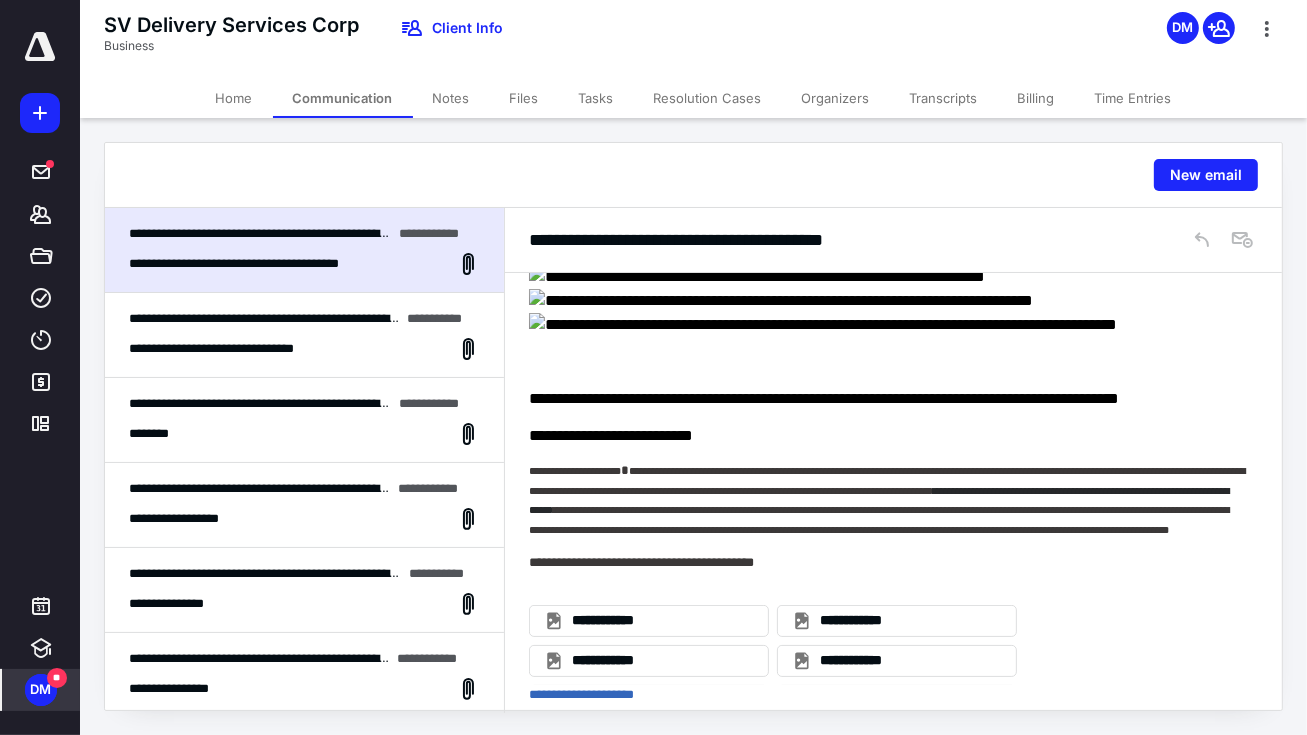 scroll, scrollTop: 3606, scrollLeft: 0, axis: vertical 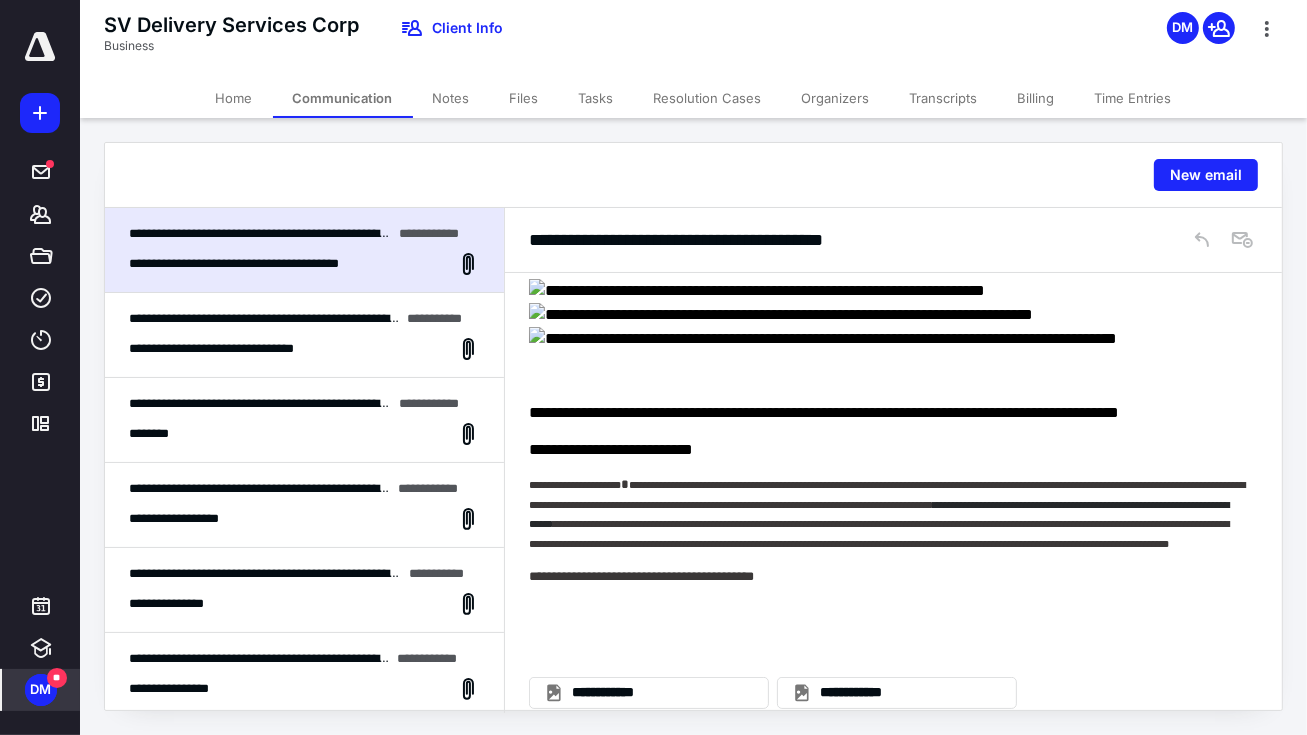 click on "**********" at bounding box center [304, 505] 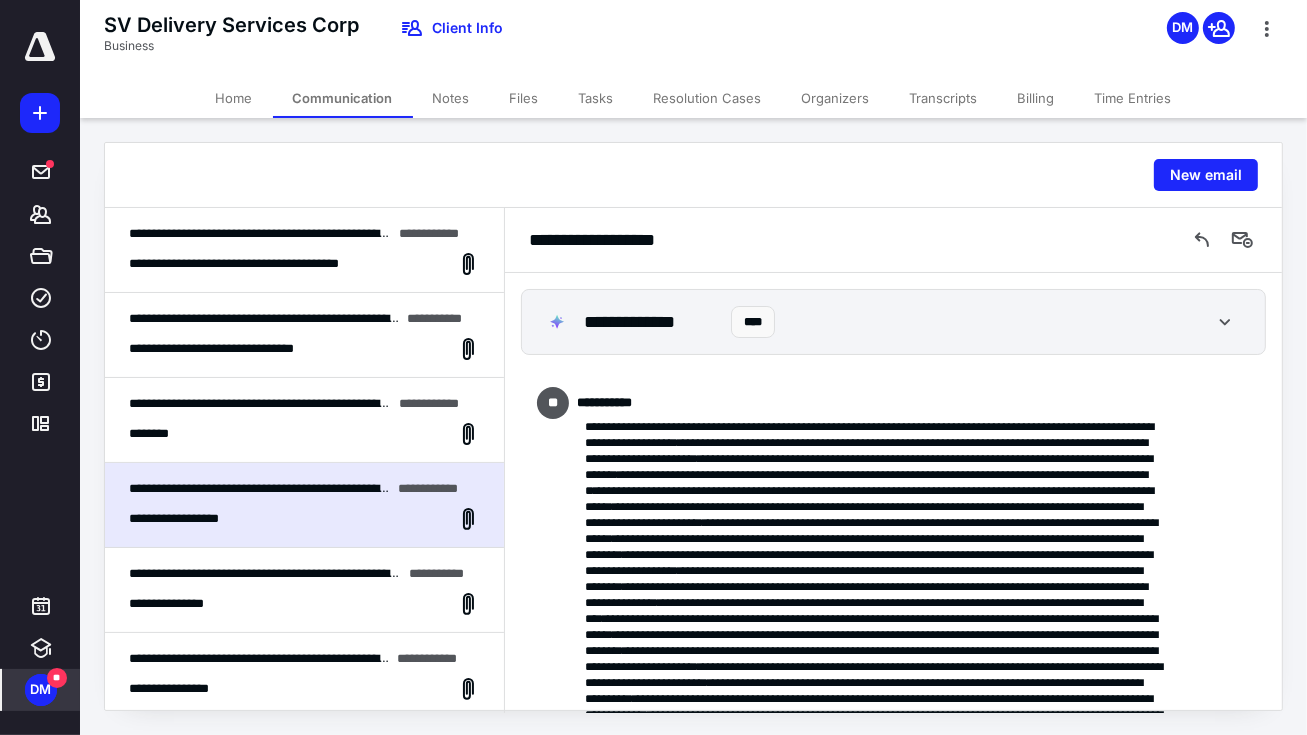 scroll, scrollTop: 3088, scrollLeft: 0, axis: vertical 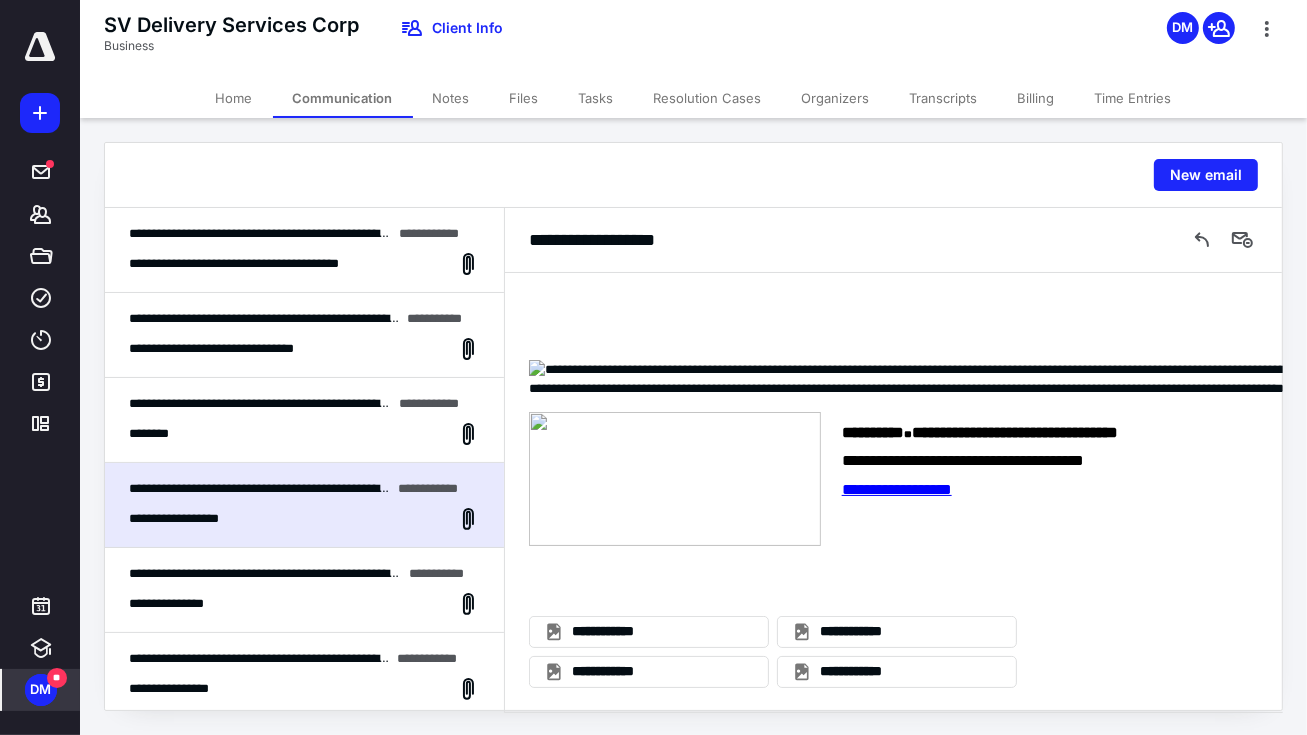 click at bounding box center [27609, 573] 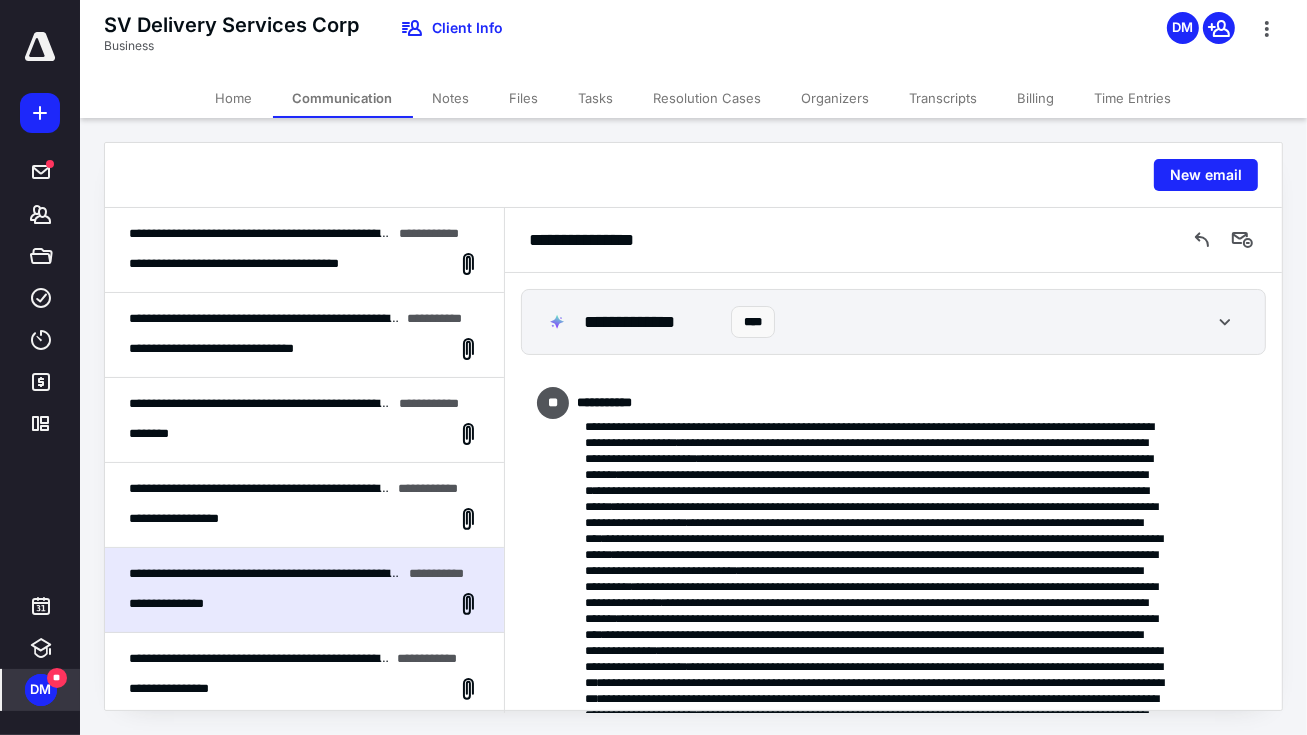 scroll, scrollTop: 3099, scrollLeft: 0, axis: vertical 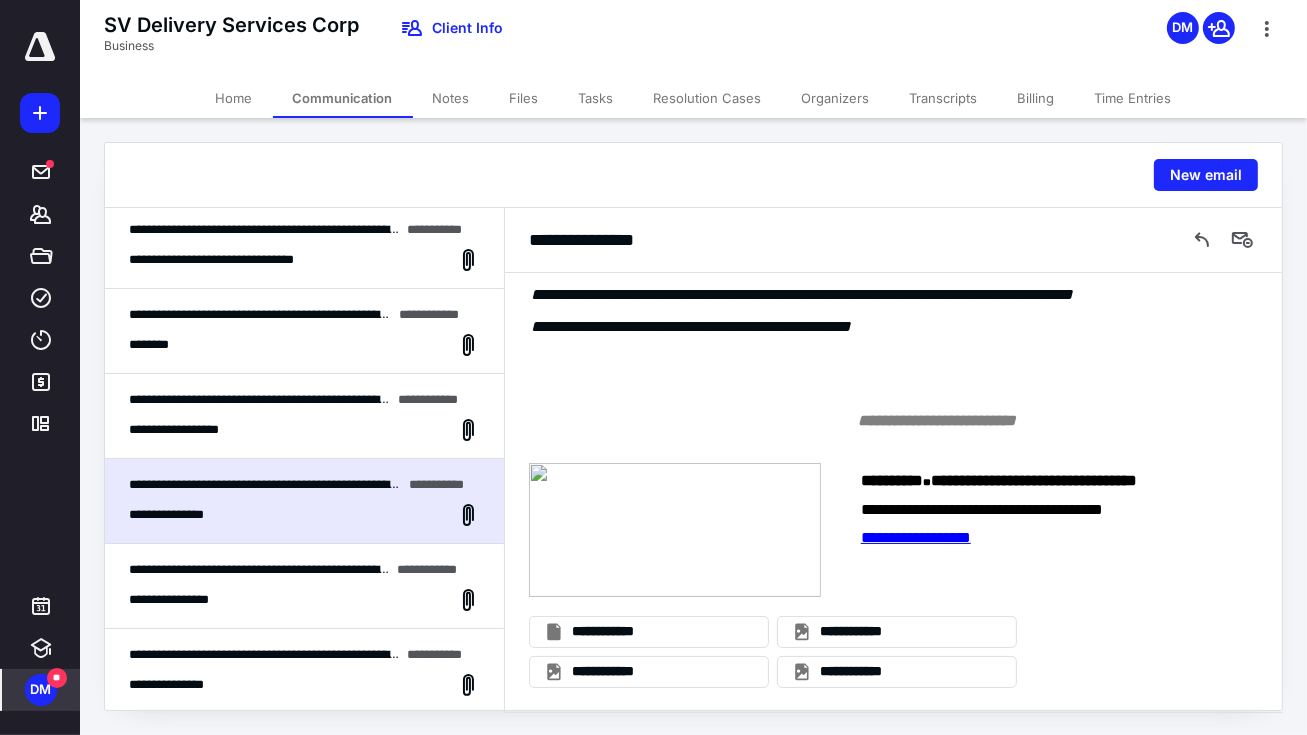 click at bounding box center (27576, 569) 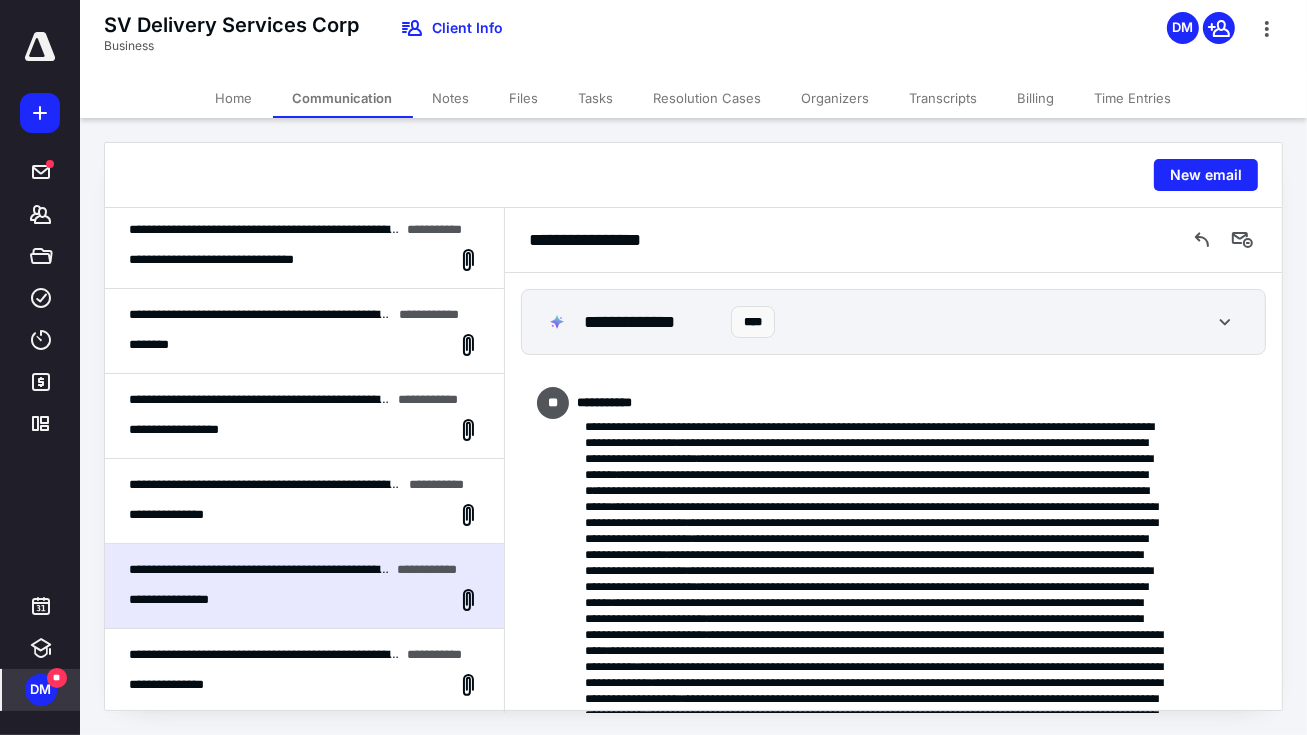scroll, scrollTop: 3035, scrollLeft: 0, axis: vertical 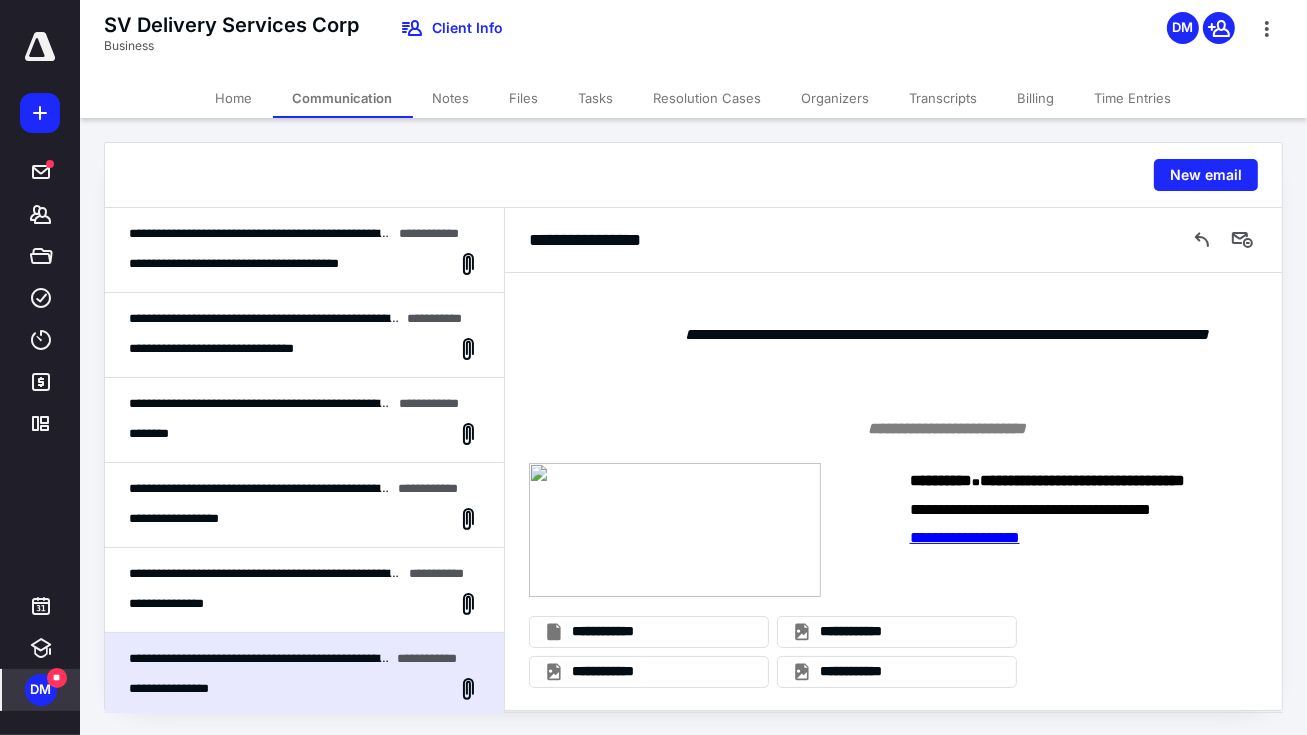 click on "**********" at bounding box center (304, 250) 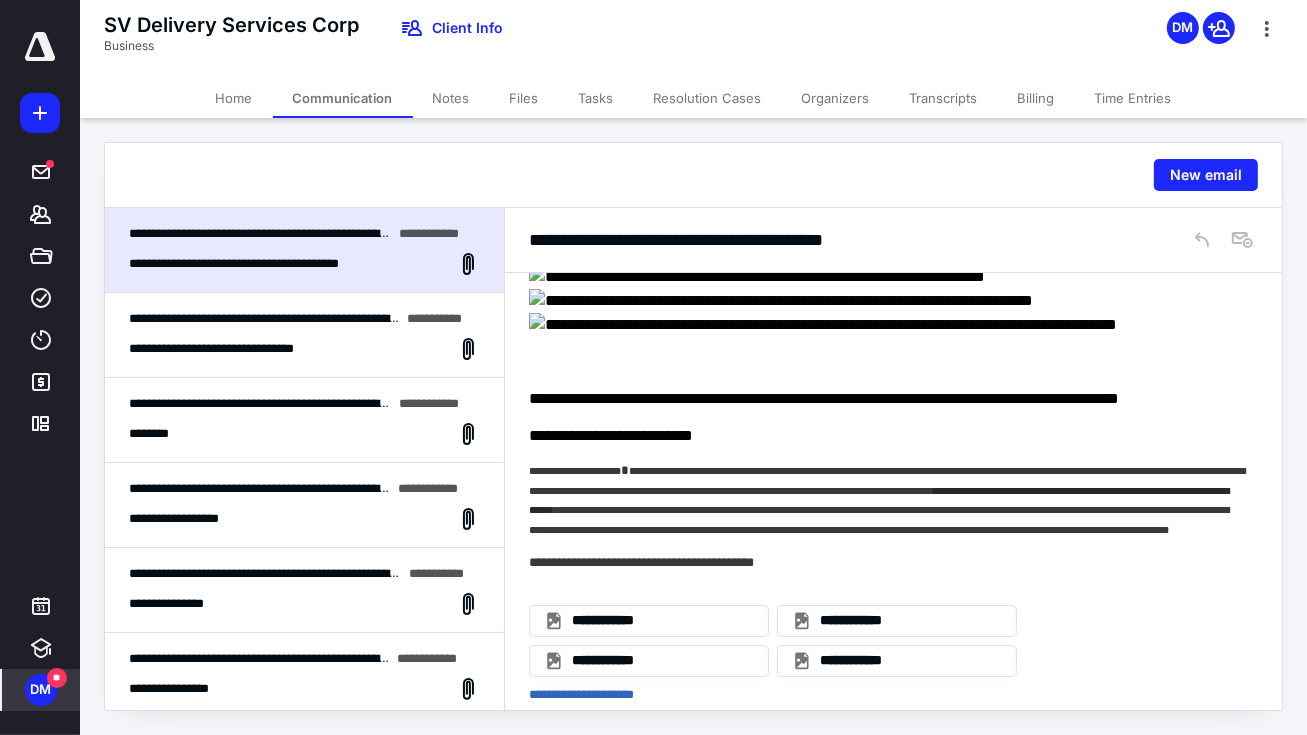 scroll, scrollTop: 3606, scrollLeft: 0, axis: vertical 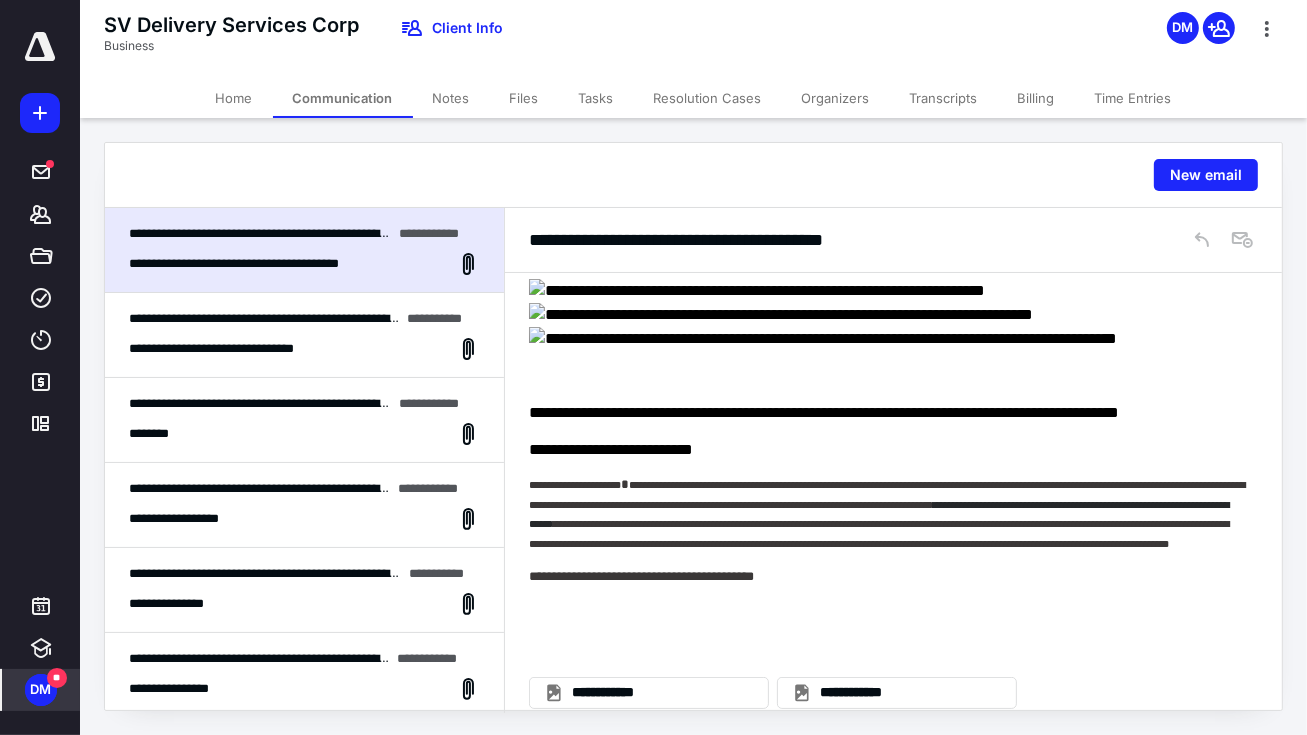 click on "Home" at bounding box center [234, 98] 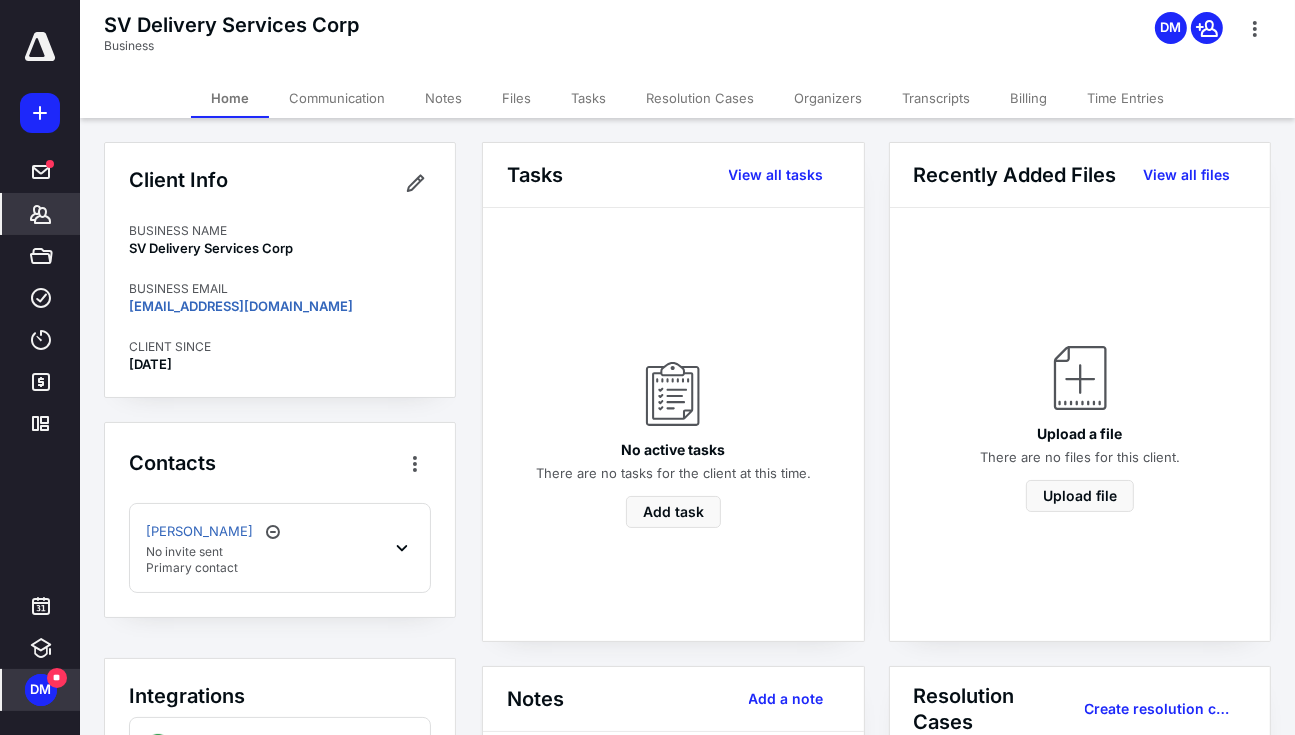 click on "Communication" at bounding box center (337, 98) 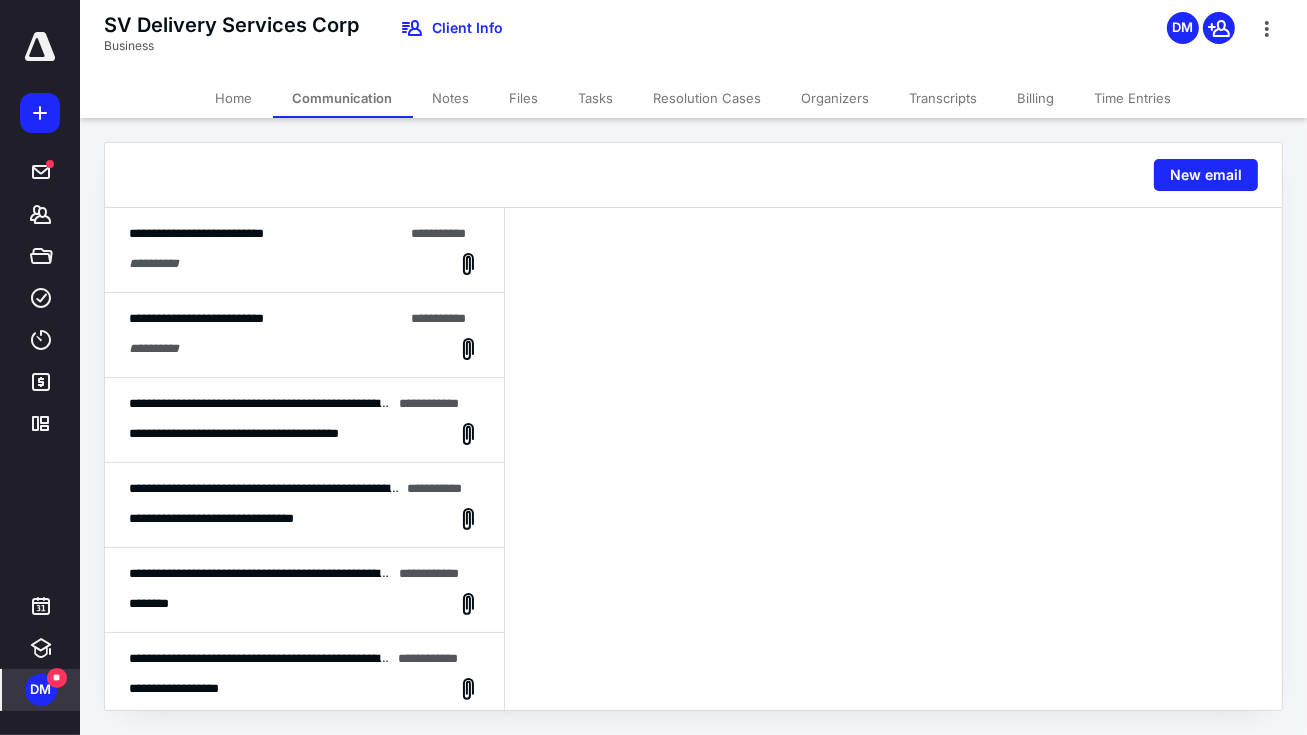 click on "**********" at bounding box center [266, 319] 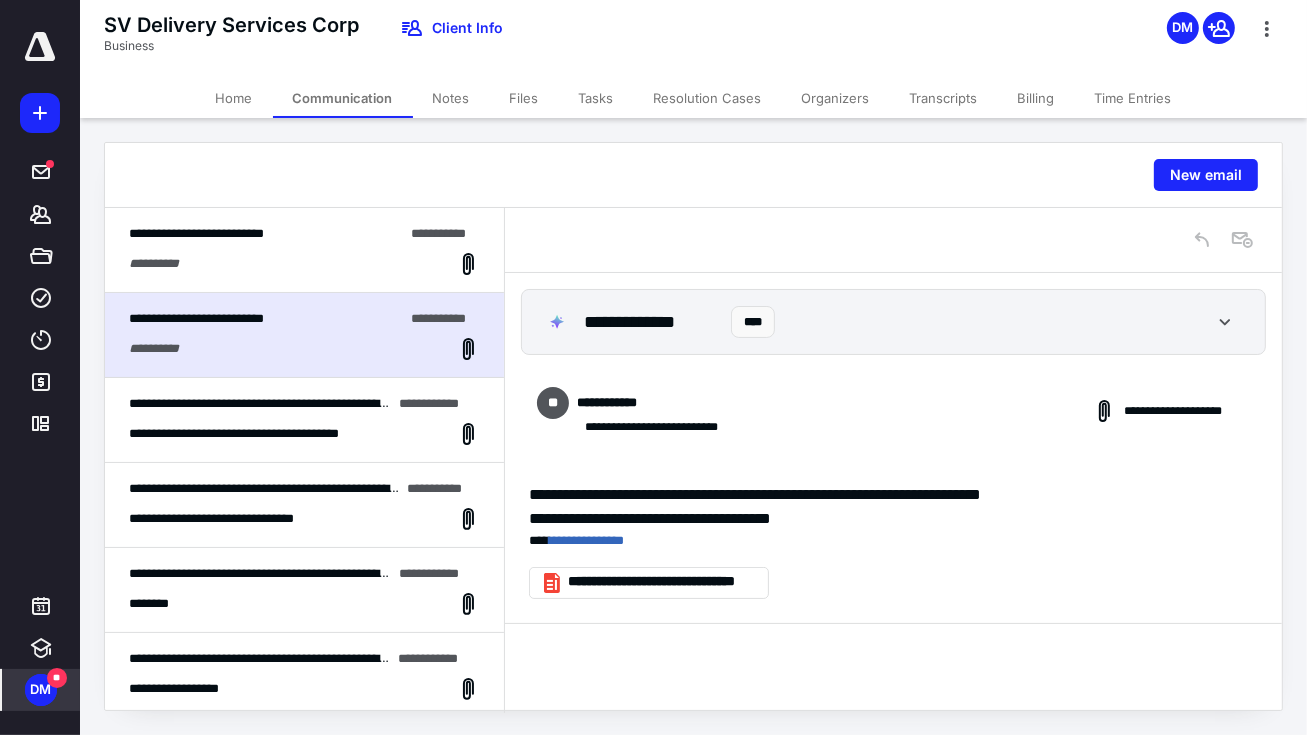 click on "**********" at bounding box center (266, 234) 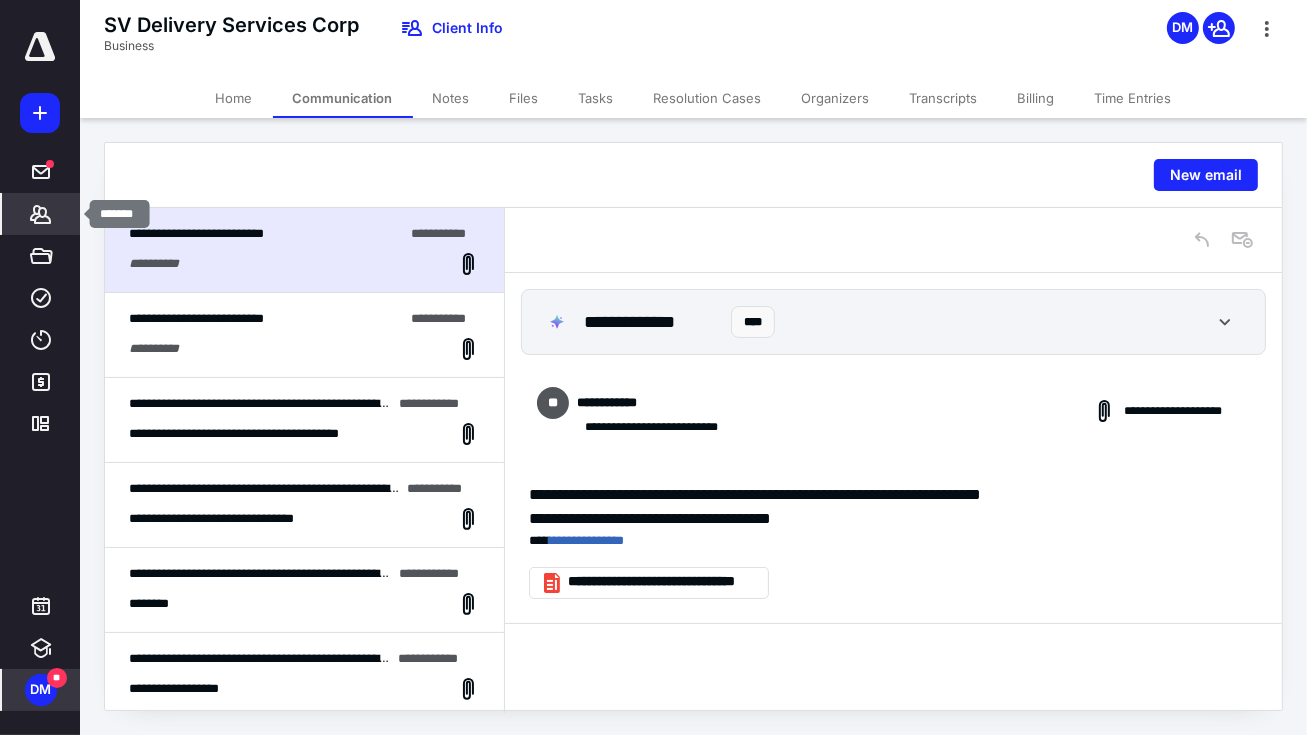 click on "*******" at bounding box center (41, 214) 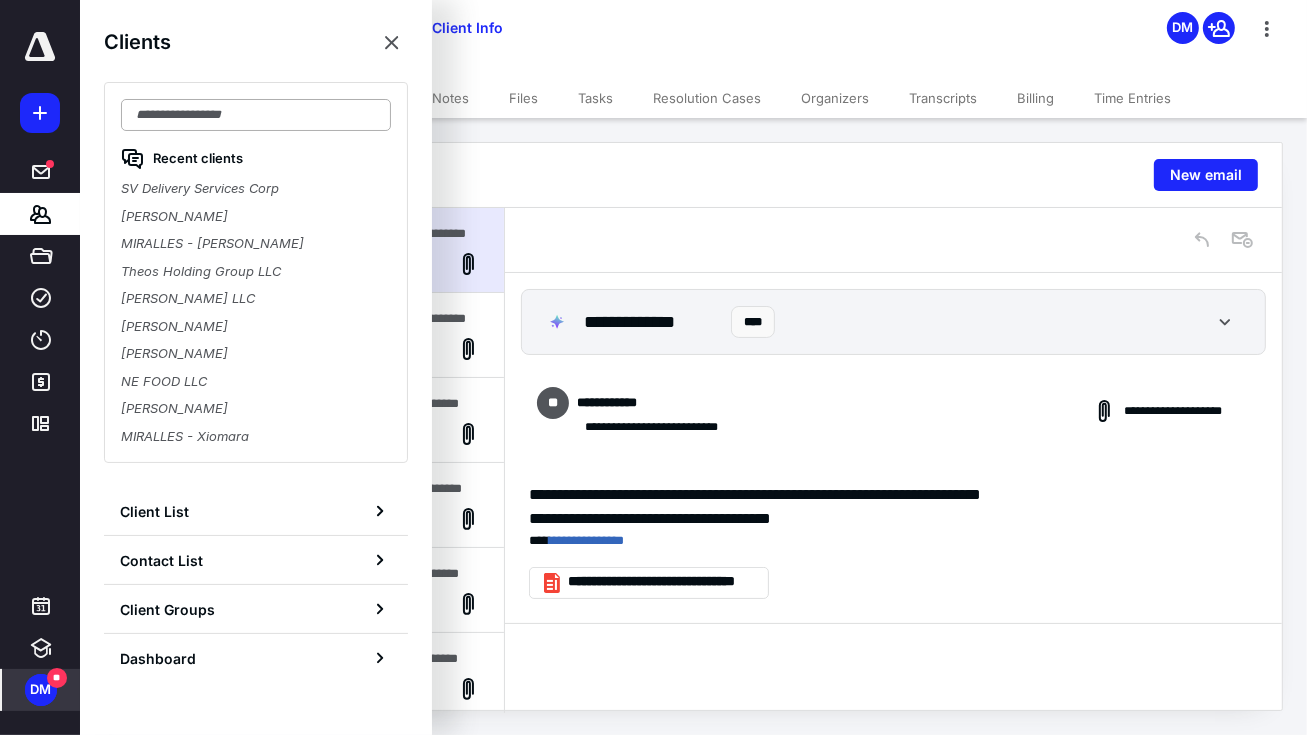 click at bounding box center (256, 115) 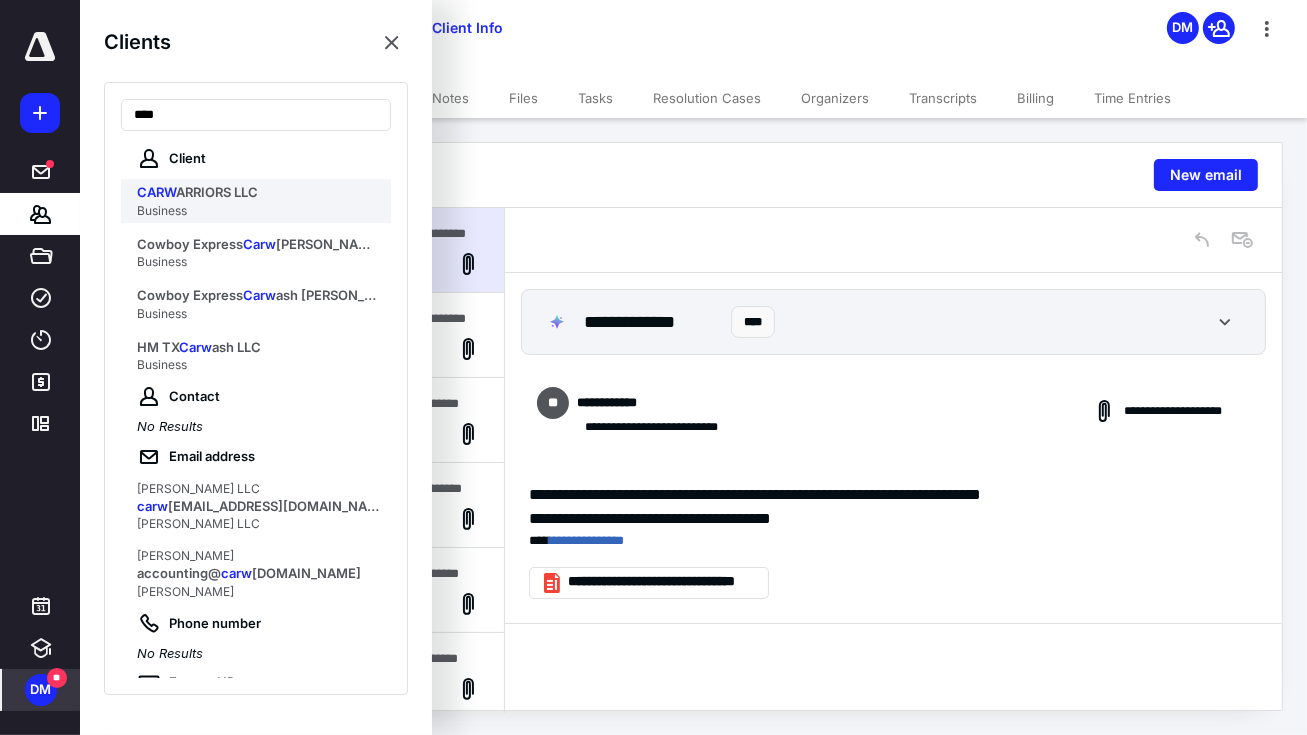 type on "****" 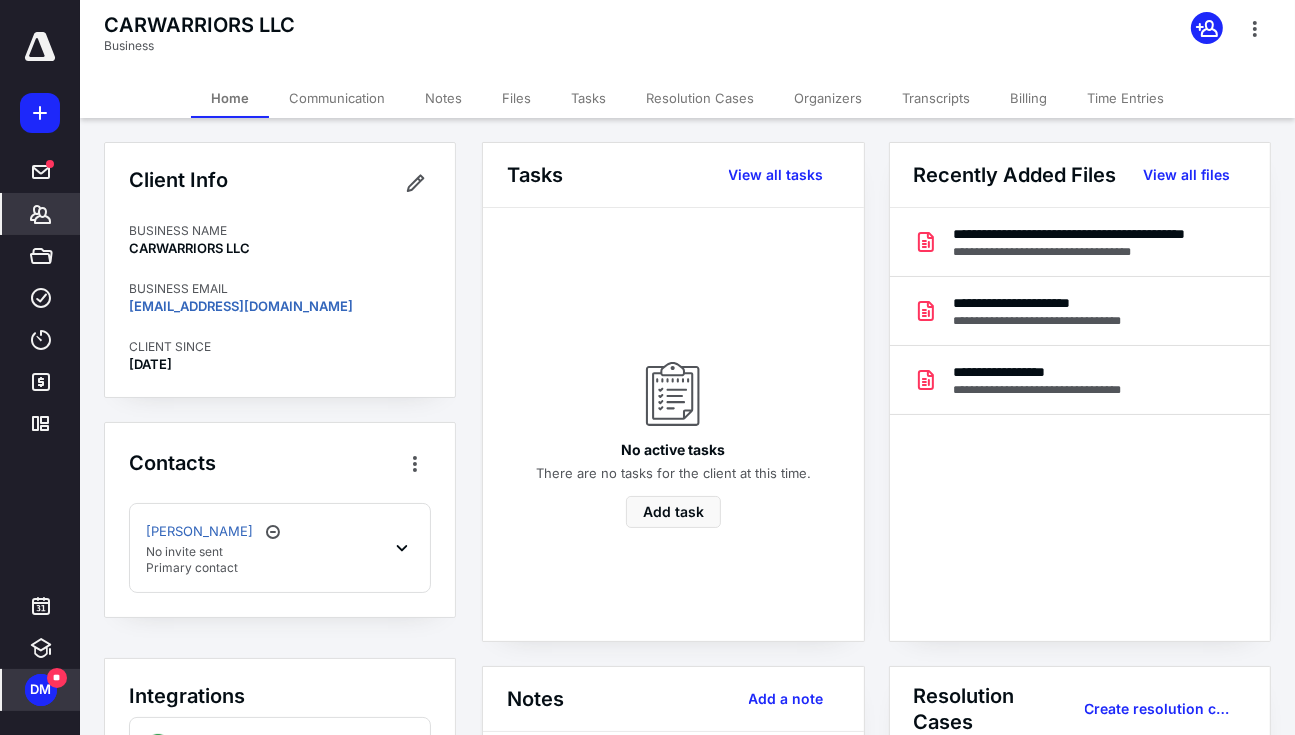 click on "Tasks" at bounding box center [588, 98] 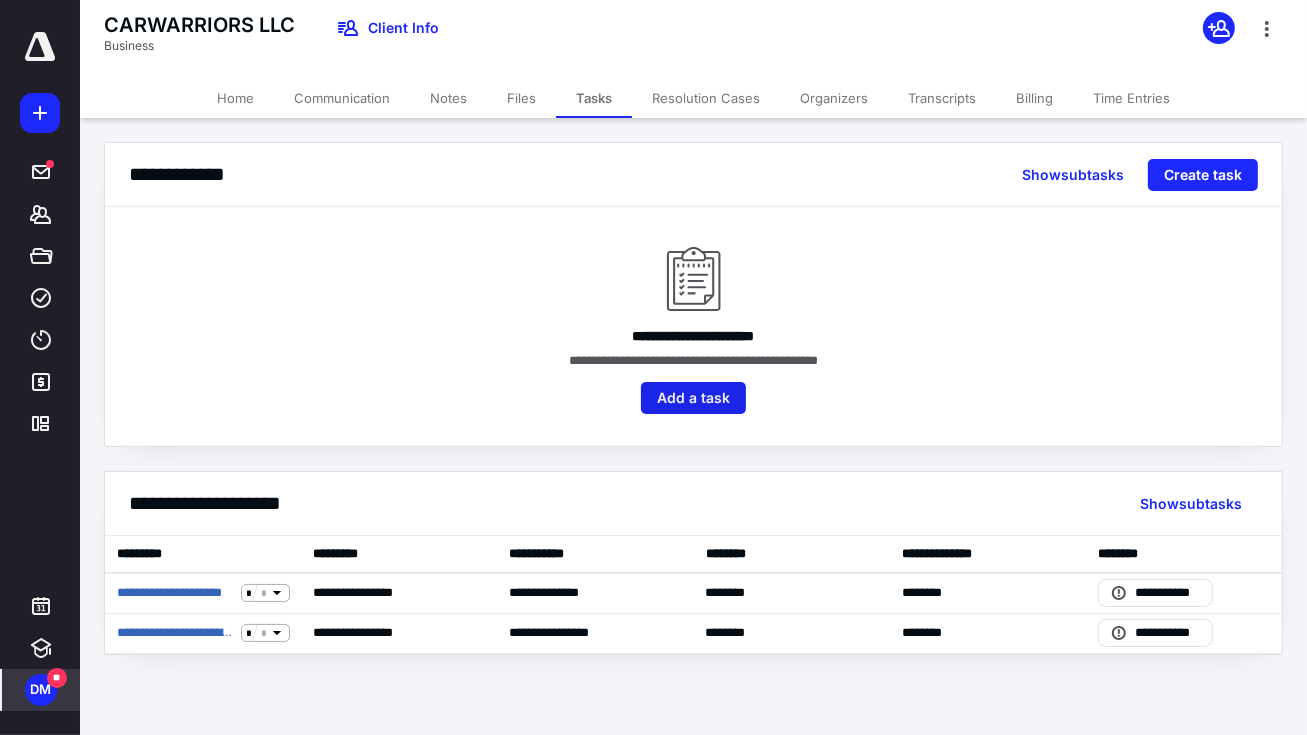 click on "Add a task" at bounding box center (693, 398) 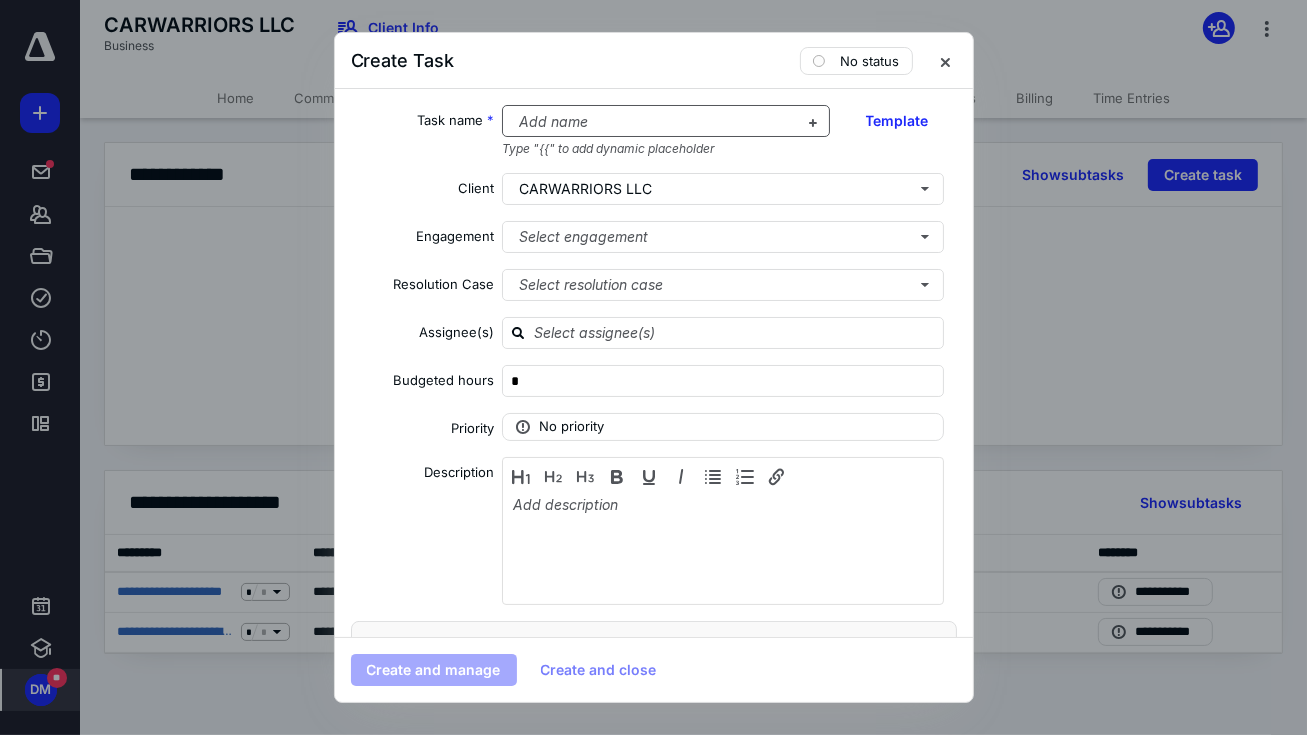 click at bounding box center (654, 122) 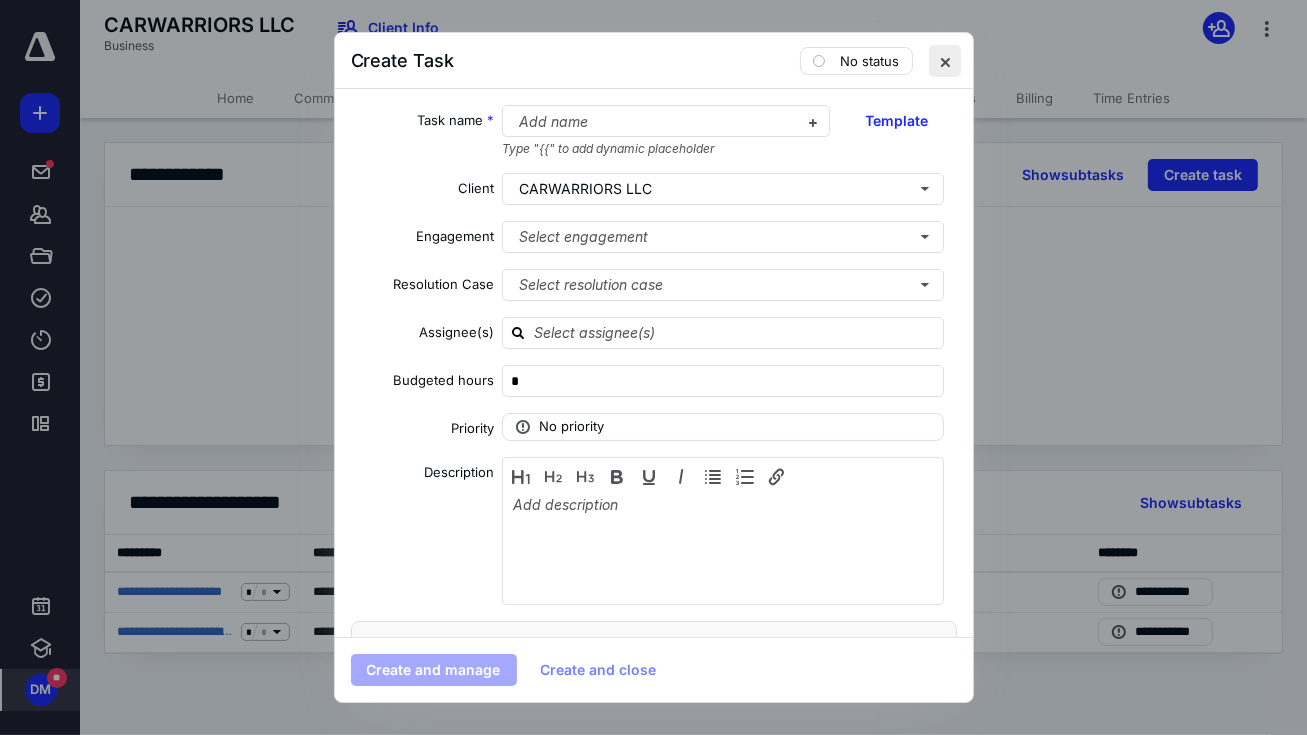 click at bounding box center [945, 61] 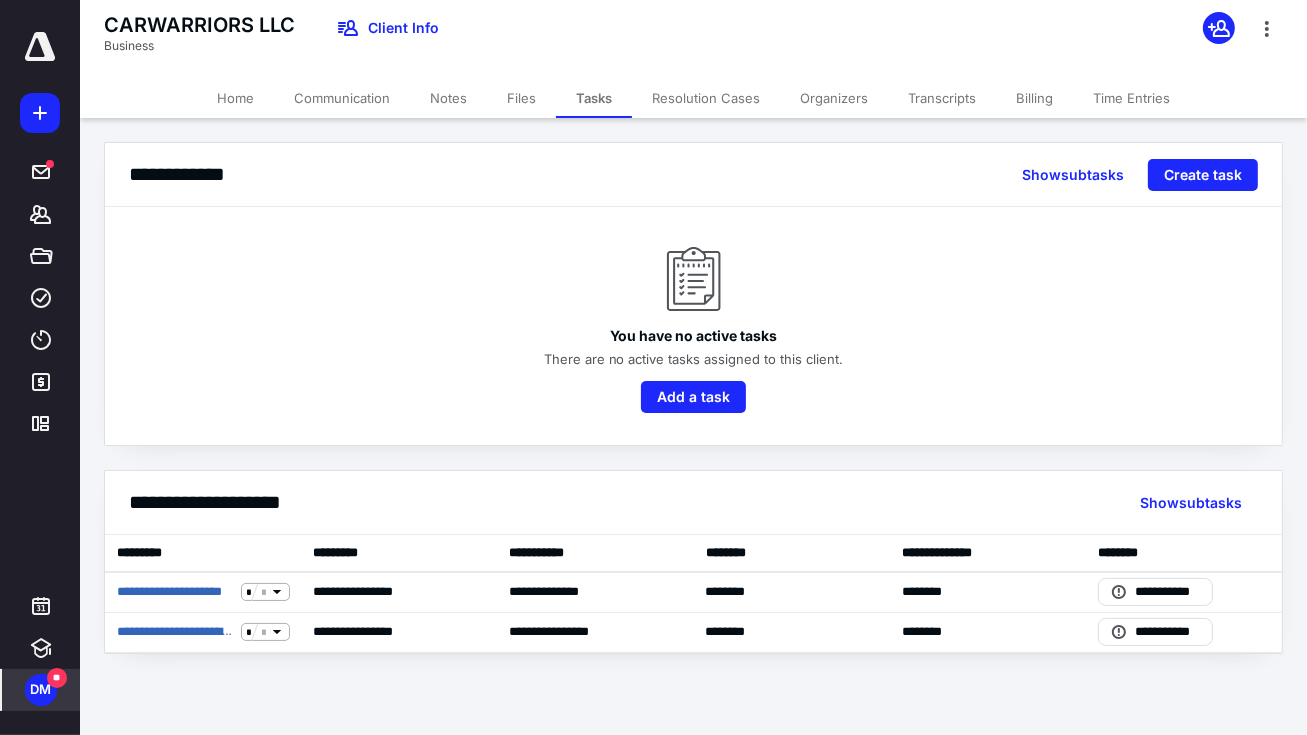 click on "Notes" at bounding box center (448, 98) 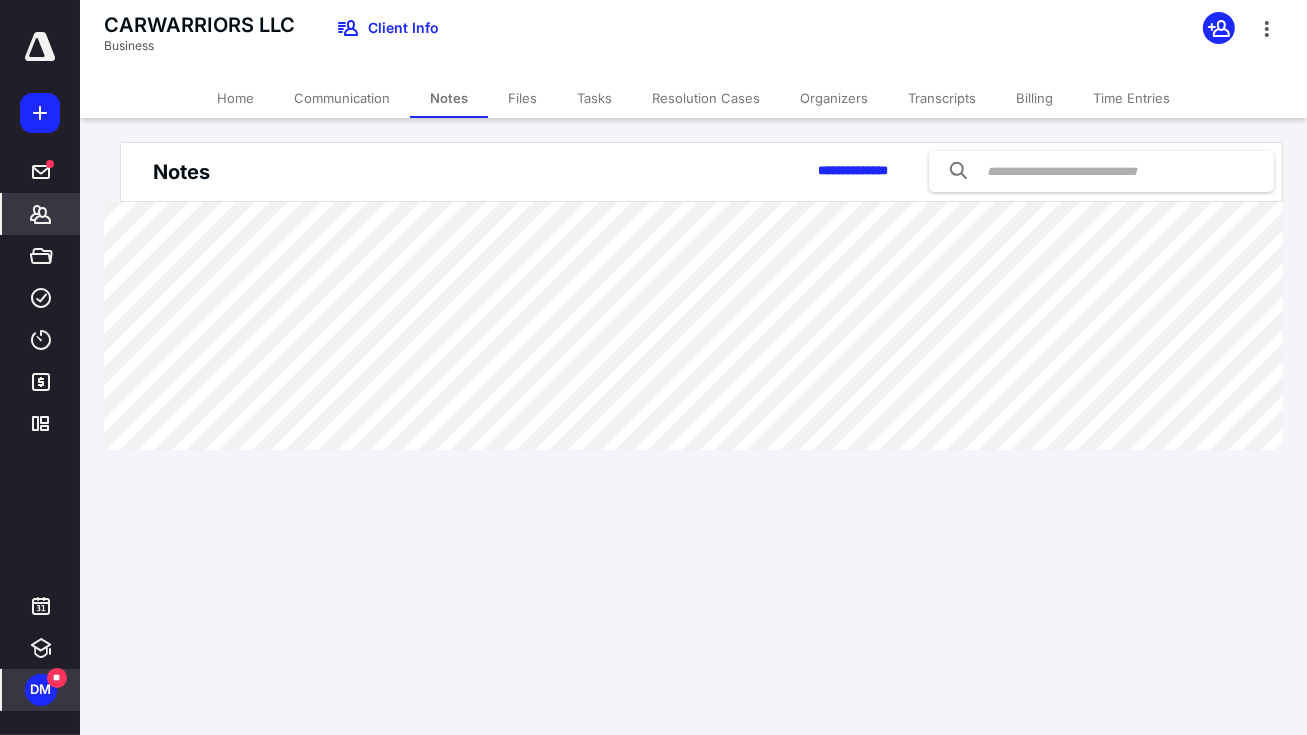 click on "**********" at bounding box center (713, 171) 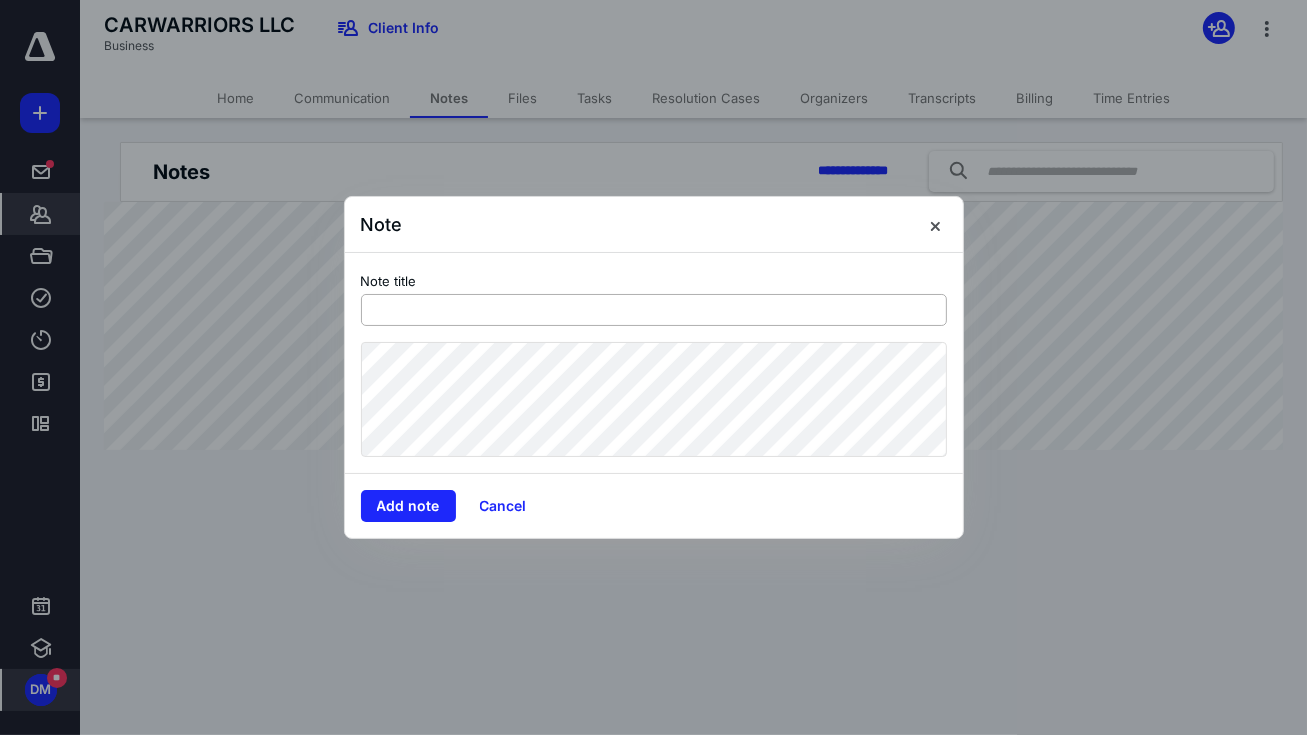 click at bounding box center (654, 310) 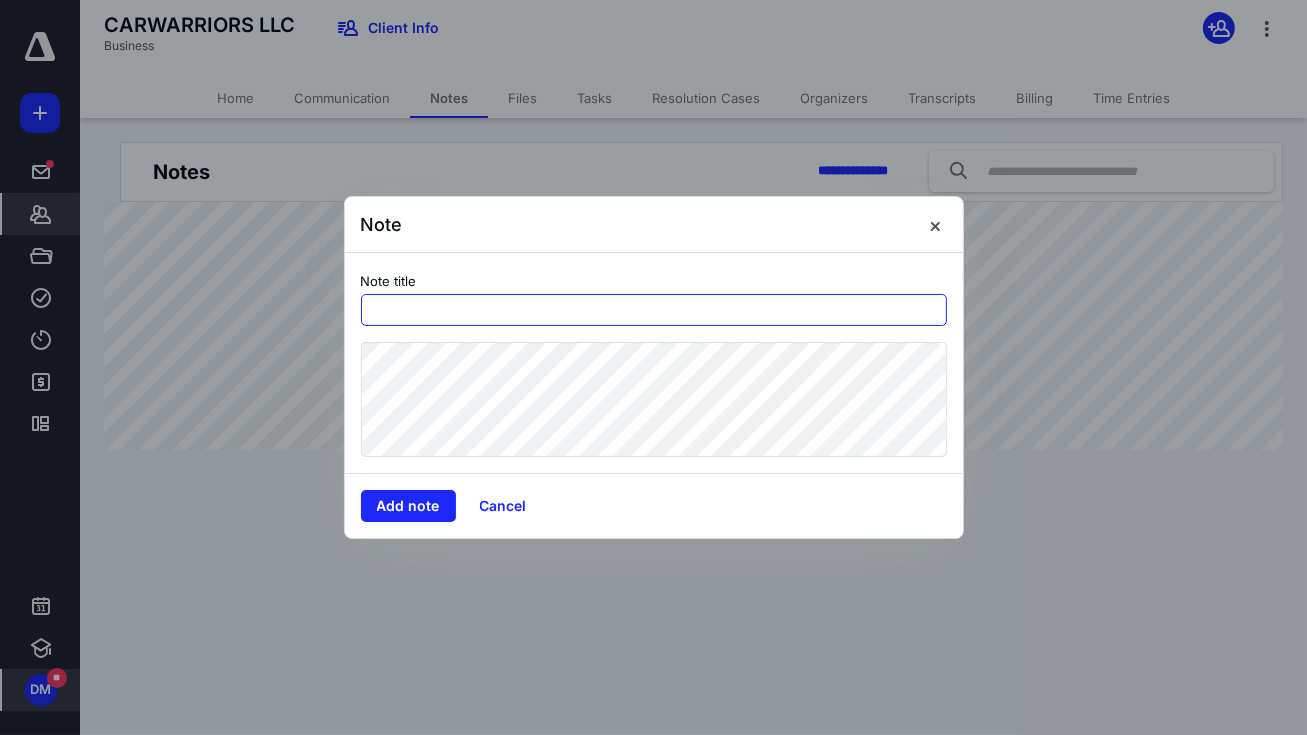 click at bounding box center [654, 310] 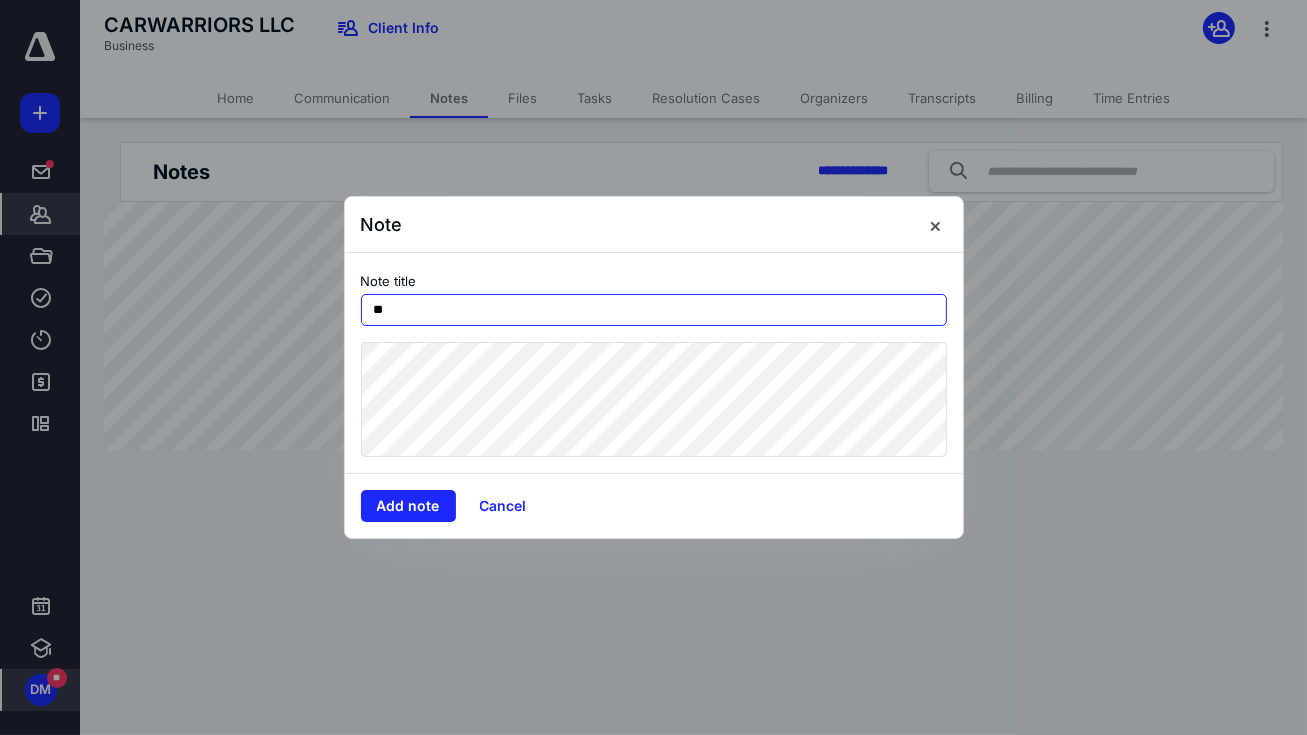 type on "*" 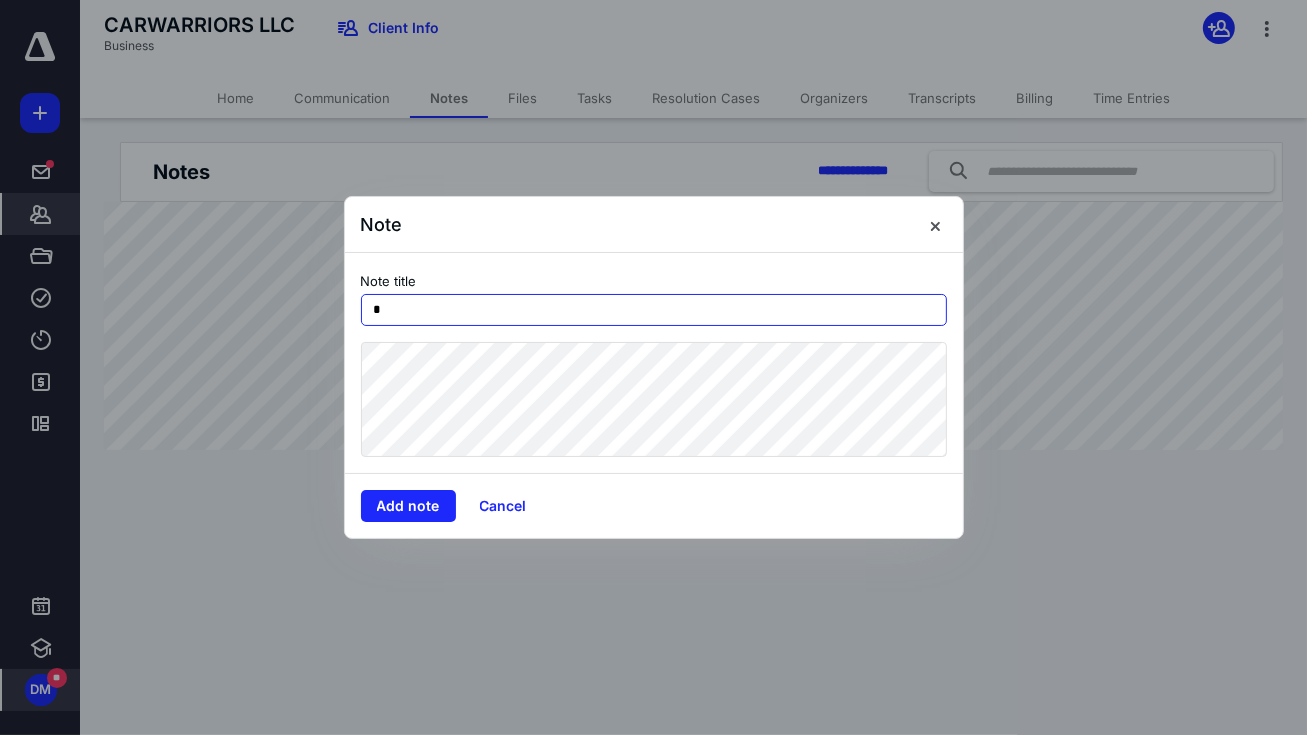 type 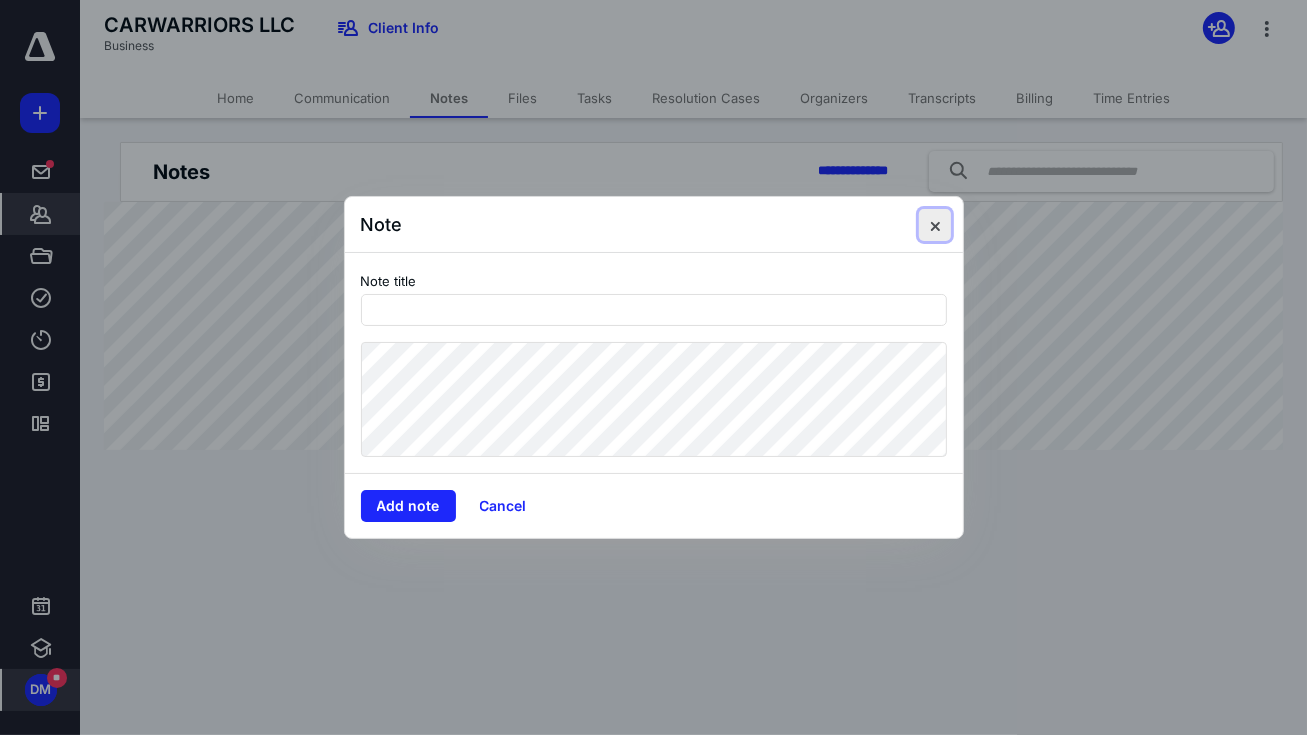 click at bounding box center [935, 225] 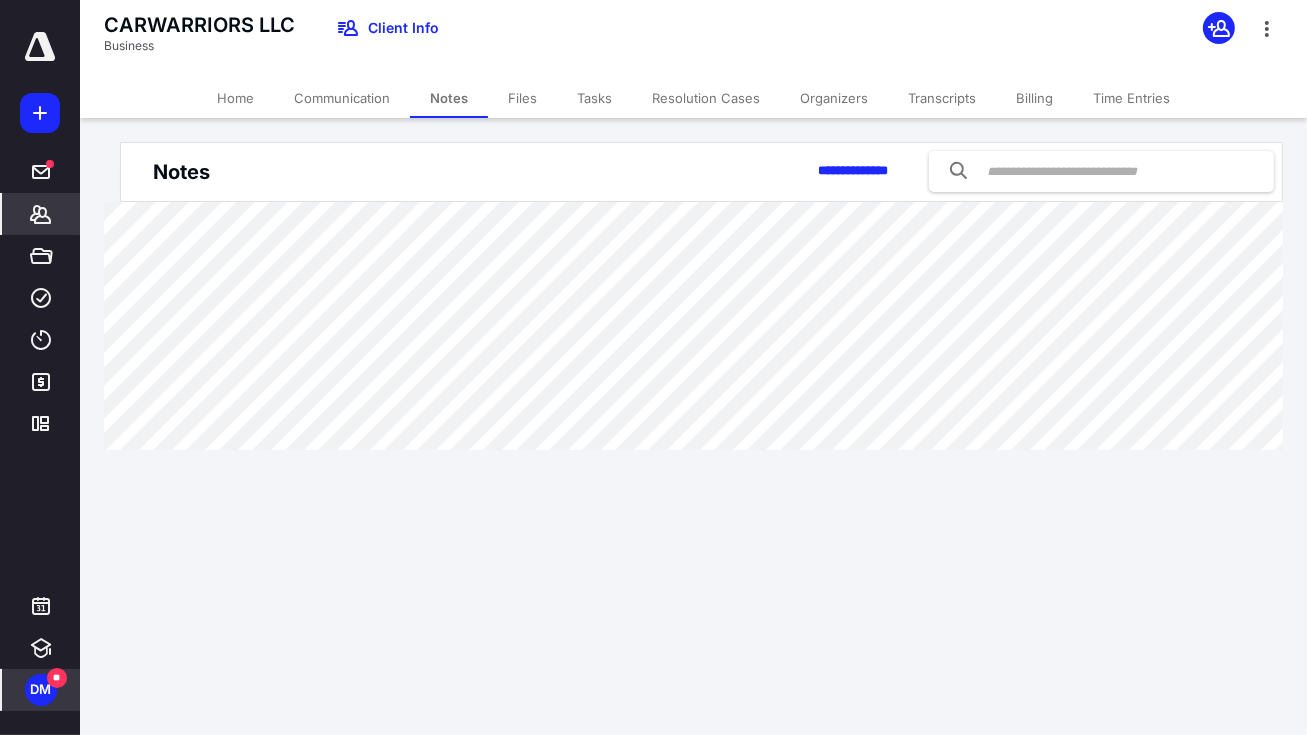 click on "Tasks" at bounding box center [594, 98] 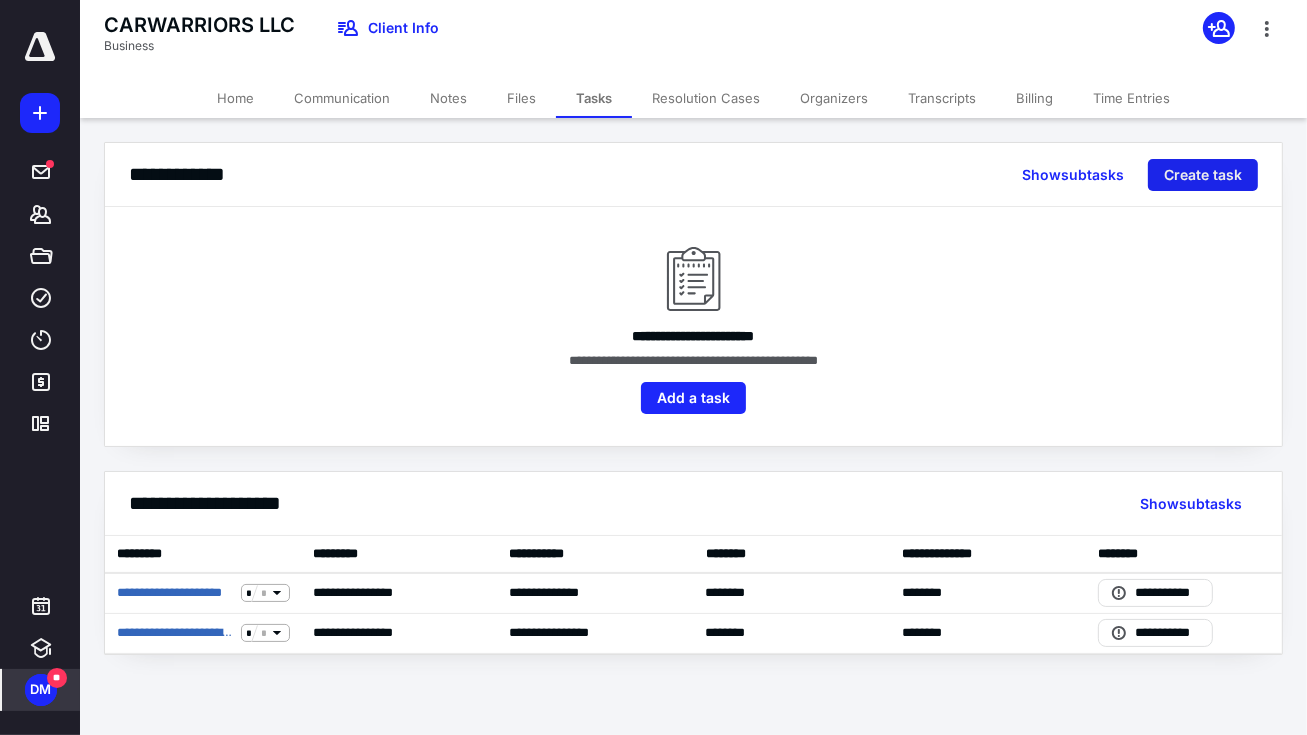 click on "Create task" at bounding box center [1203, 175] 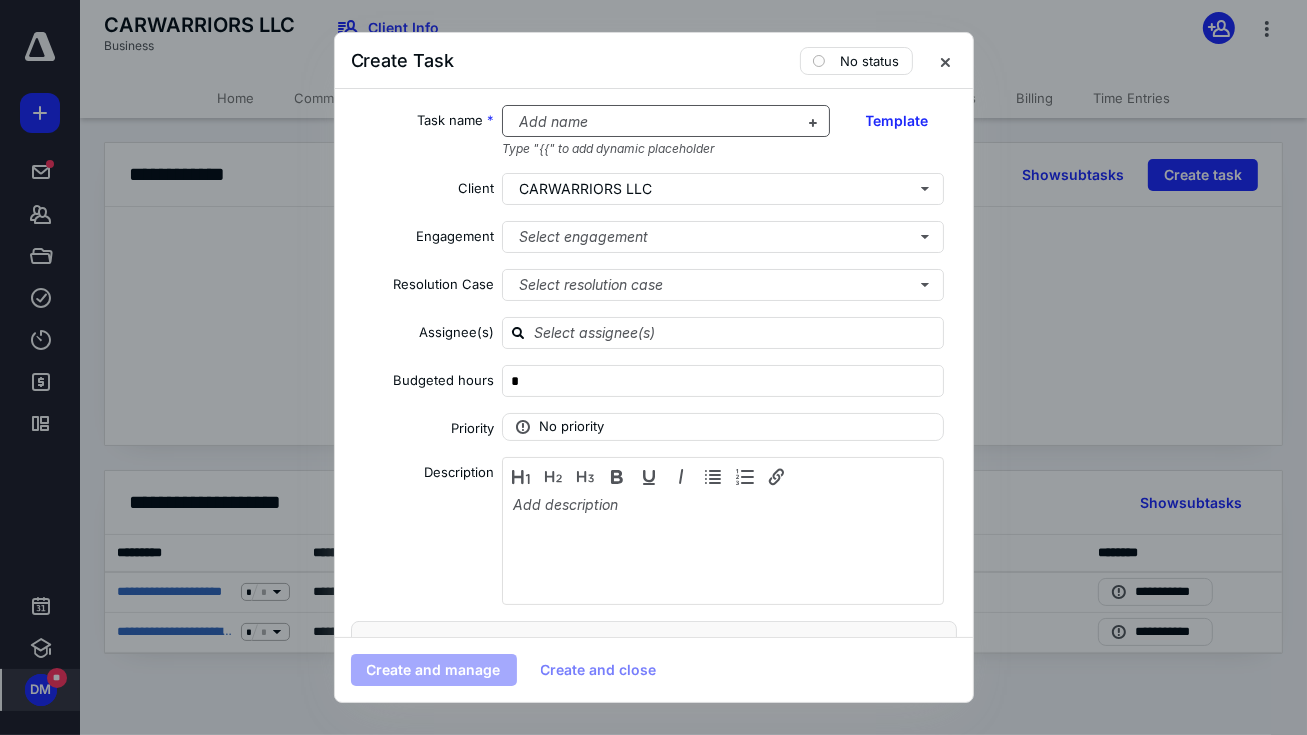 click at bounding box center [654, 122] 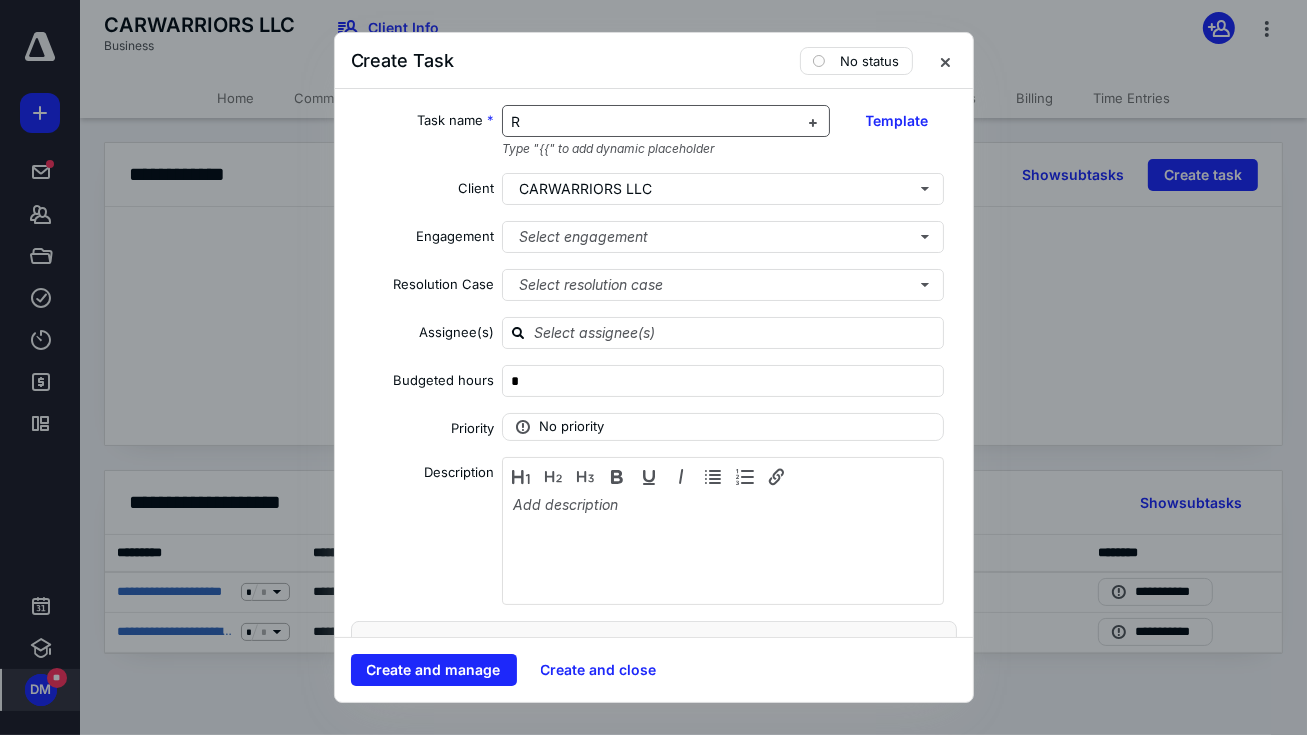 type 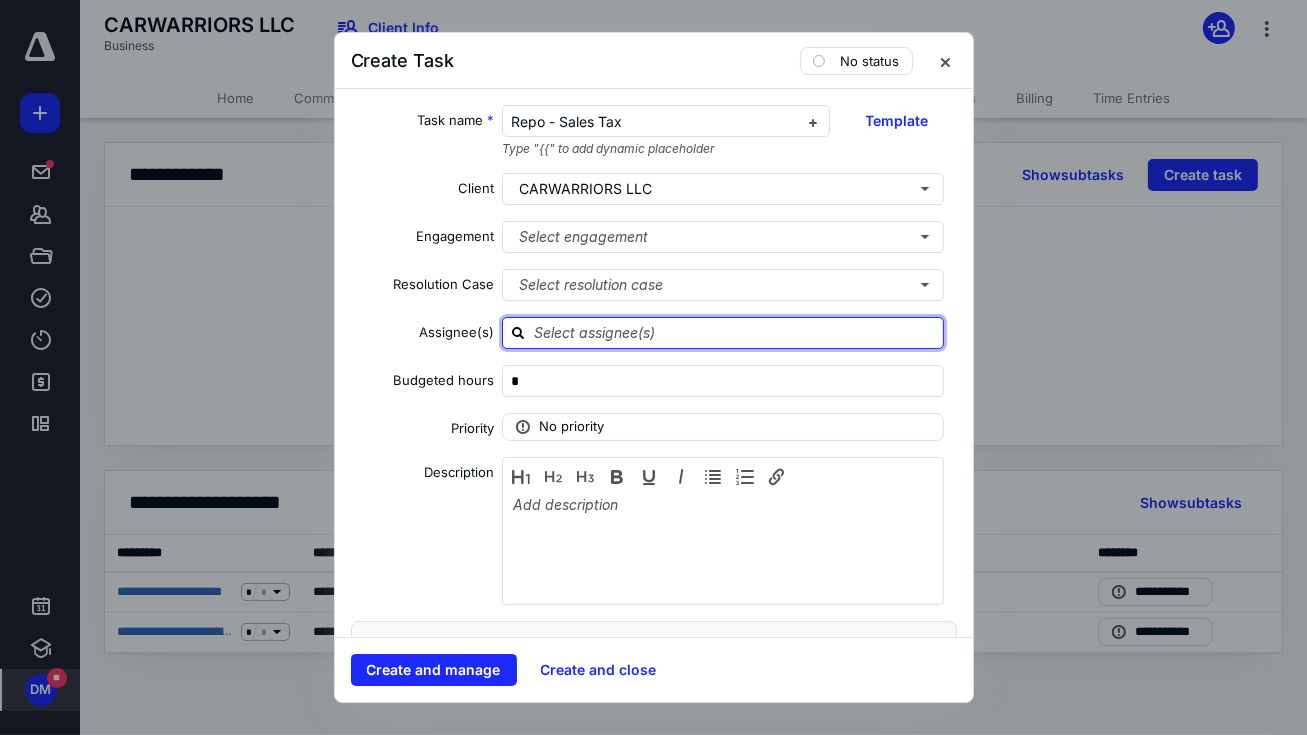 click at bounding box center [735, 332] 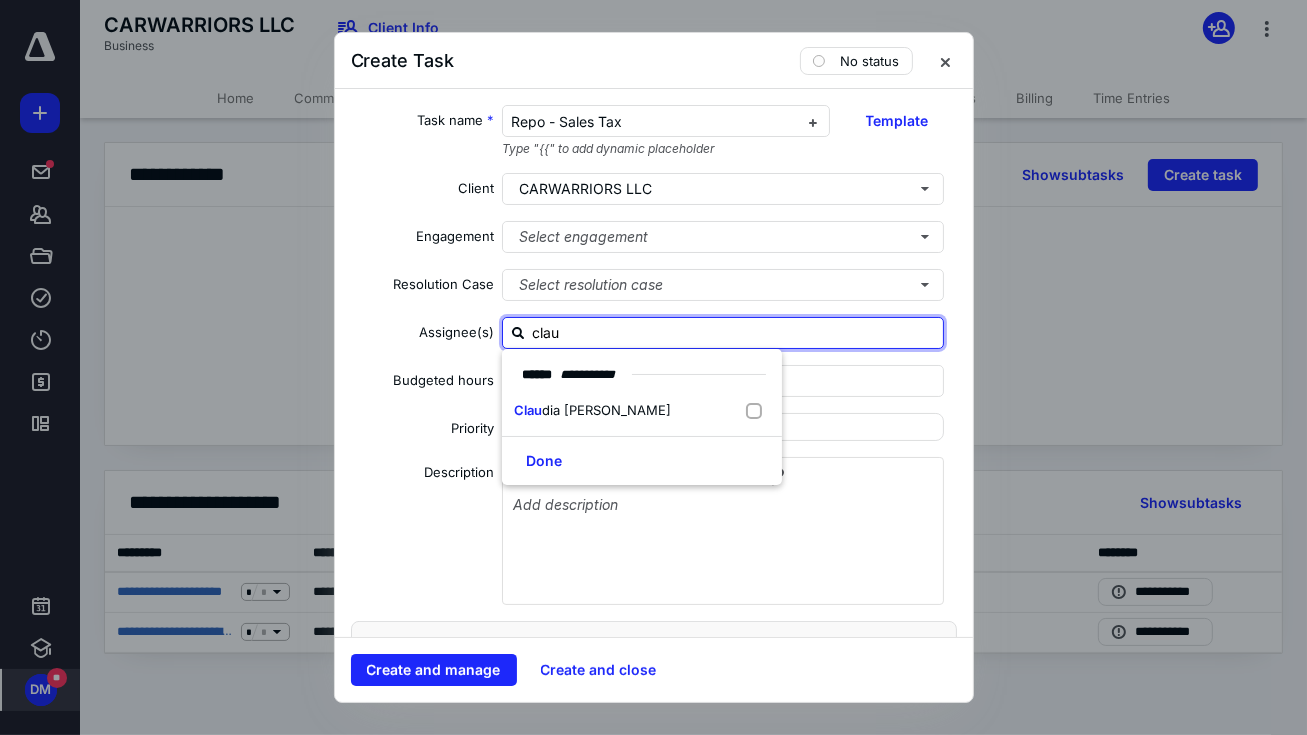 type on "claud" 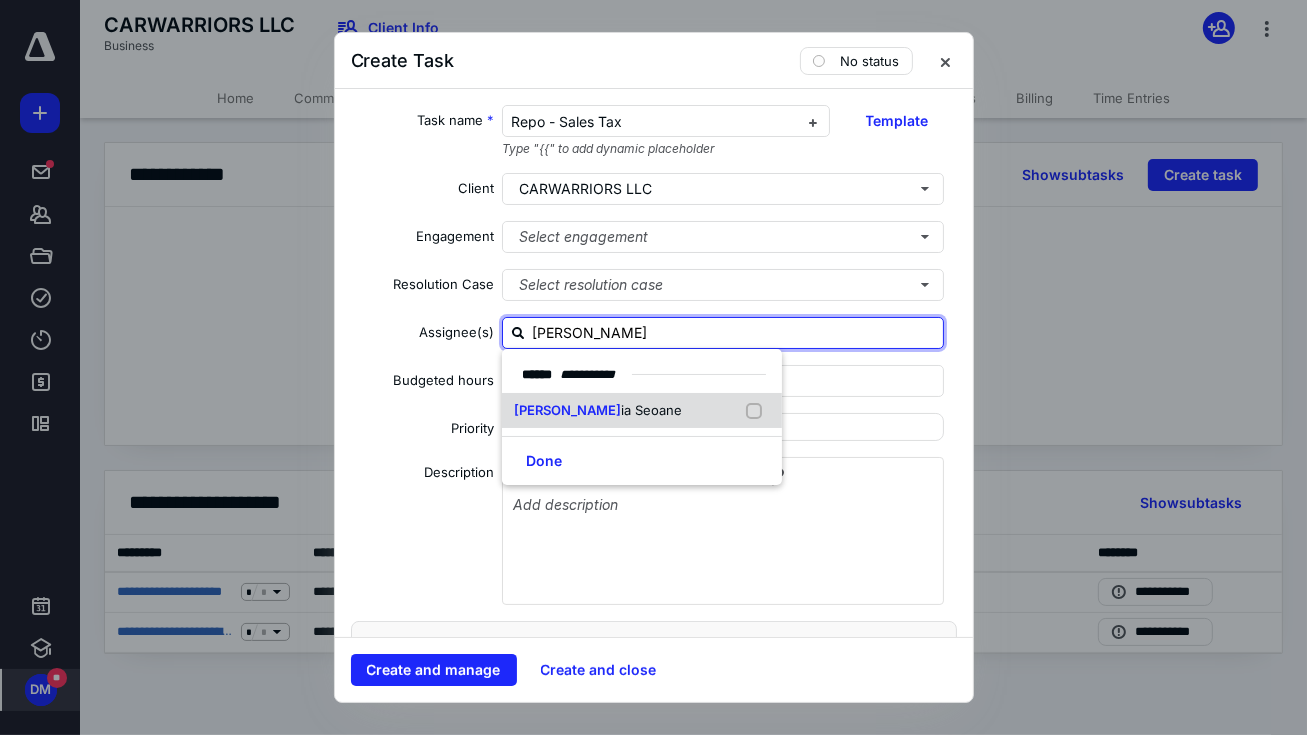 click on "Claud ia Seoane" at bounding box center (642, 411) 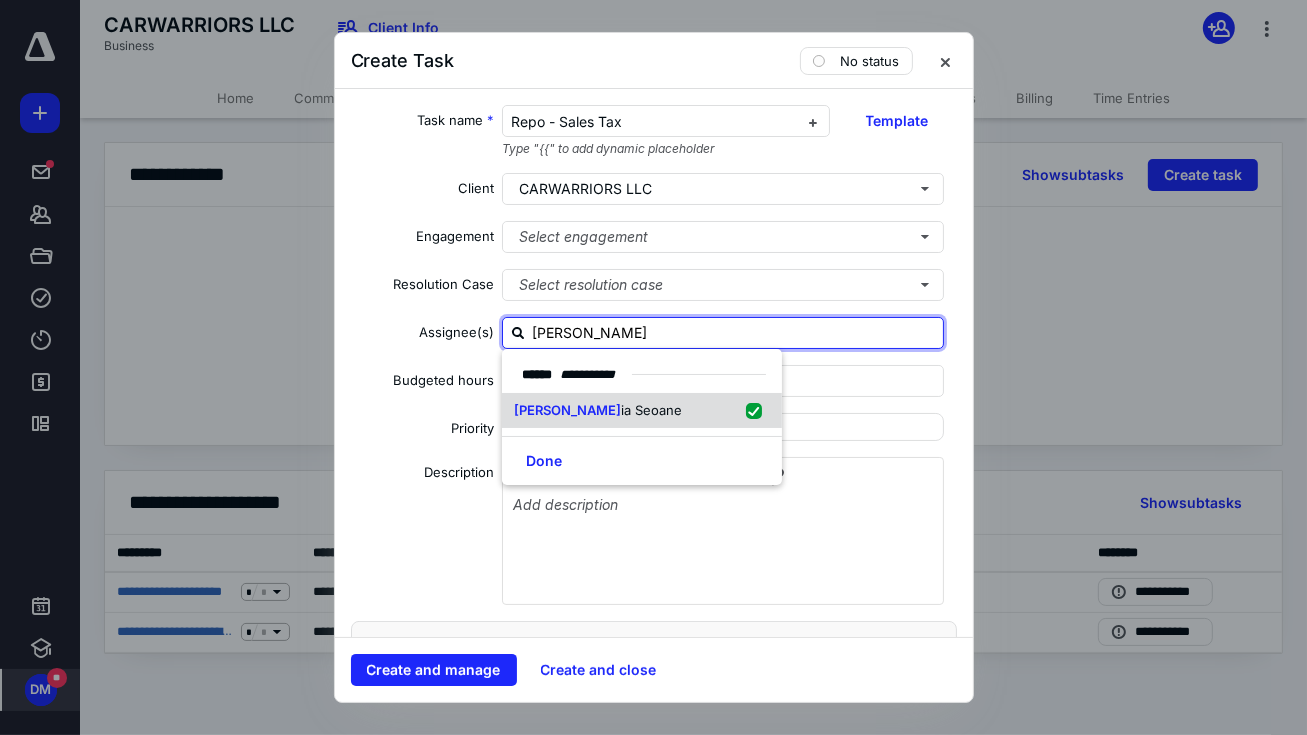 checkbox on "true" 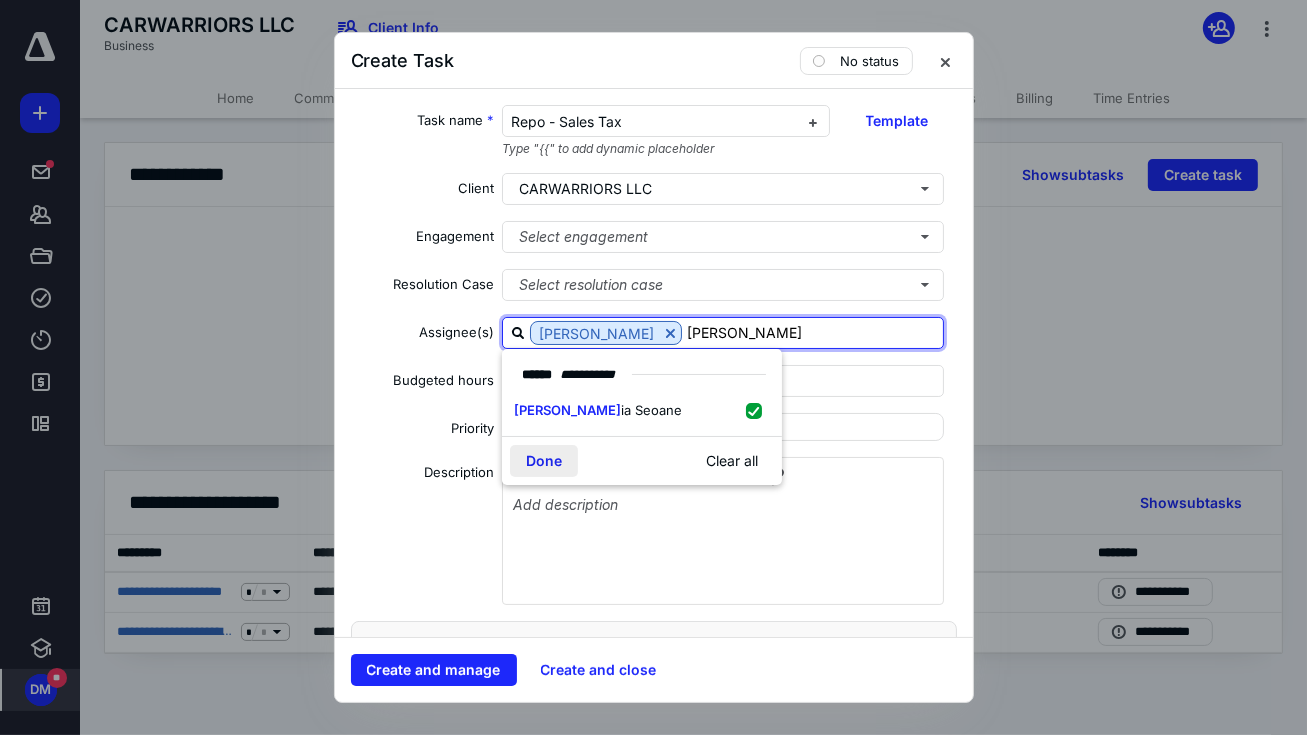 type on "claud" 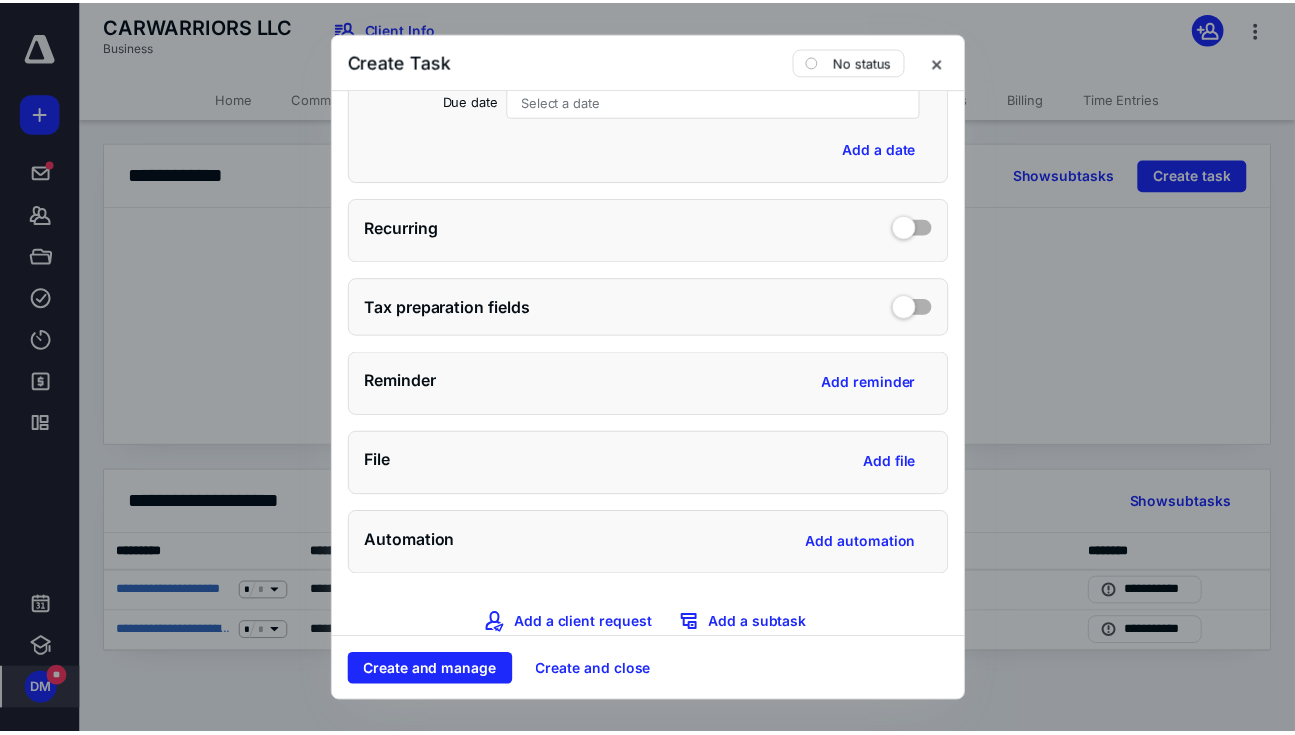 scroll, scrollTop: 696, scrollLeft: 0, axis: vertical 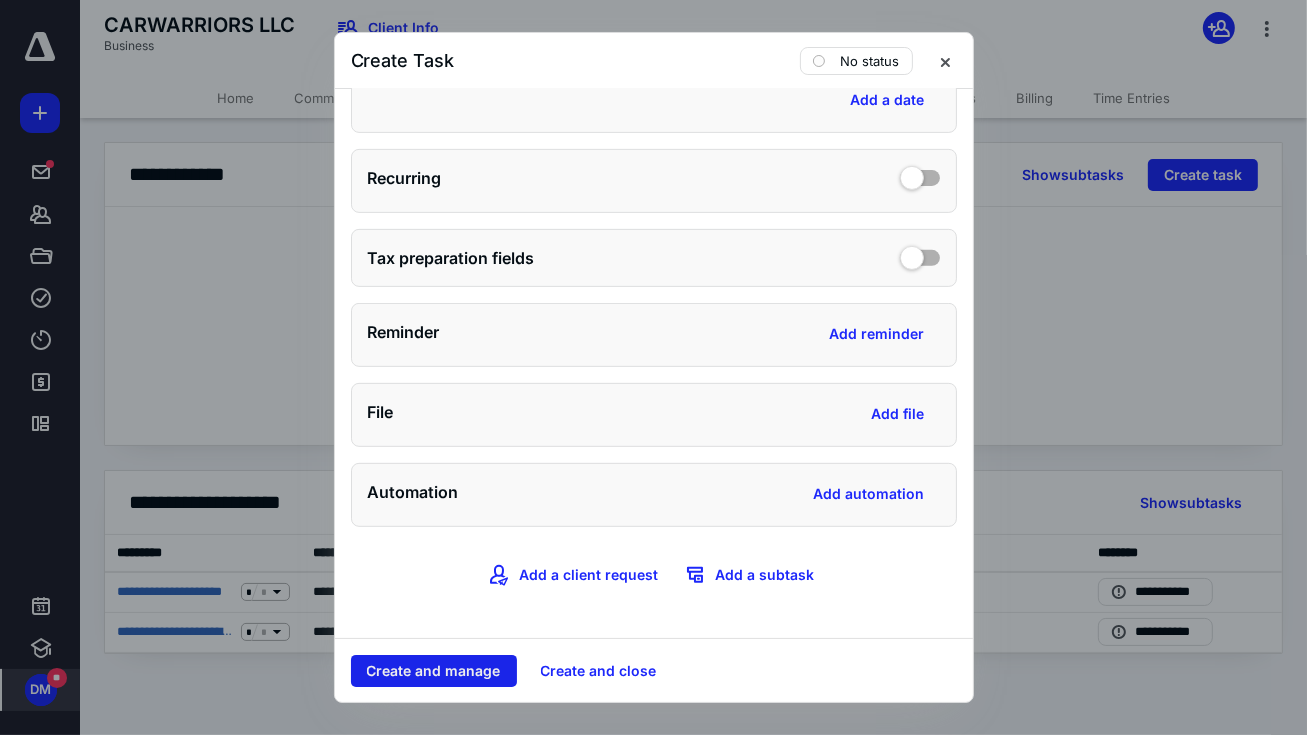 click on "Create and manage" at bounding box center (434, 671) 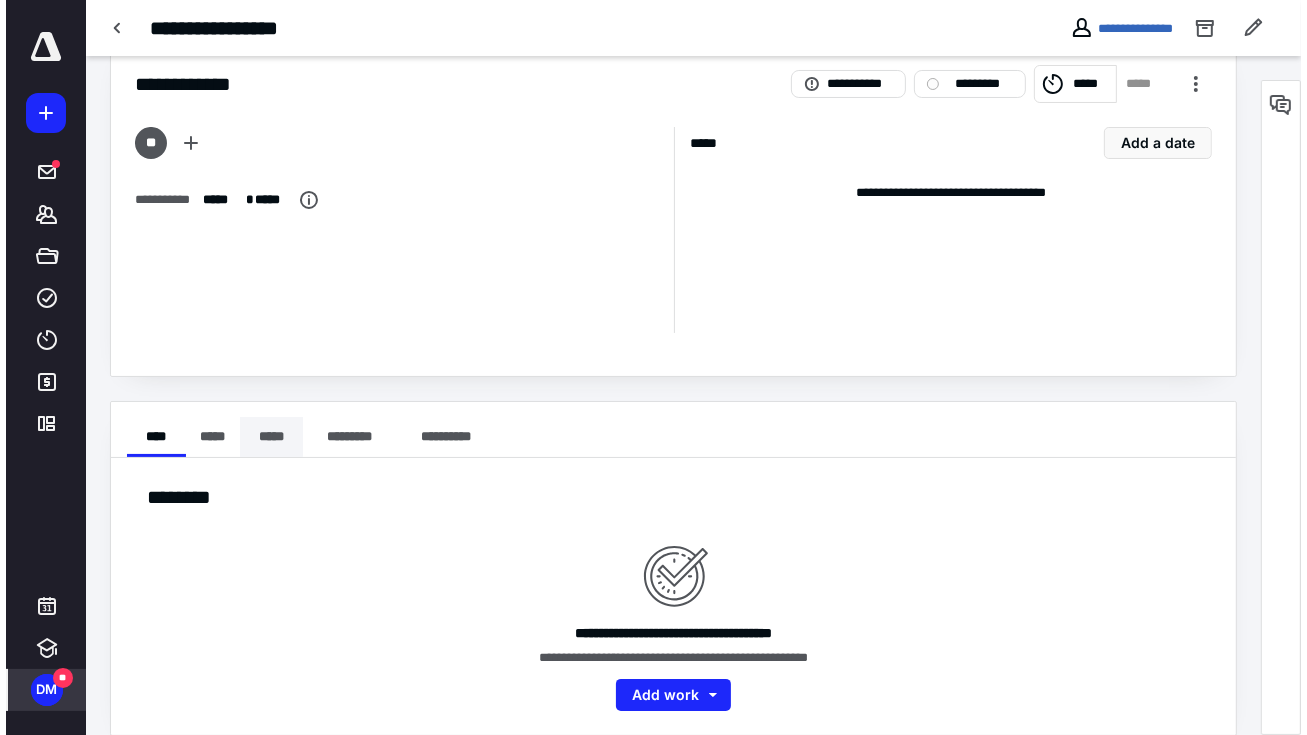 scroll, scrollTop: 63, scrollLeft: 0, axis: vertical 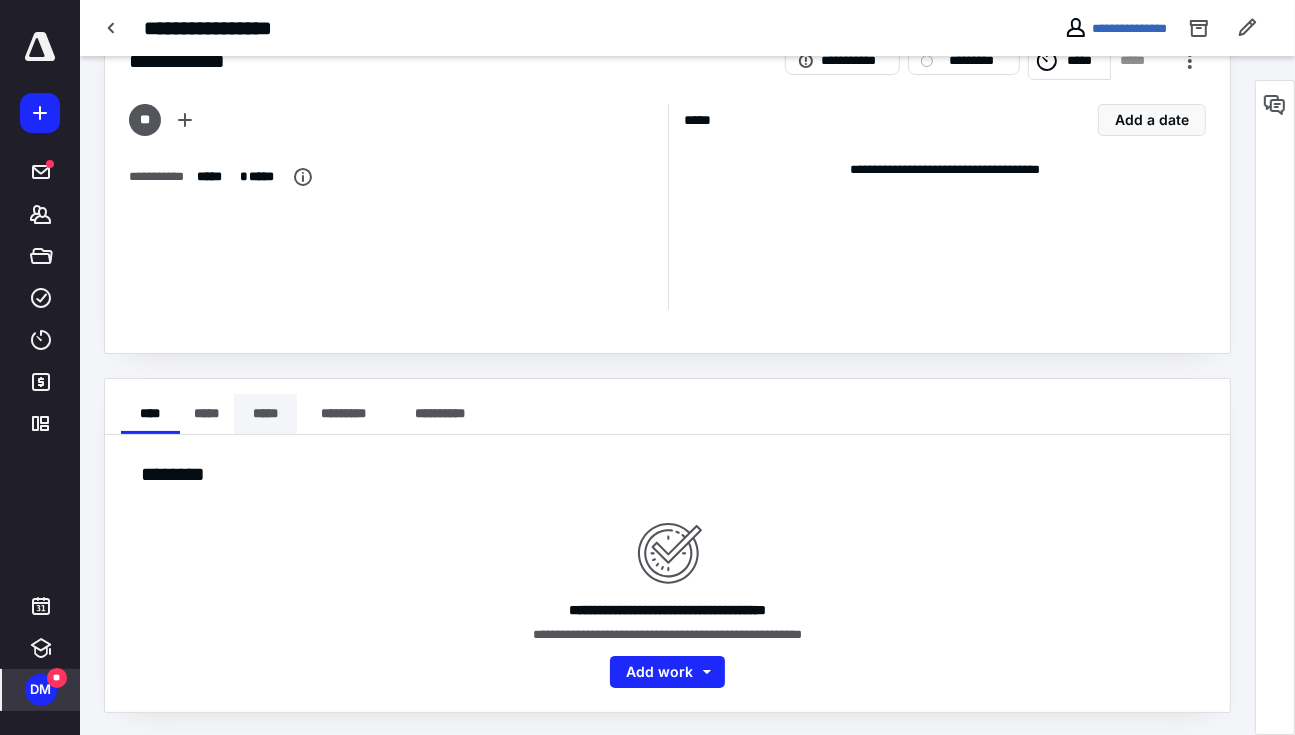 drag, startPoint x: 249, startPoint y: 413, endPoint x: 268, endPoint y: 415, distance: 19.104973 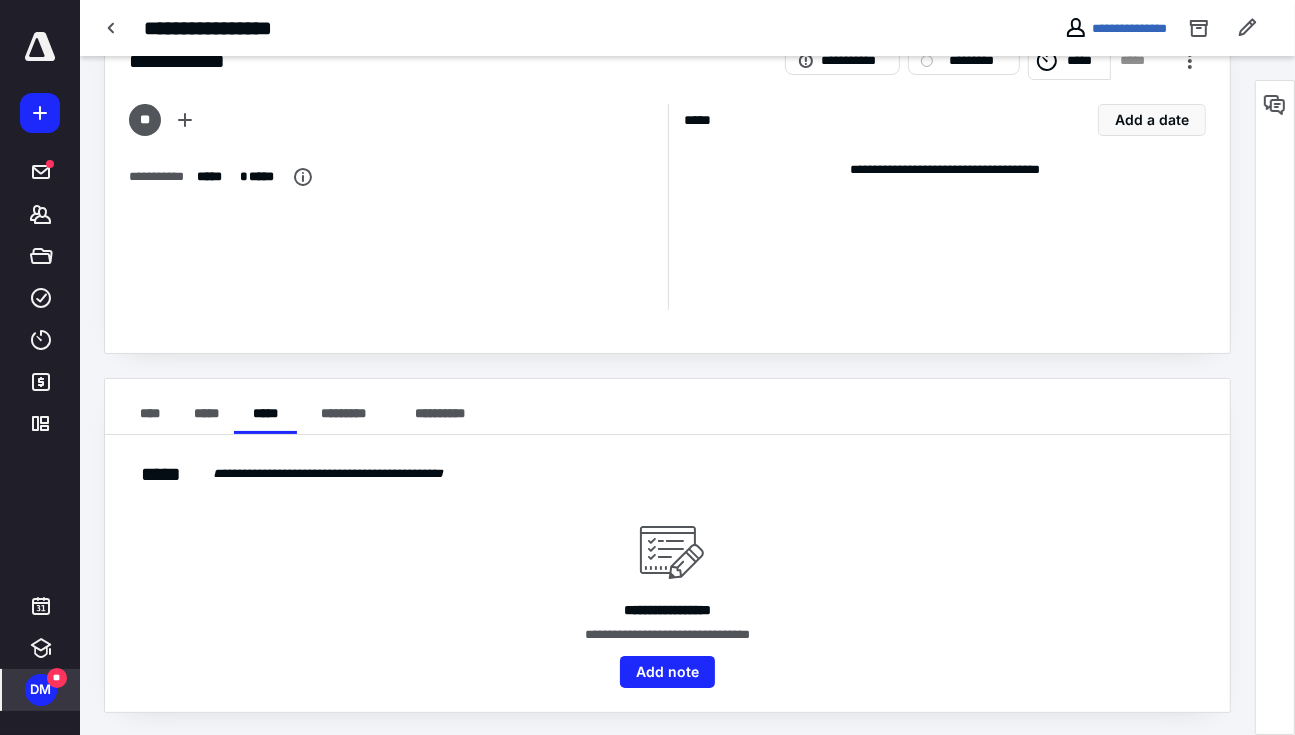 click on "**********" at bounding box center [667, 573] 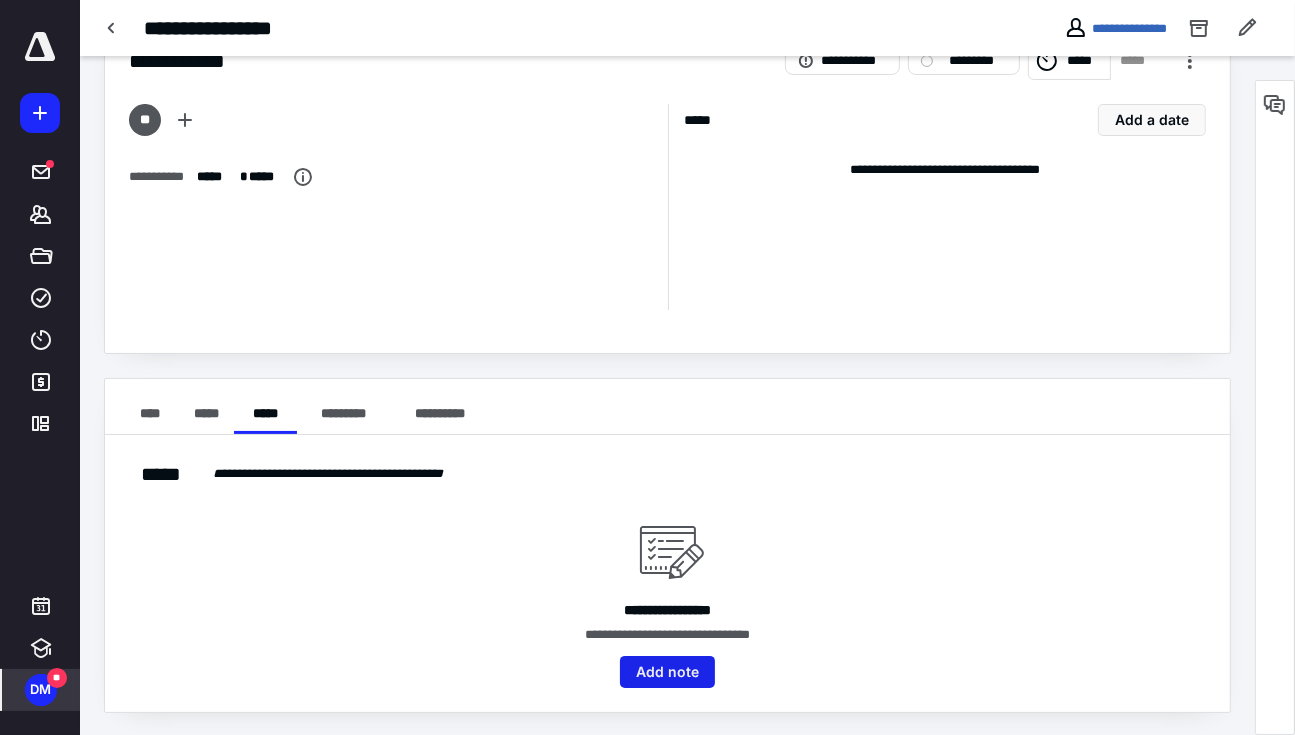 click on "Add note" at bounding box center (667, 672) 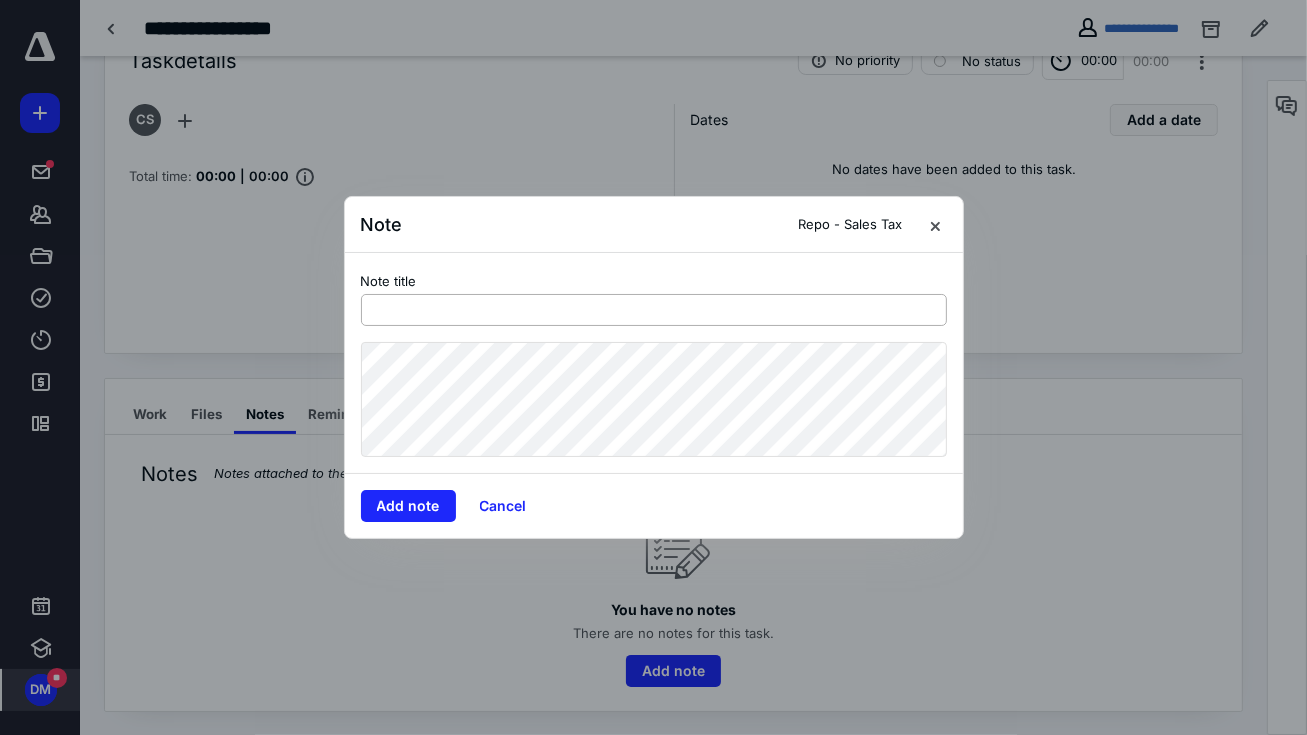 click at bounding box center [654, 310] 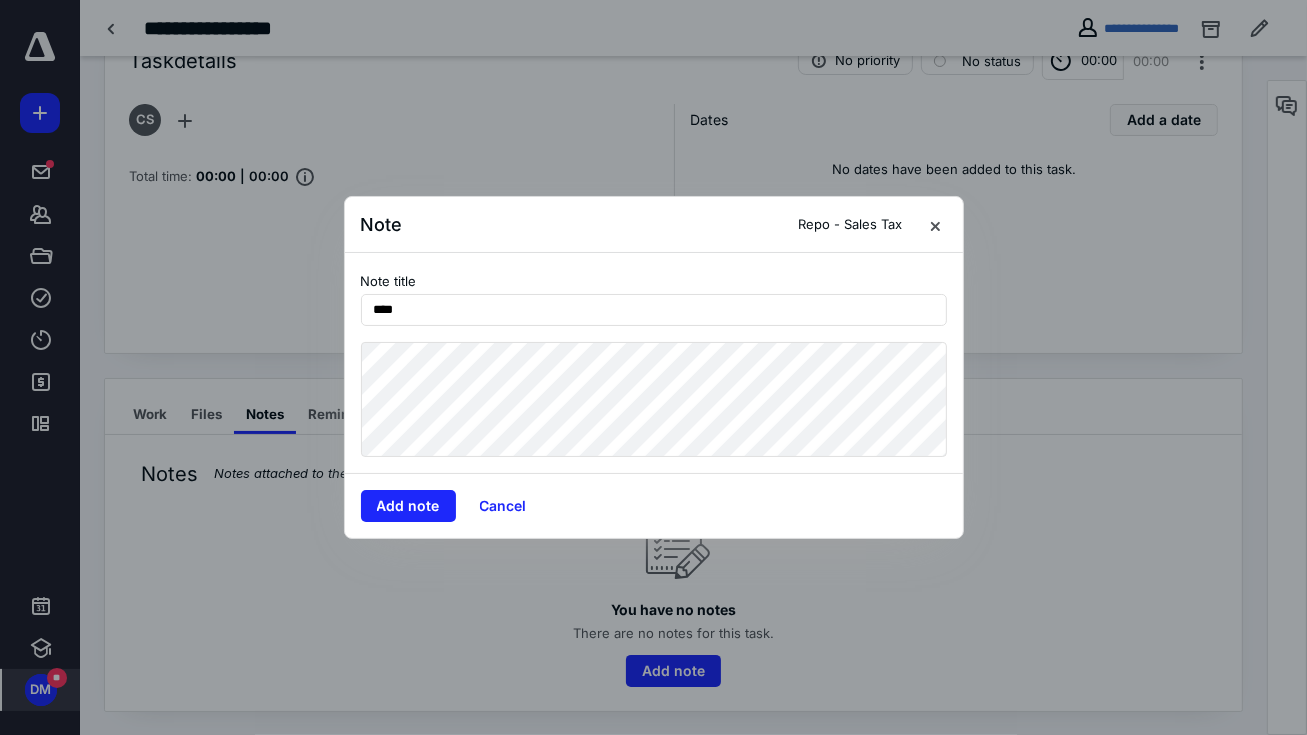 type on "****" 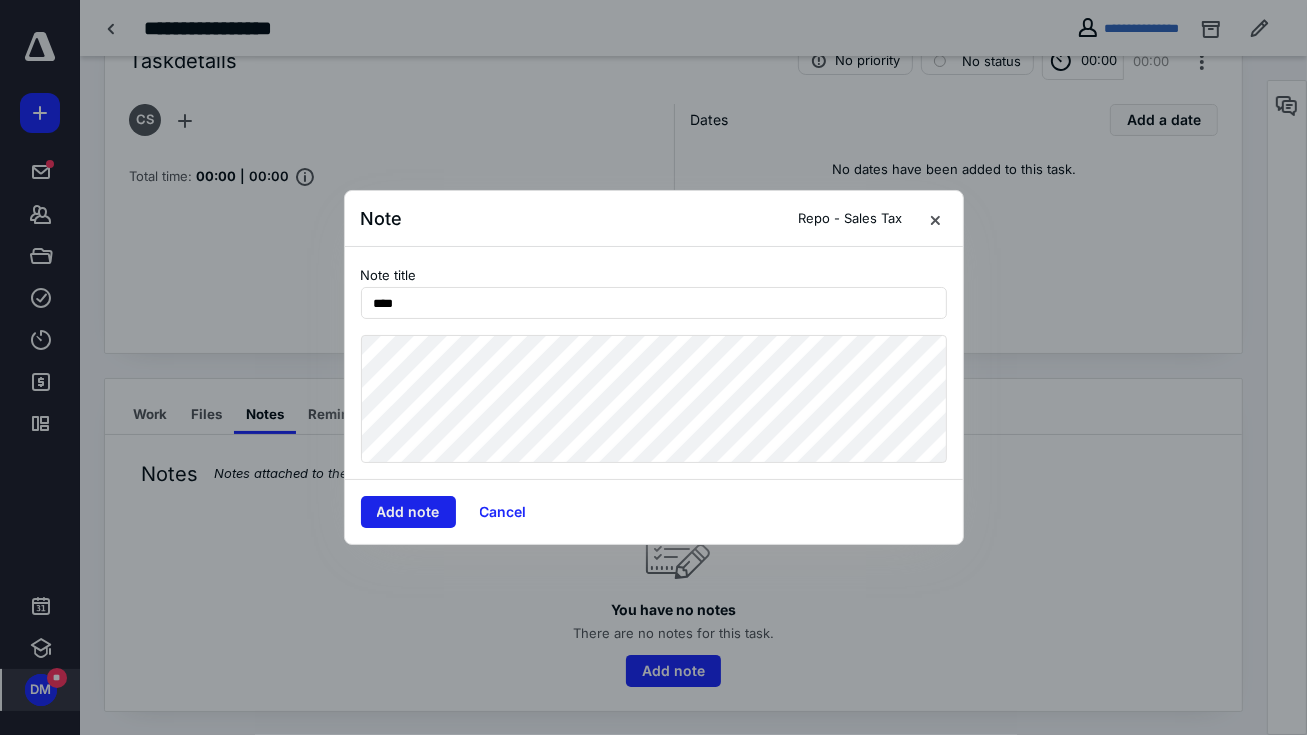 click on "Add note" at bounding box center (408, 512) 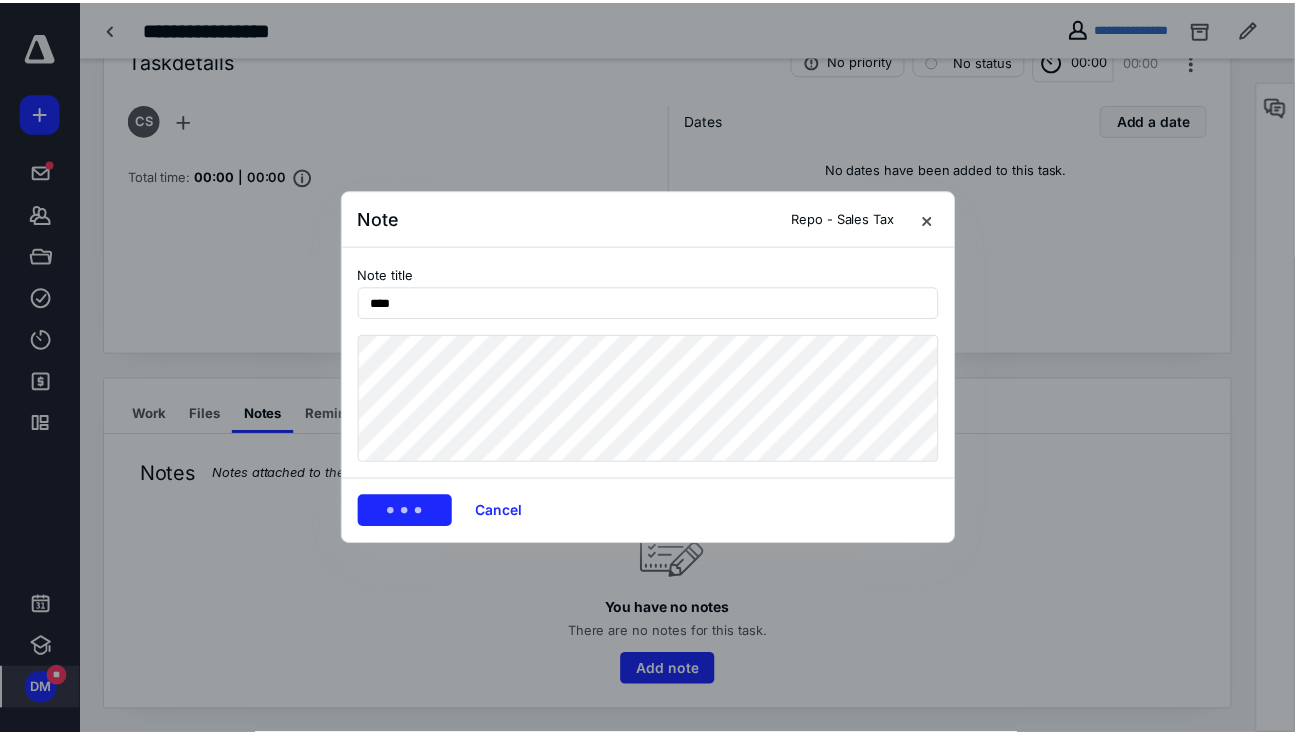 scroll, scrollTop: 0, scrollLeft: 0, axis: both 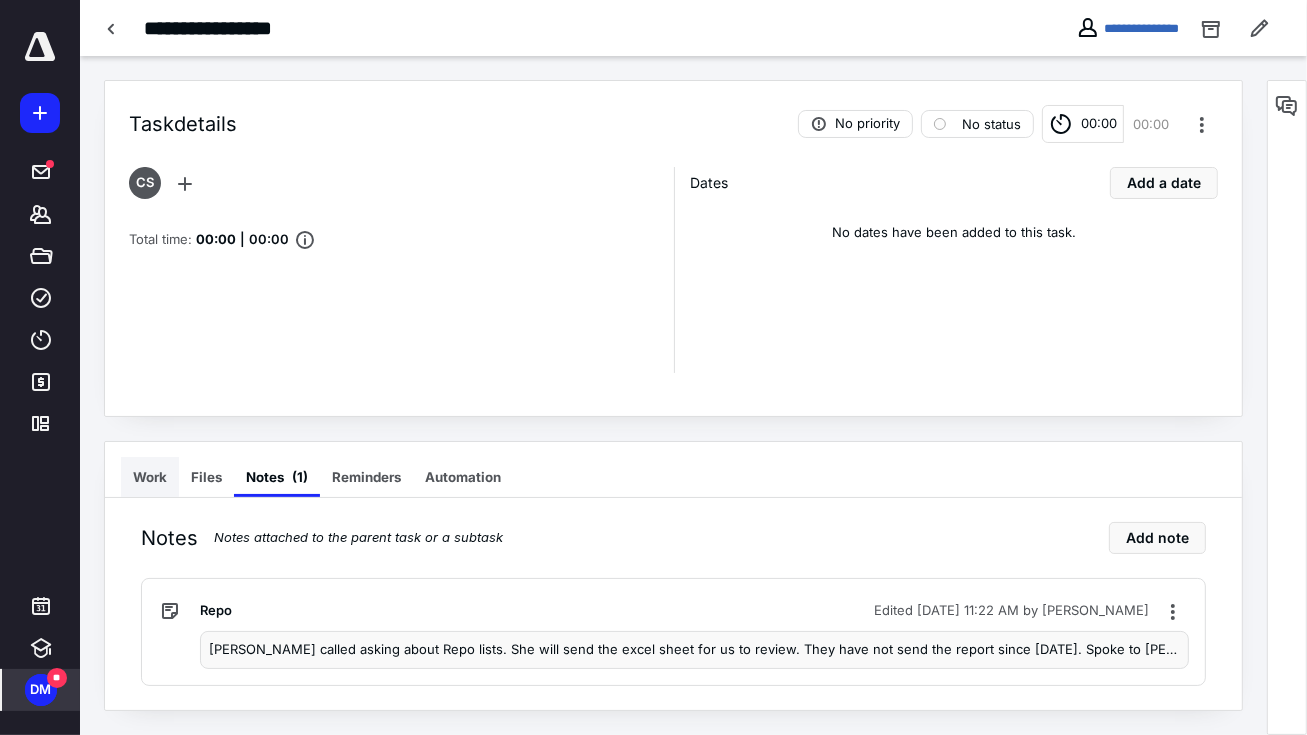 click on "Work" at bounding box center (150, 477) 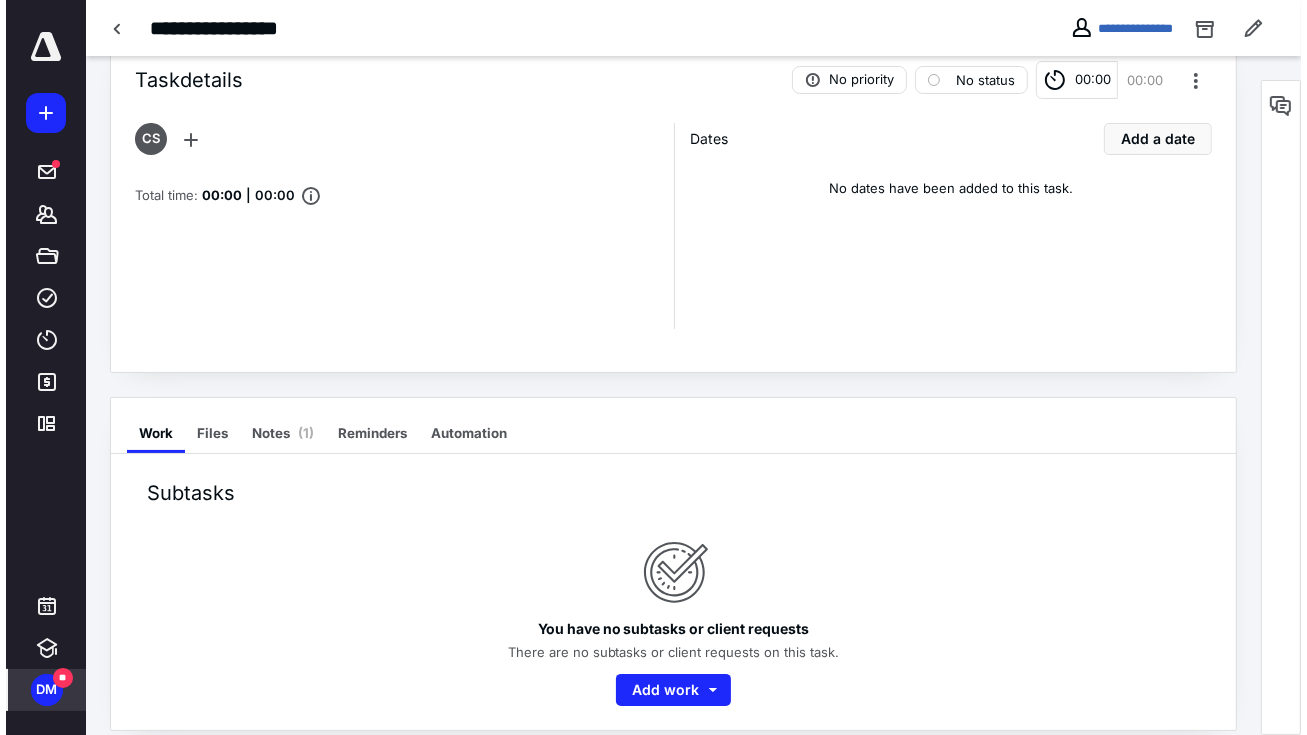scroll, scrollTop: 63, scrollLeft: 0, axis: vertical 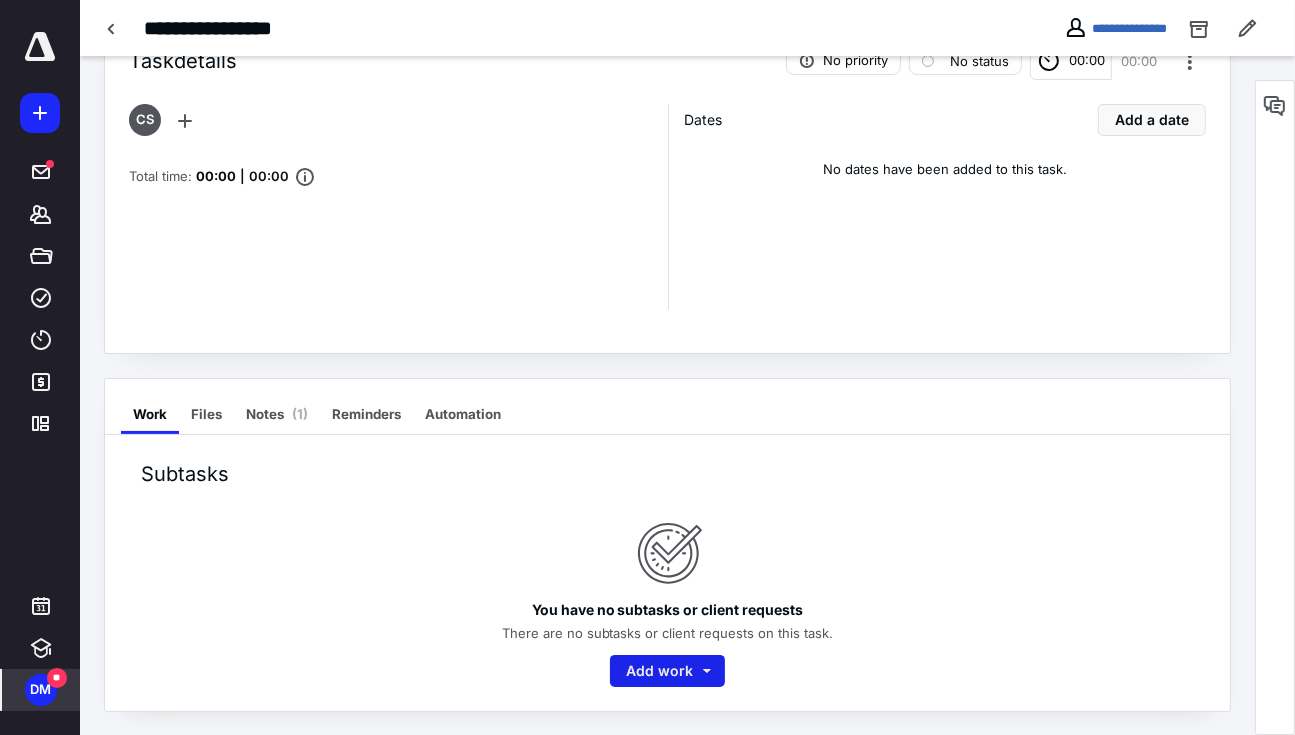click on "Add work" at bounding box center [667, 671] 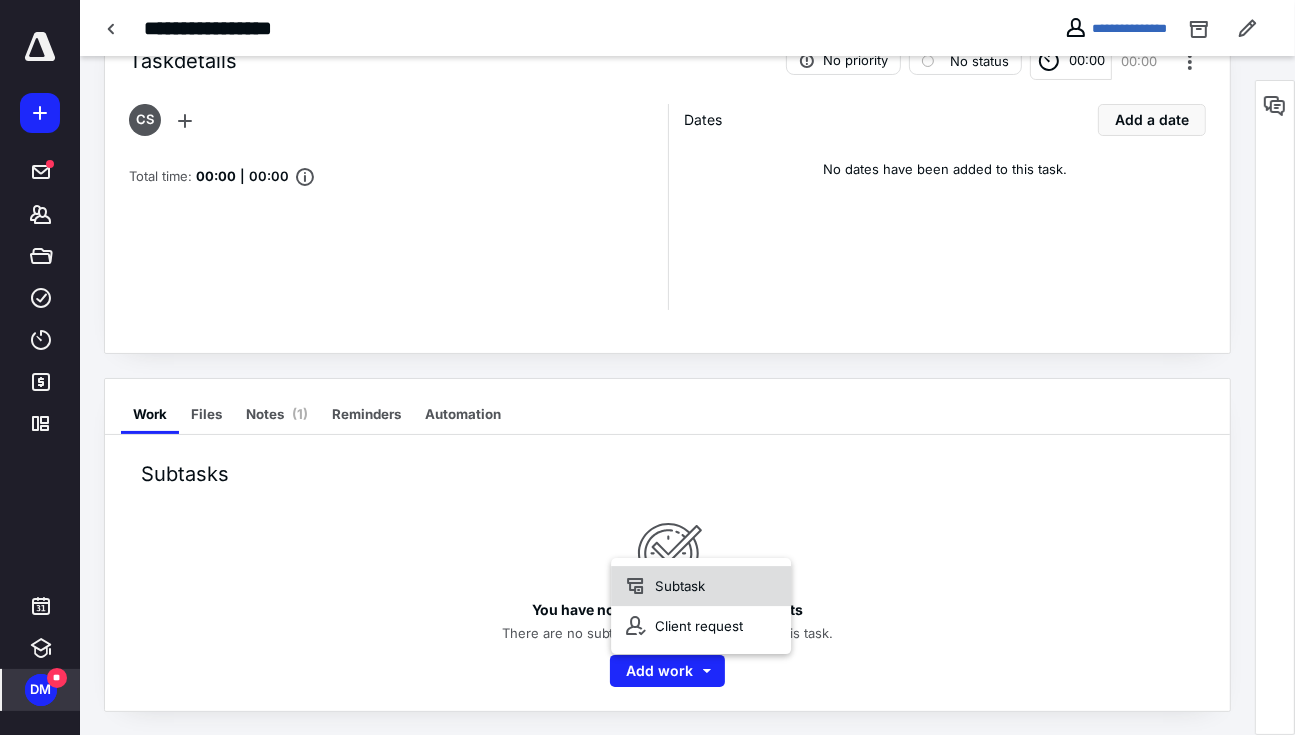 click on "Subtask" at bounding box center (701, 586) 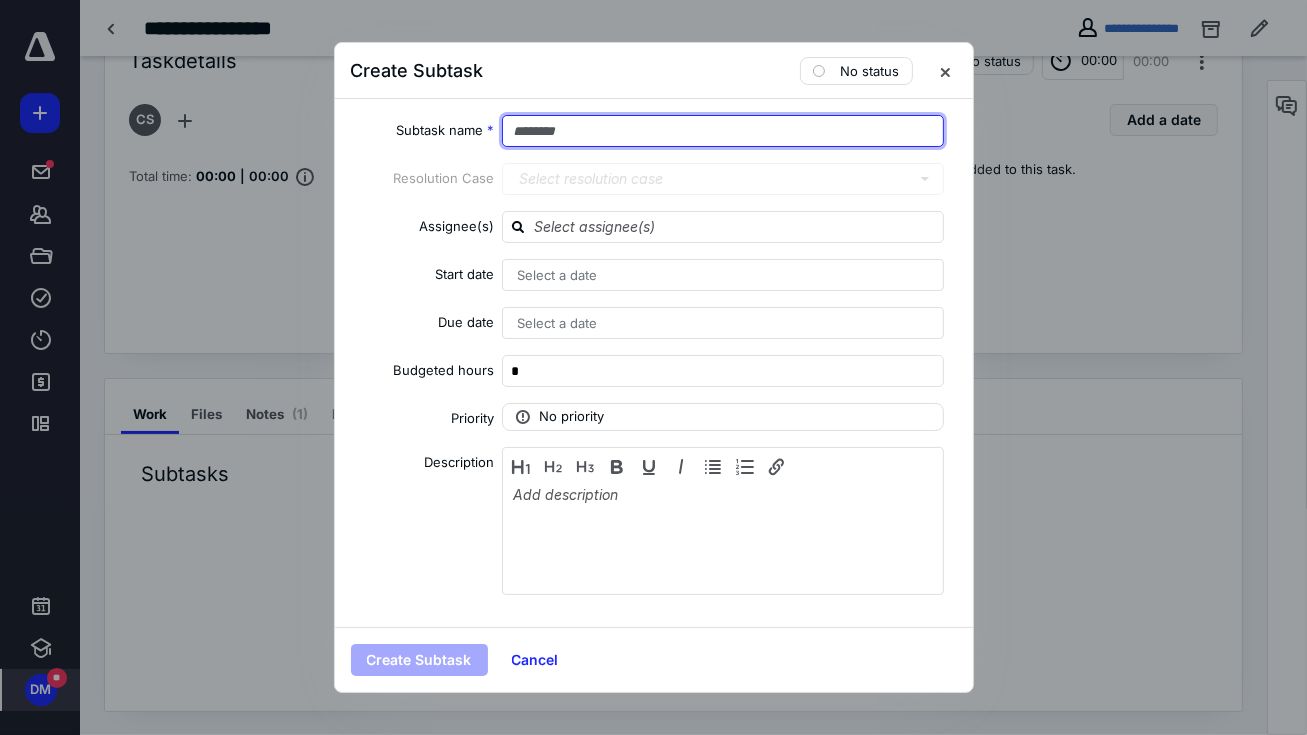 click at bounding box center [723, 131] 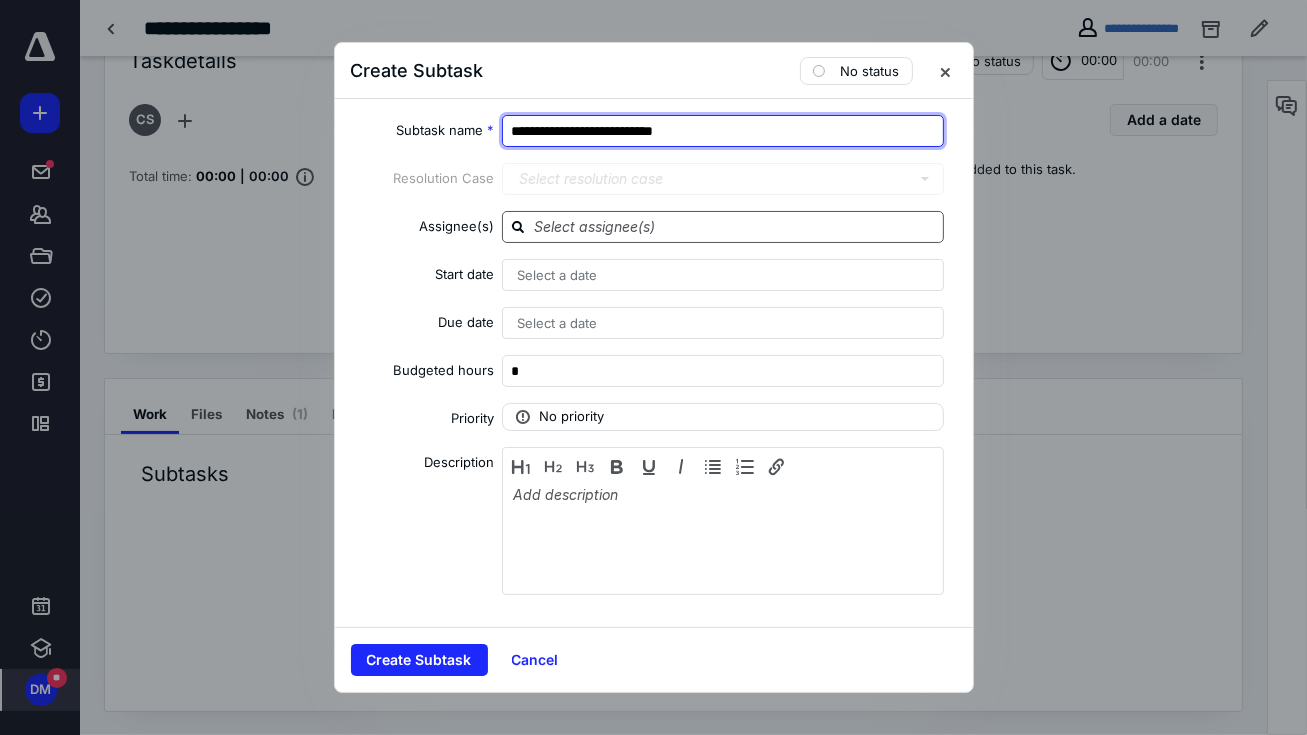 type on "**********" 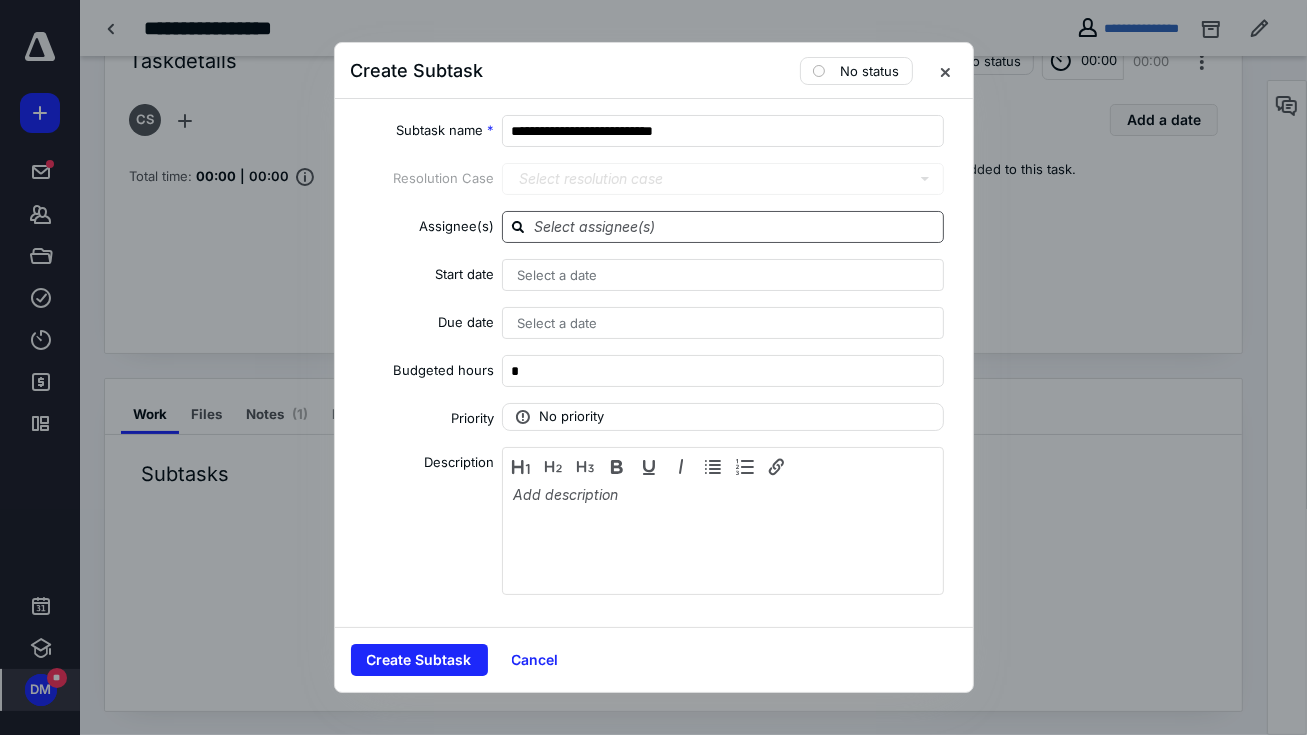 click at bounding box center (735, 226) 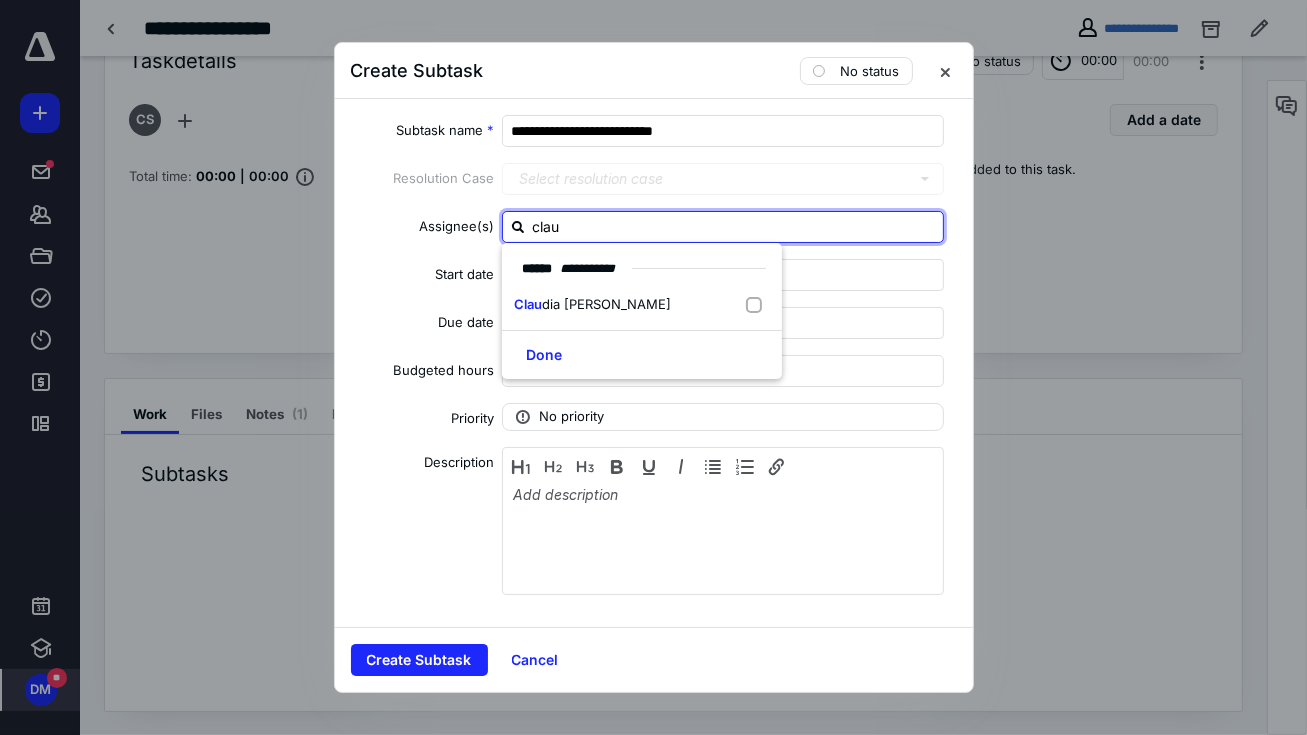 type on "claud" 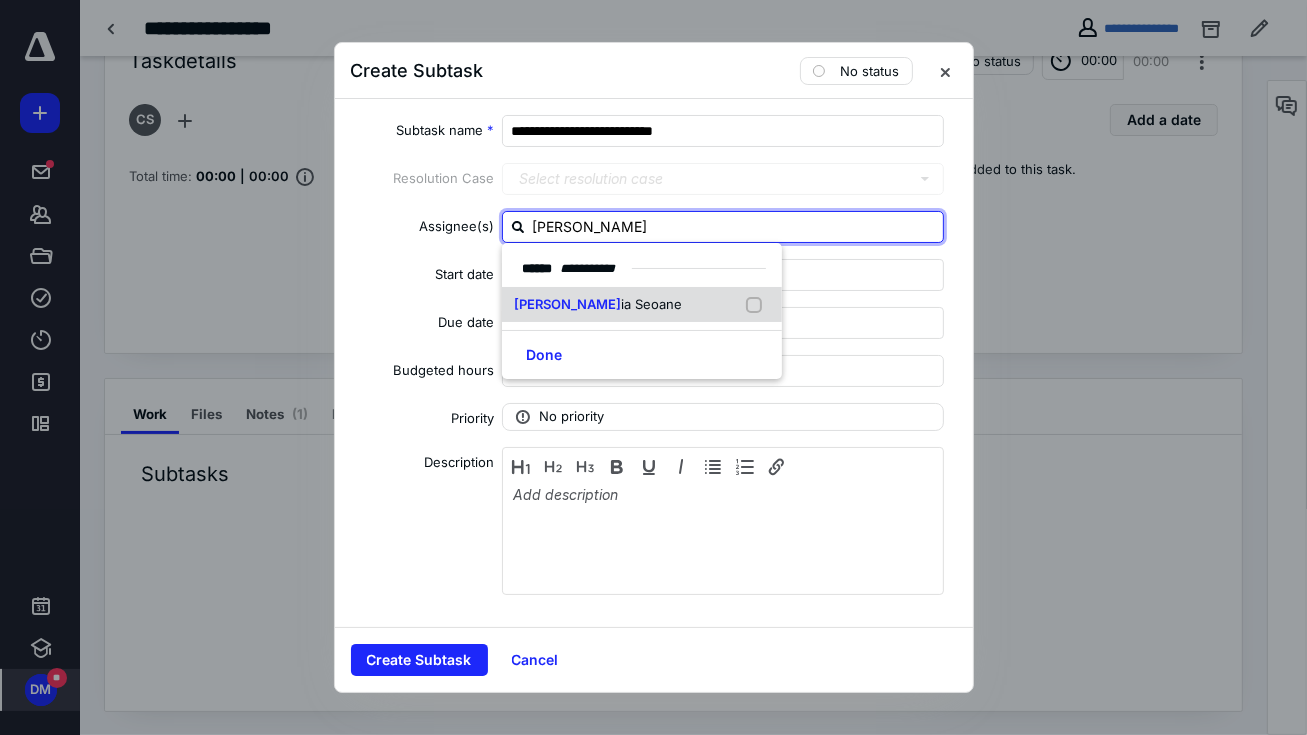 click on "Claud ia Seoane" at bounding box center (642, 305) 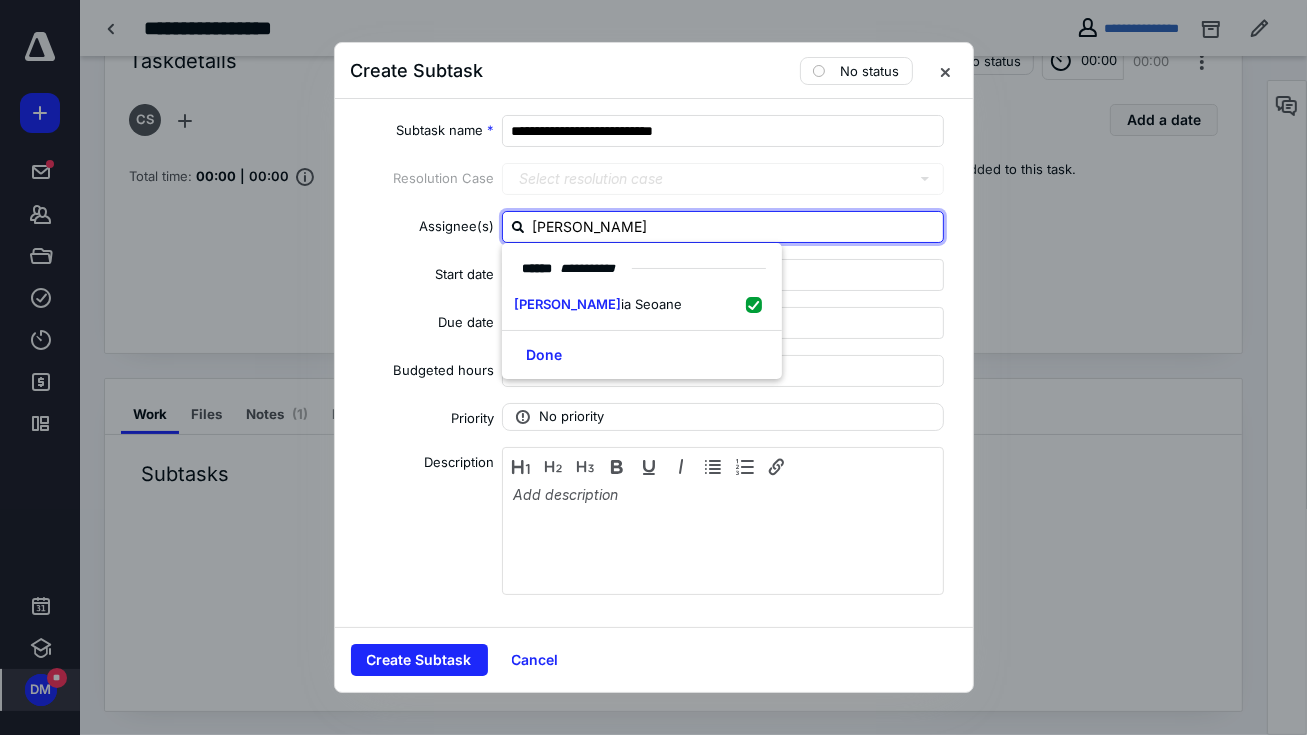 checkbox on "true" 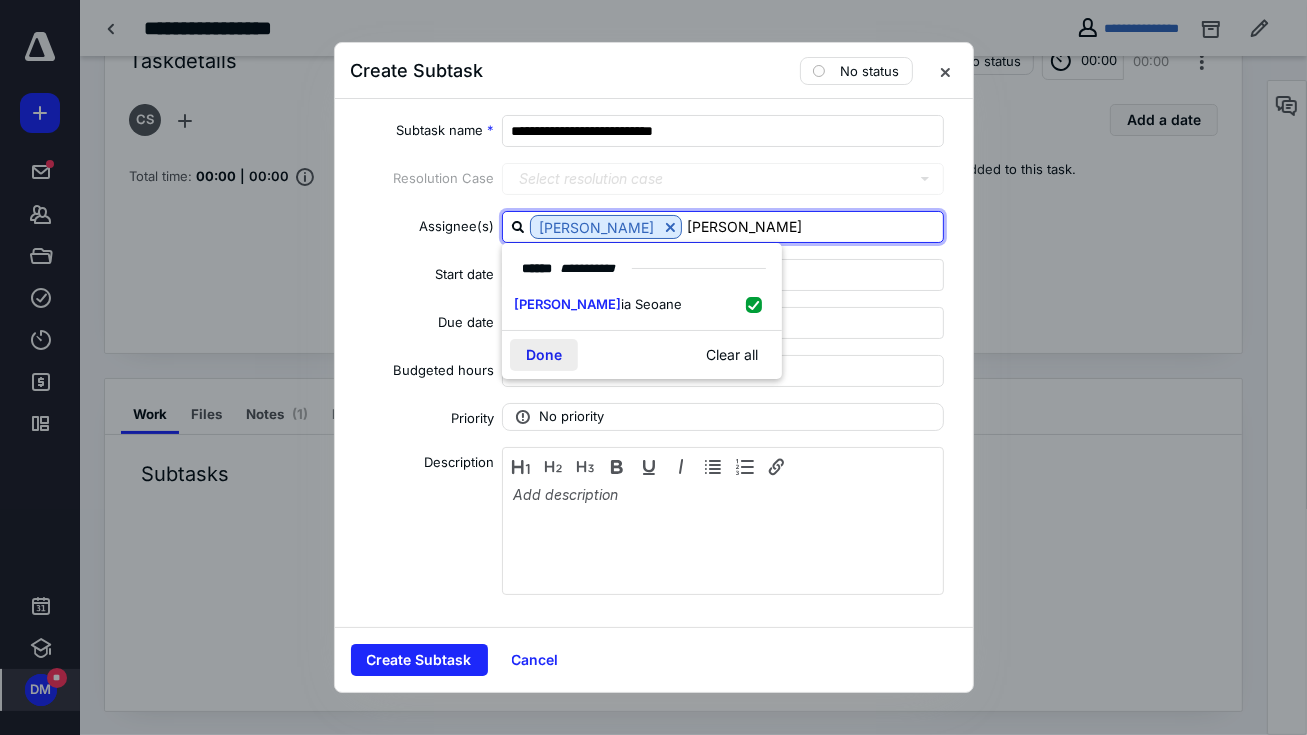 type on "claud" 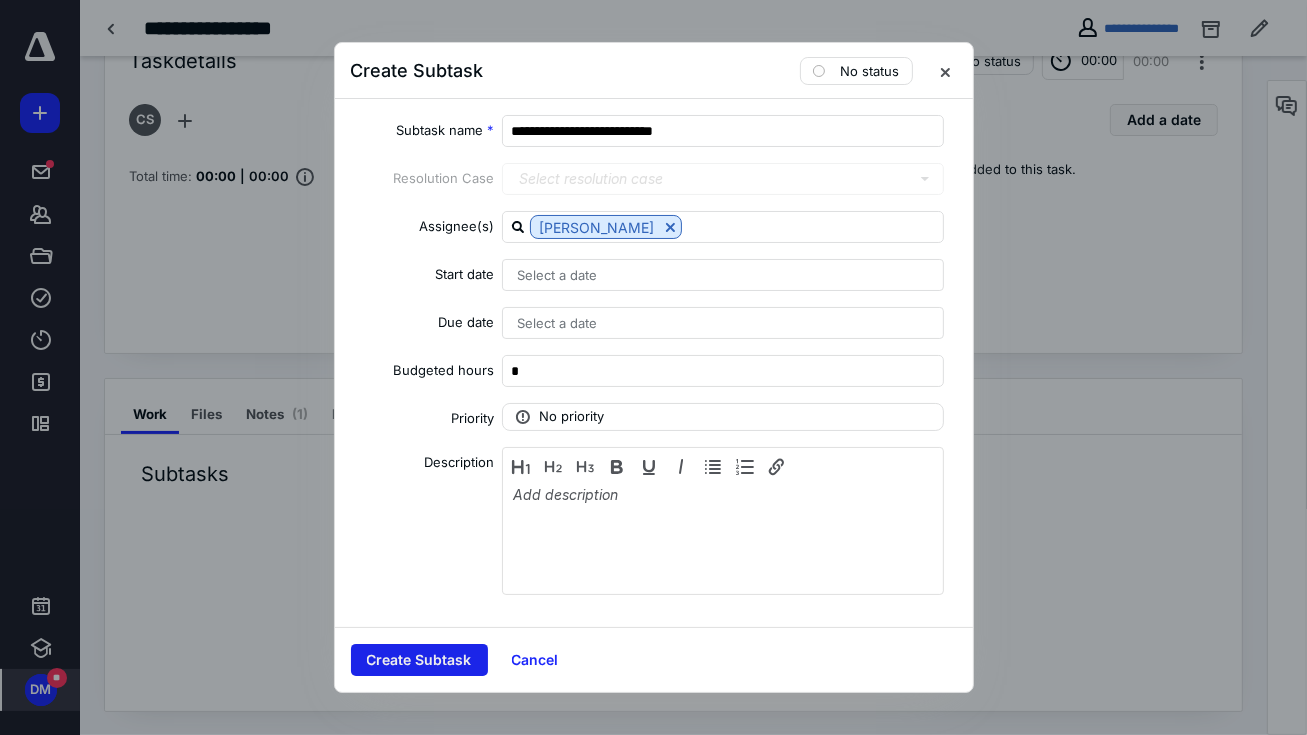 click on "Create Subtask" at bounding box center (419, 660) 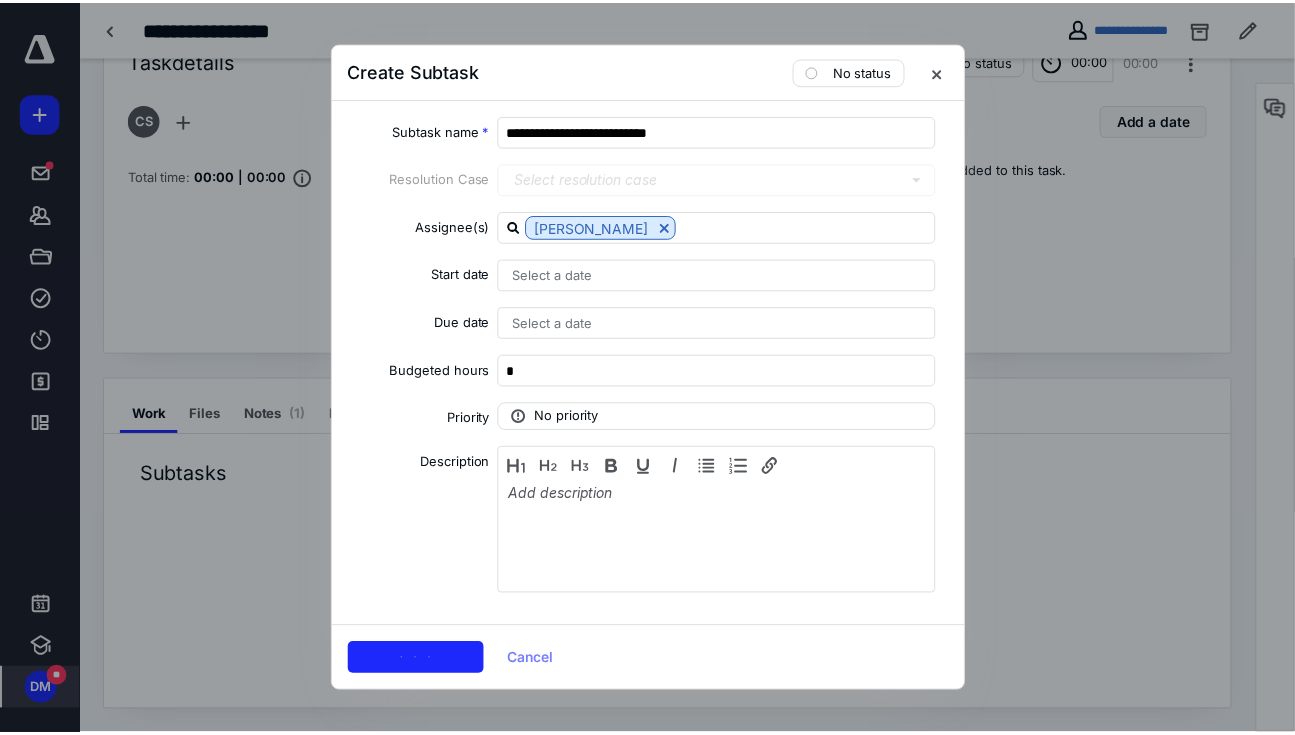 scroll, scrollTop: 0, scrollLeft: 0, axis: both 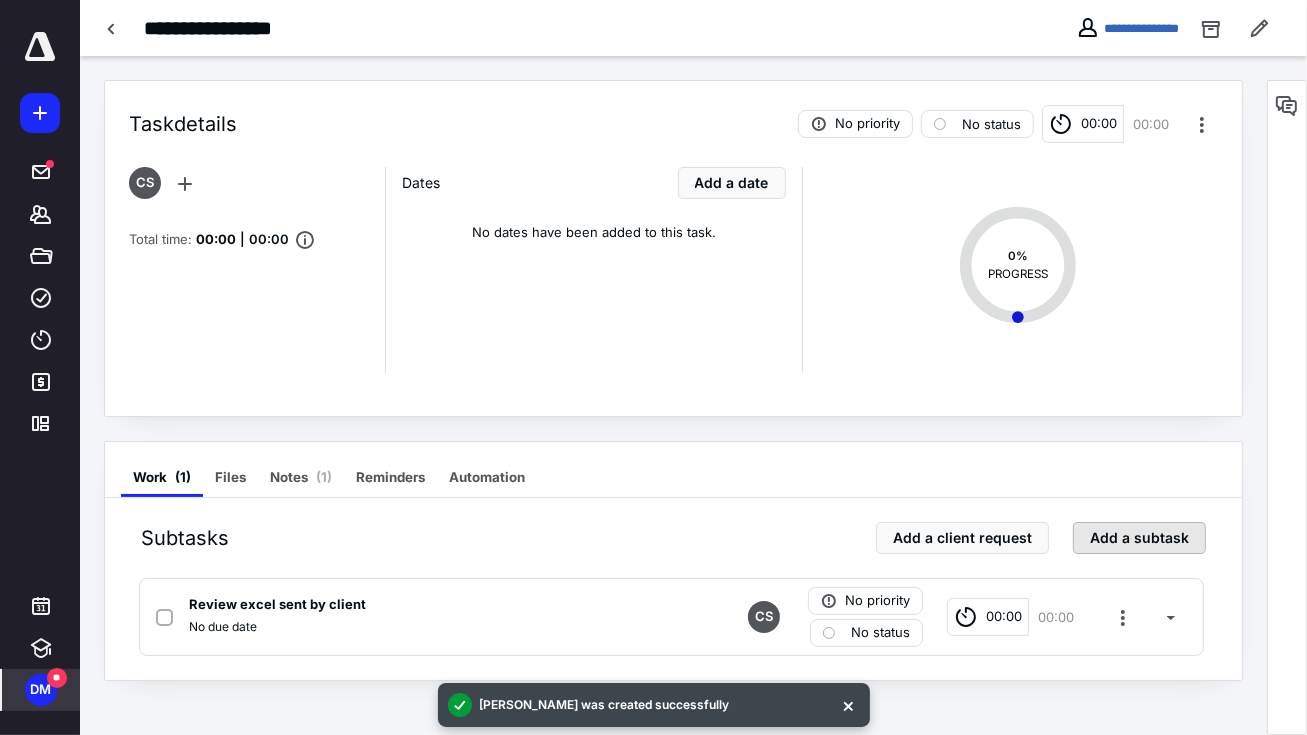 click on "Add a subtask" at bounding box center [1139, 538] 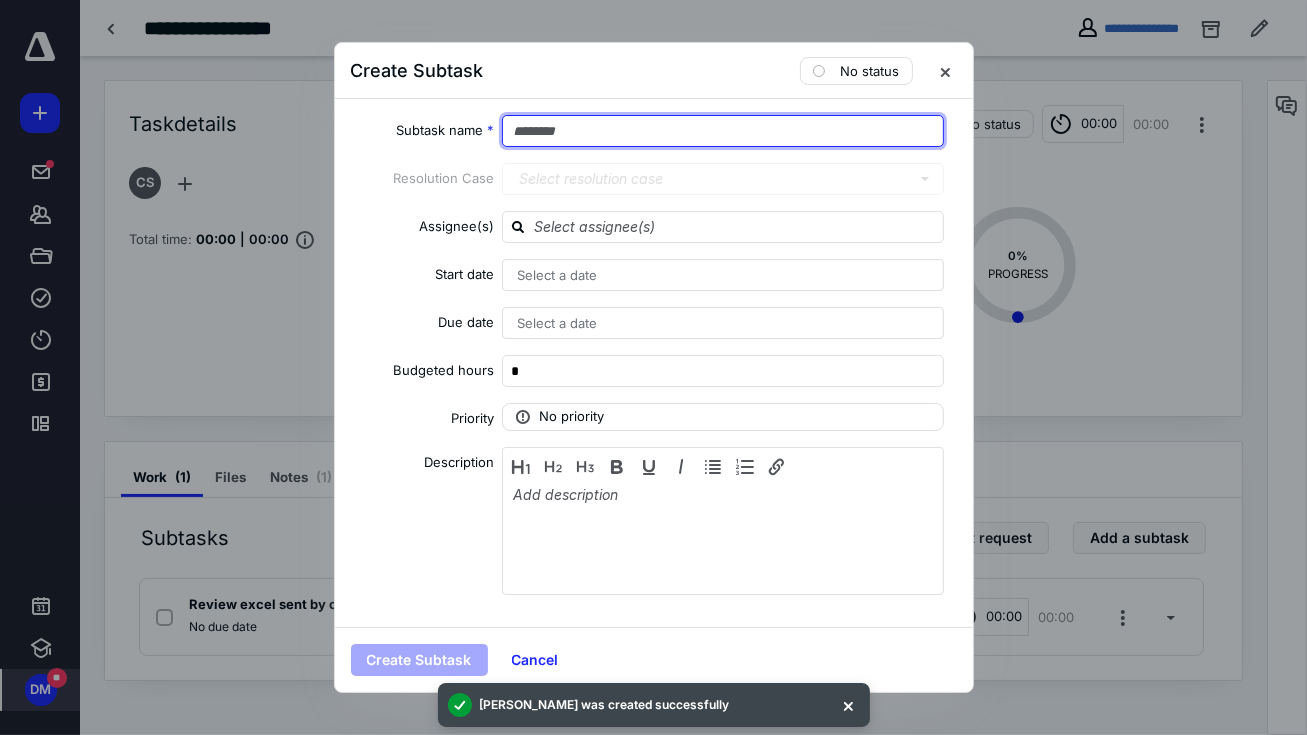 click at bounding box center (723, 131) 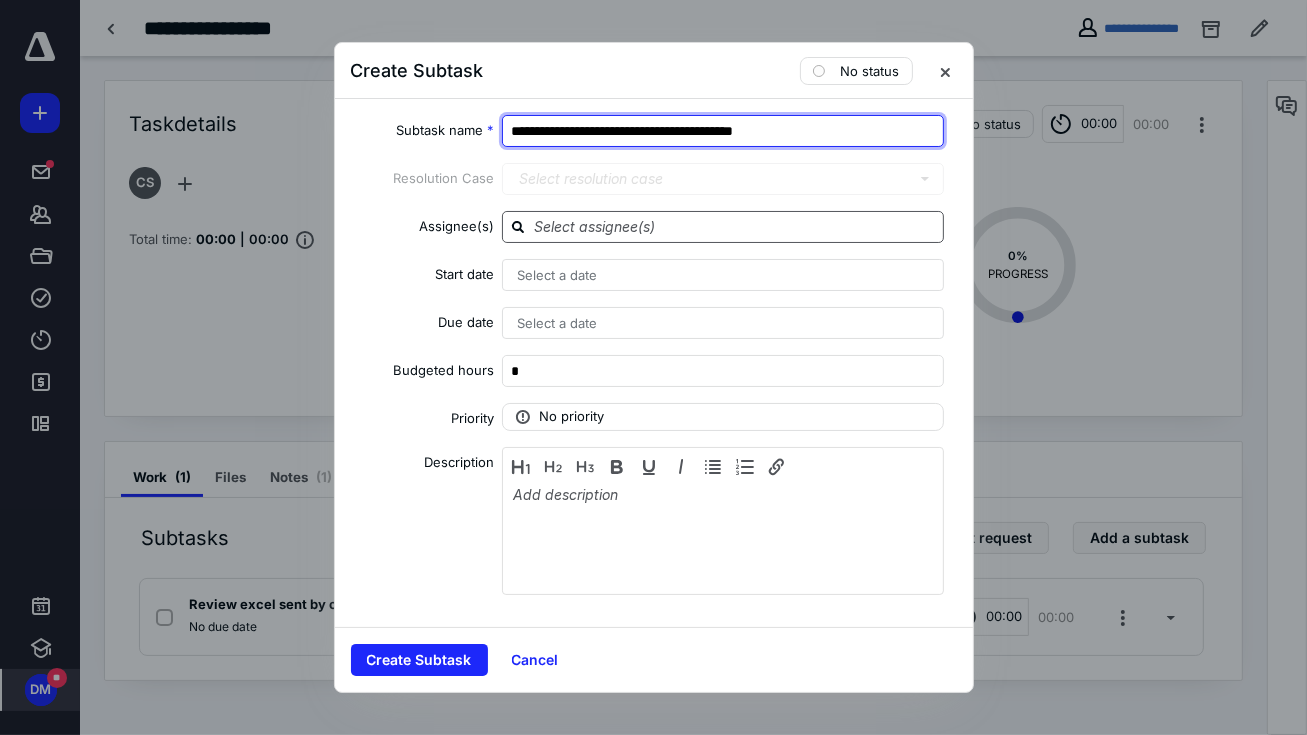 type on "**********" 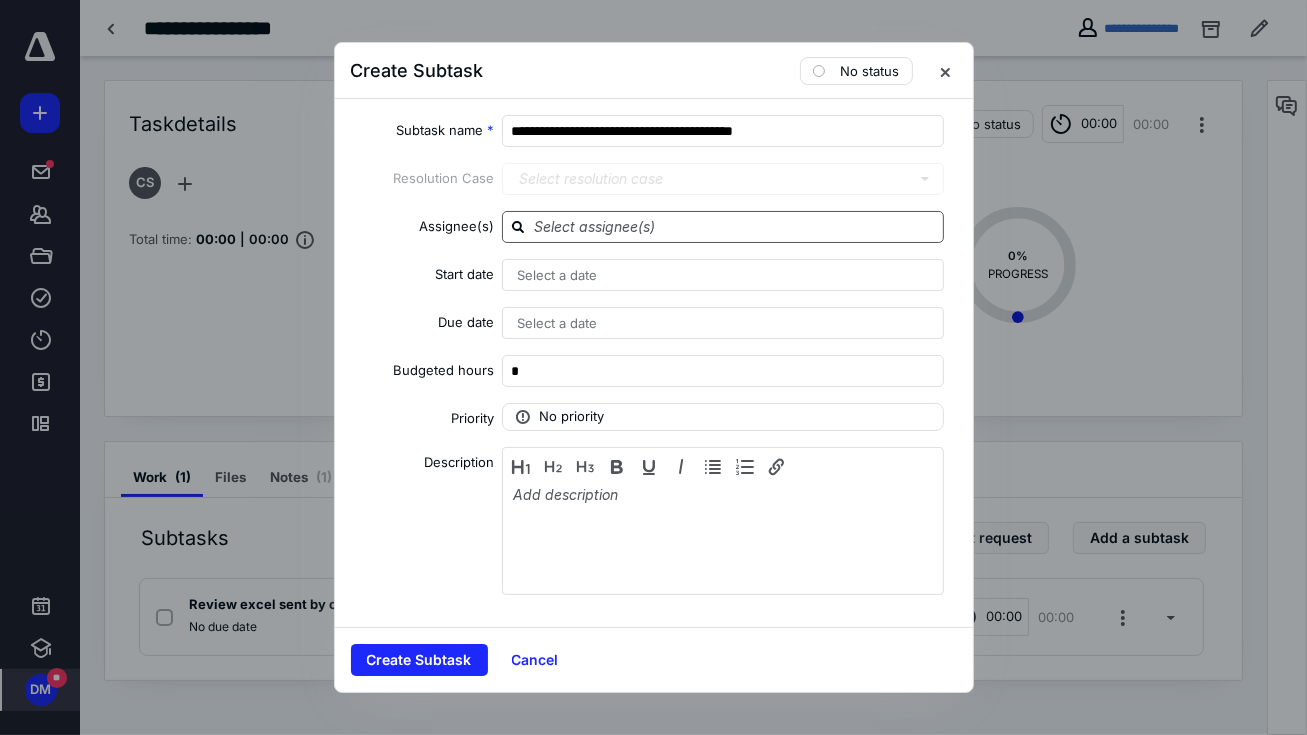 click at bounding box center [735, 226] 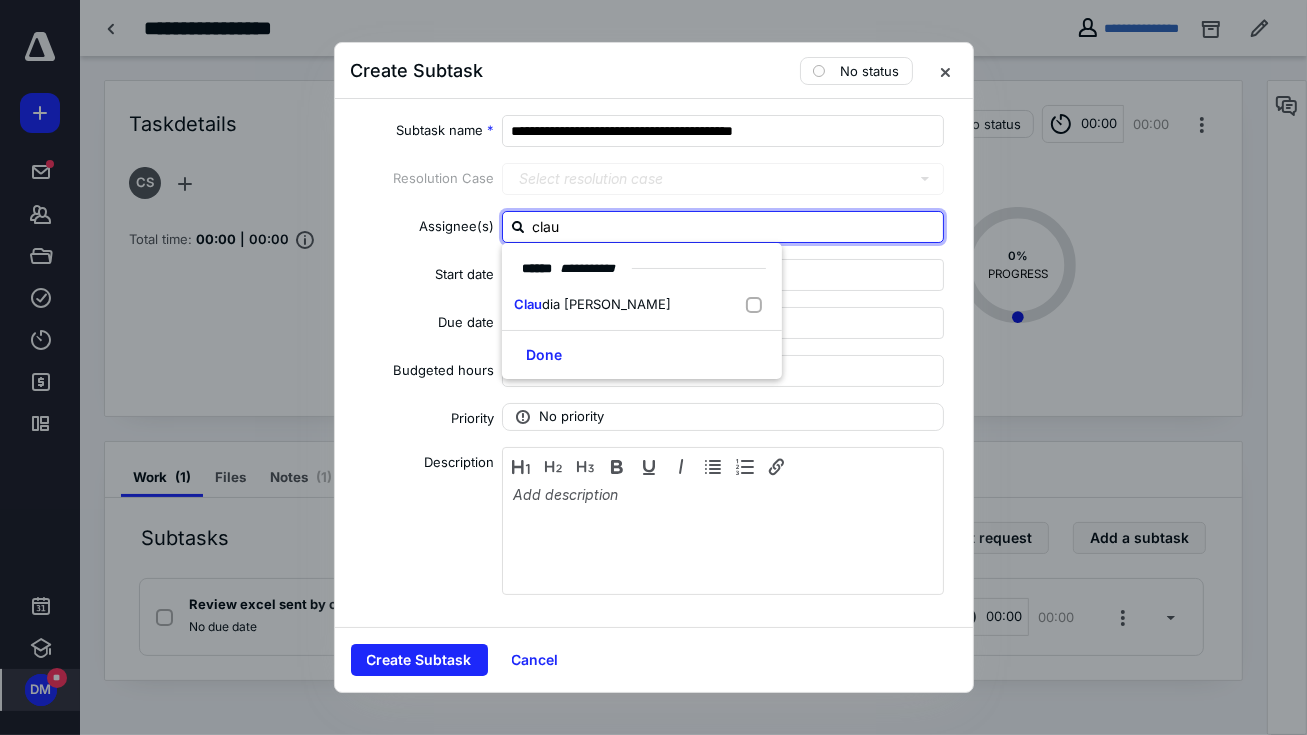 type on "claud" 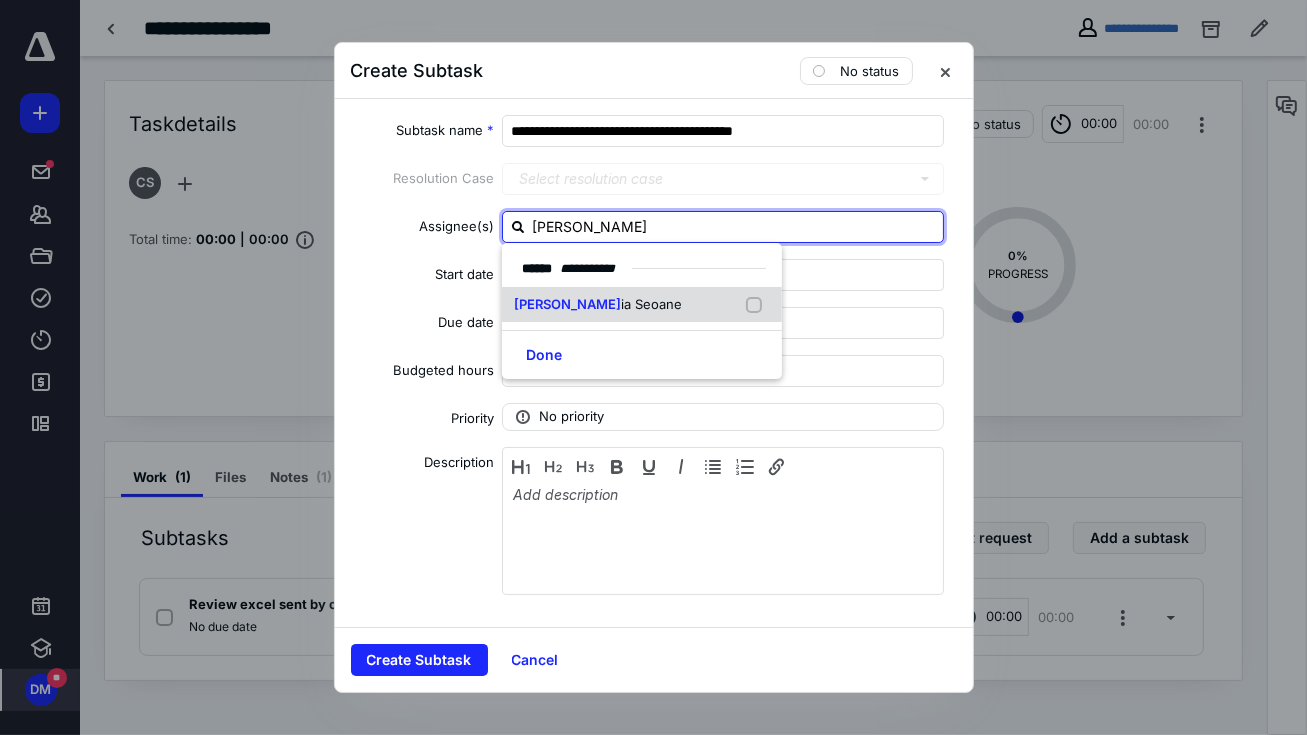 click on "ia Seoane" at bounding box center (651, 304) 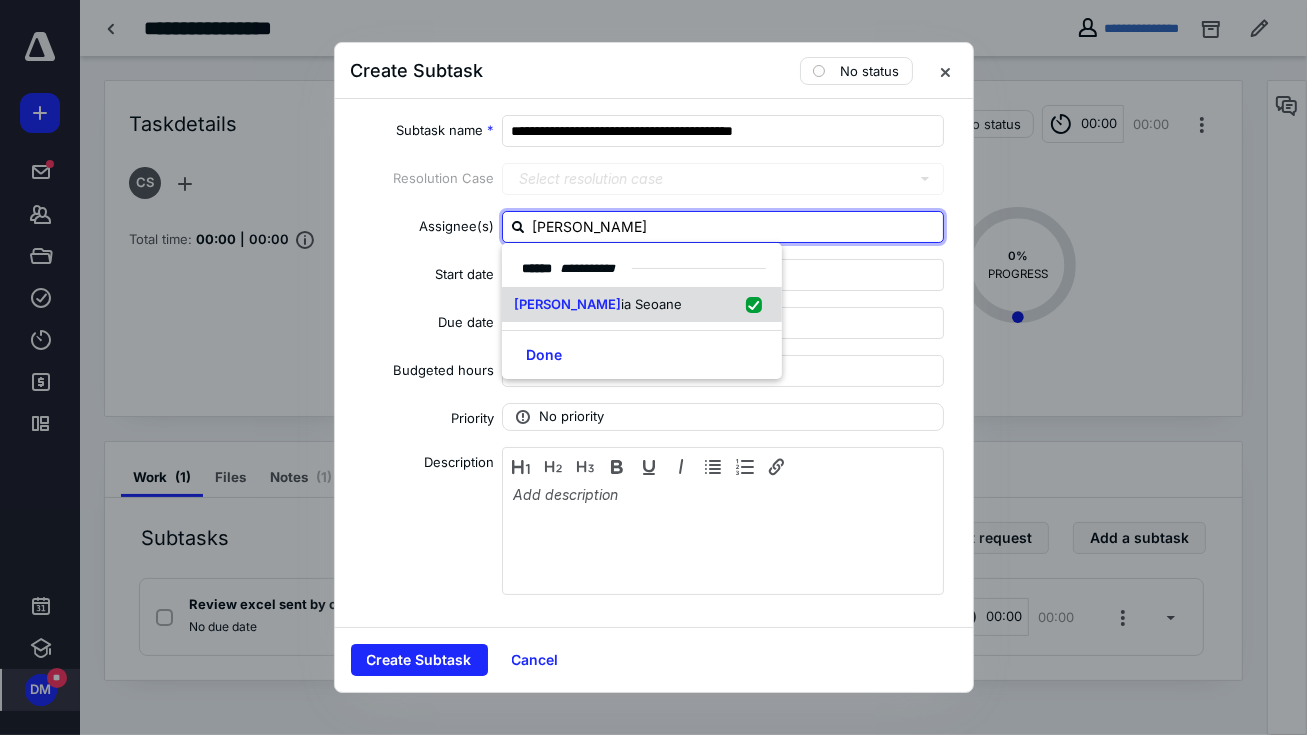 checkbox on "true" 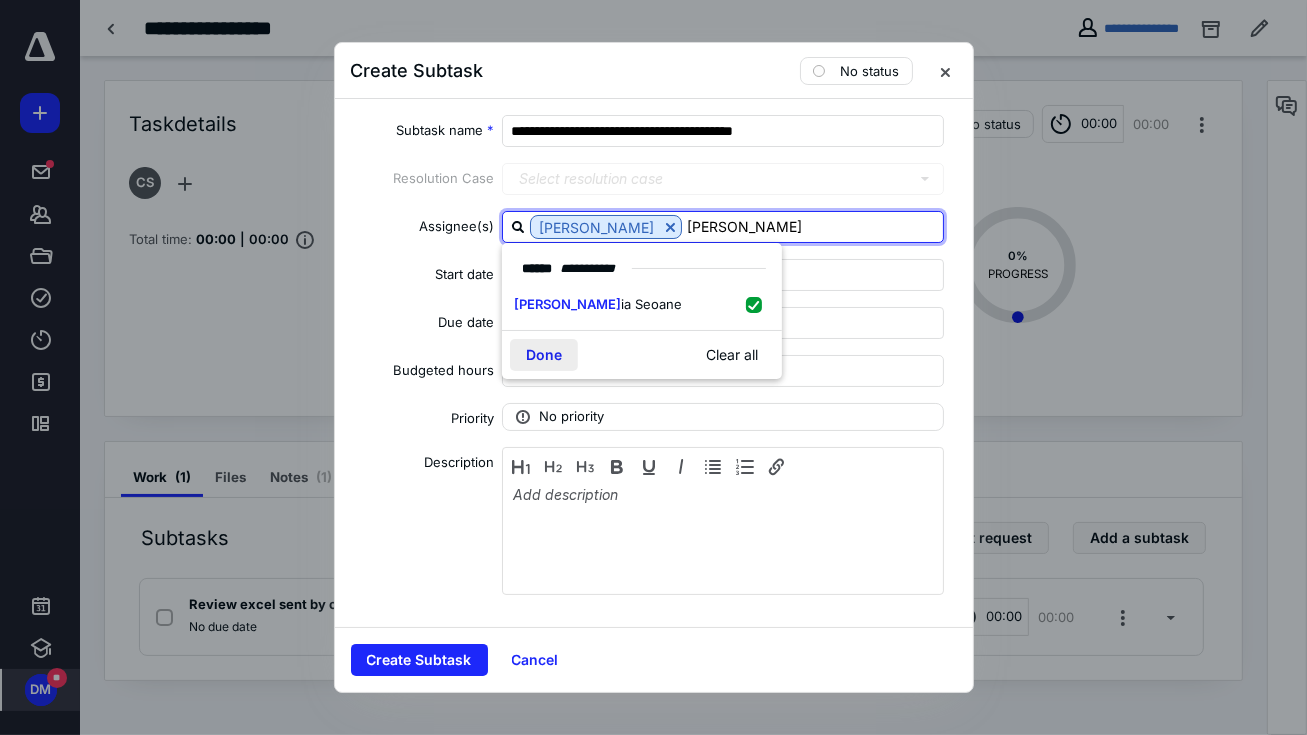 type on "claud" 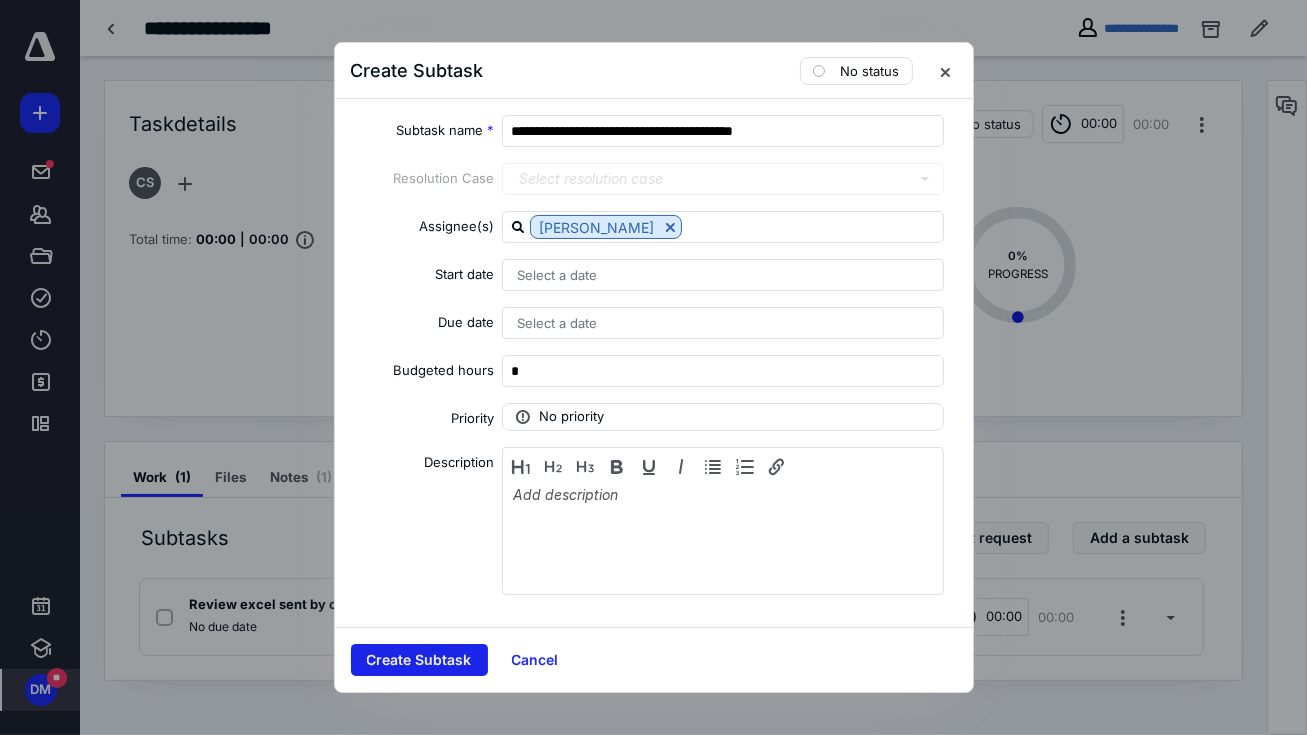 click on "Create Subtask" at bounding box center [419, 660] 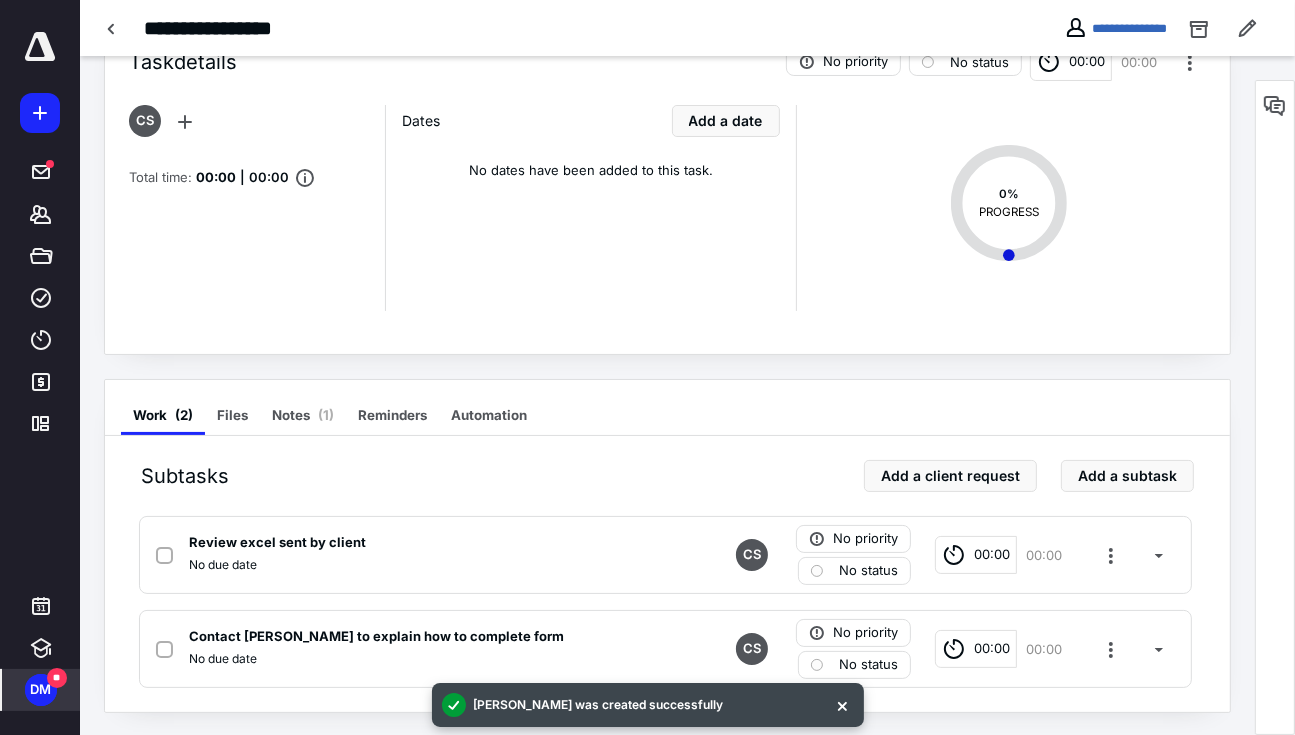 scroll, scrollTop: 63, scrollLeft: 0, axis: vertical 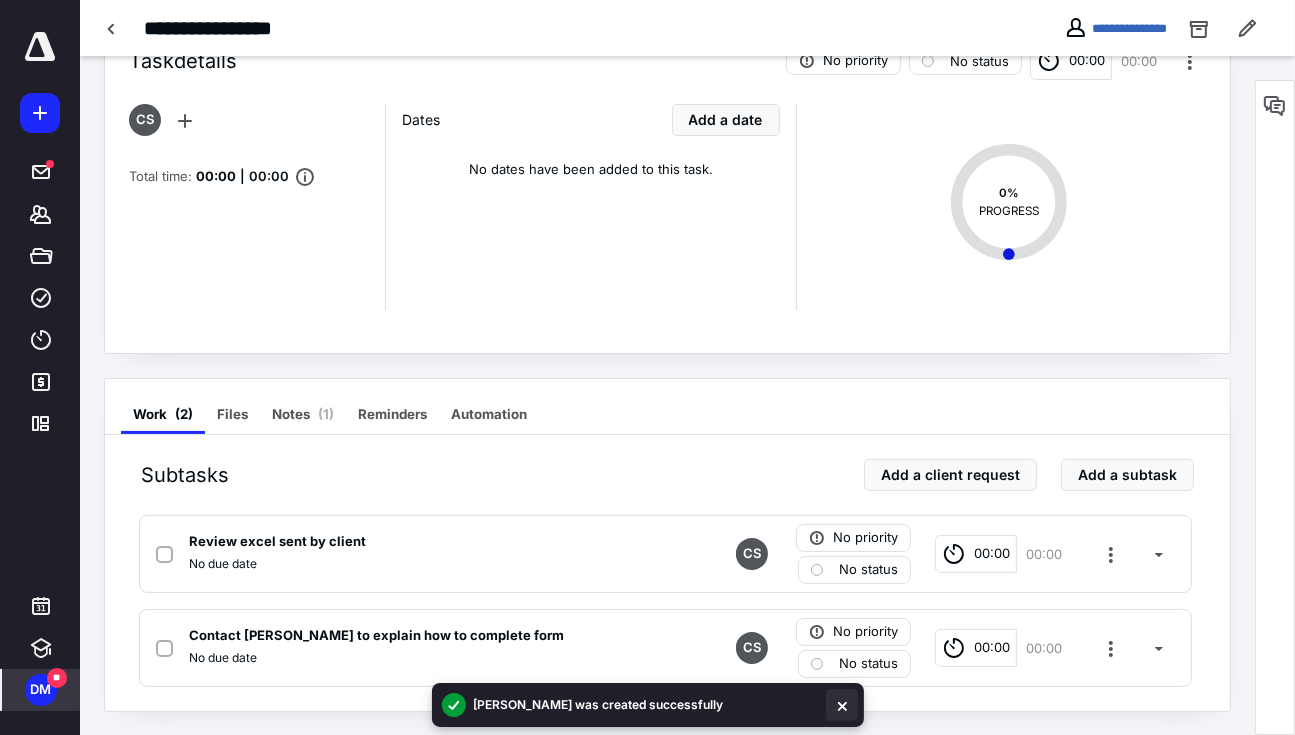 click at bounding box center [842, 705] 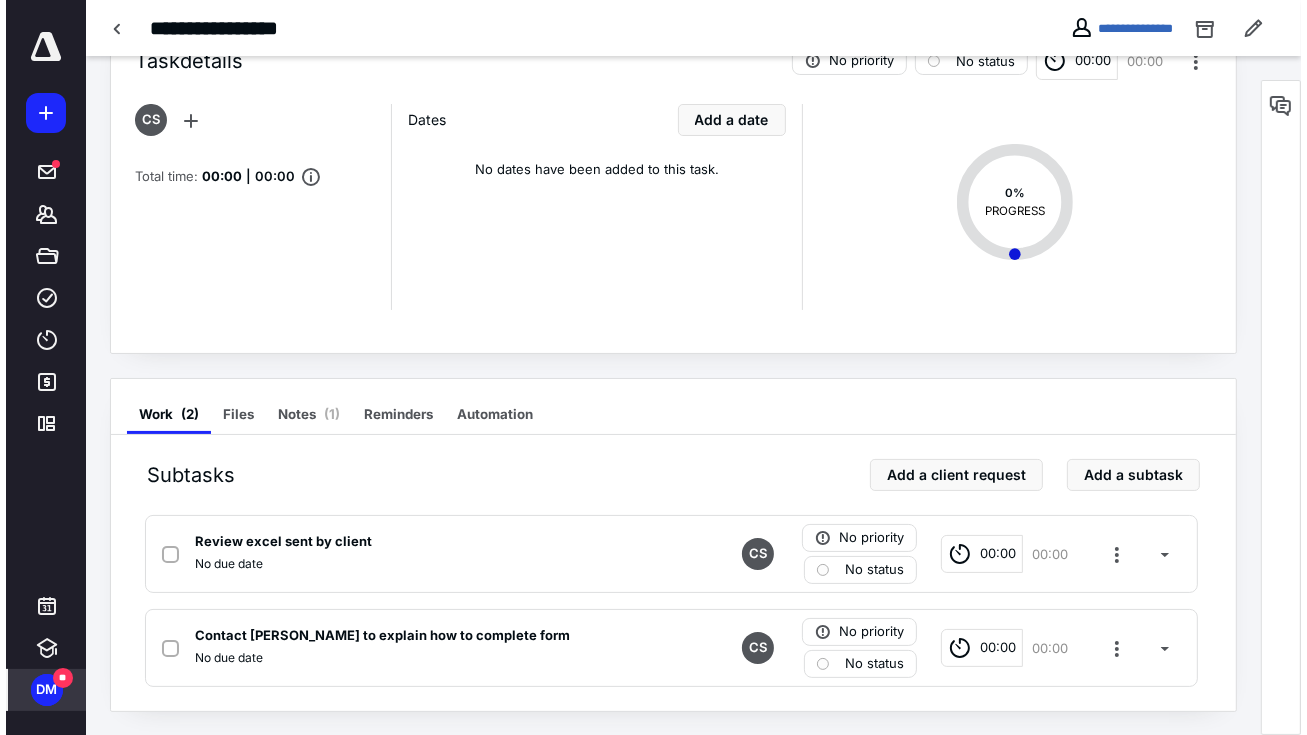 scroll, scrollTop: 0, scrollLeft: 0, axis: both 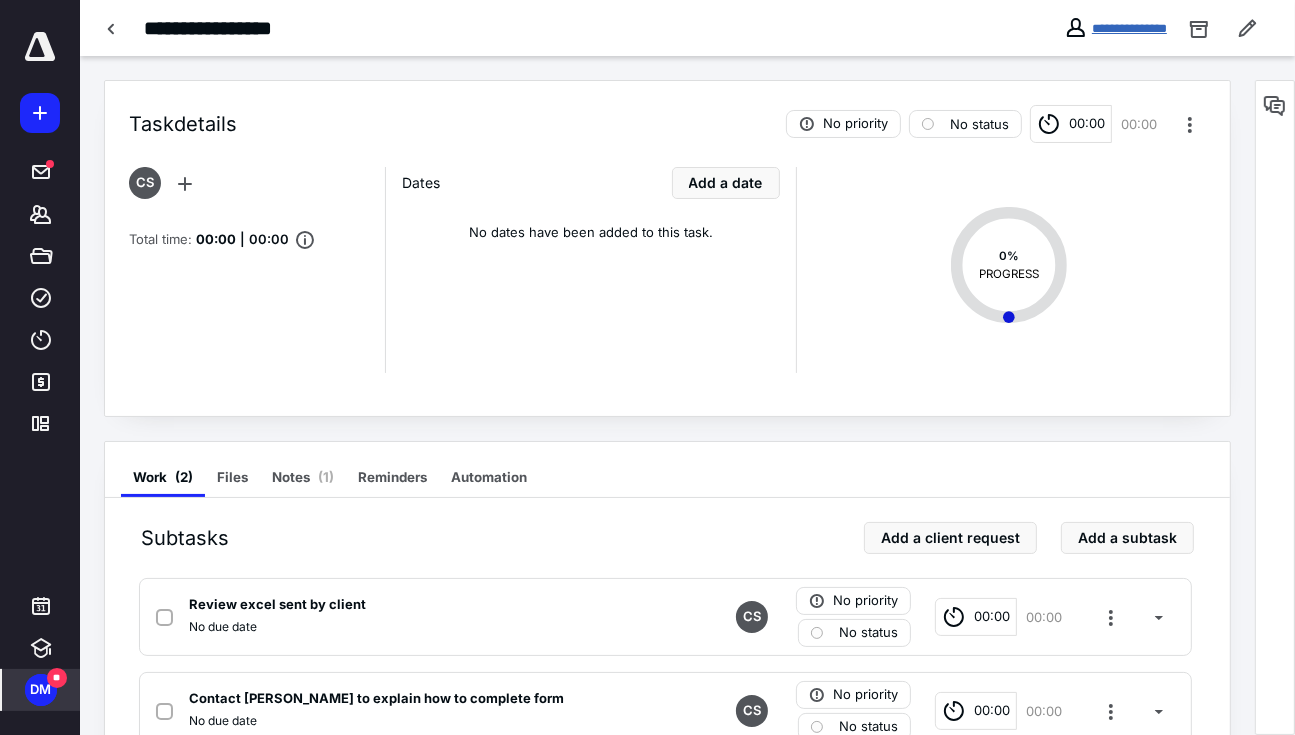 click on "**********" at bounding box center [1129, 28] 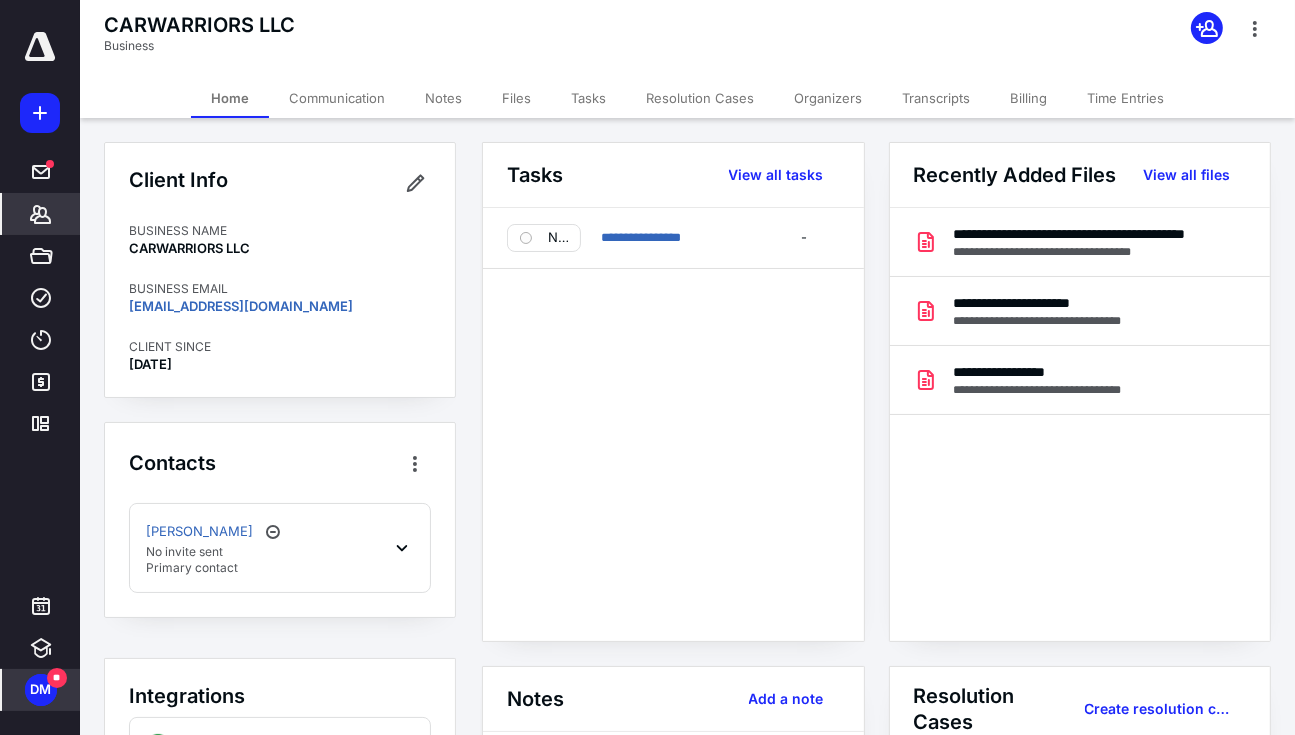 click on "Files" at bounding box center [516, 98] 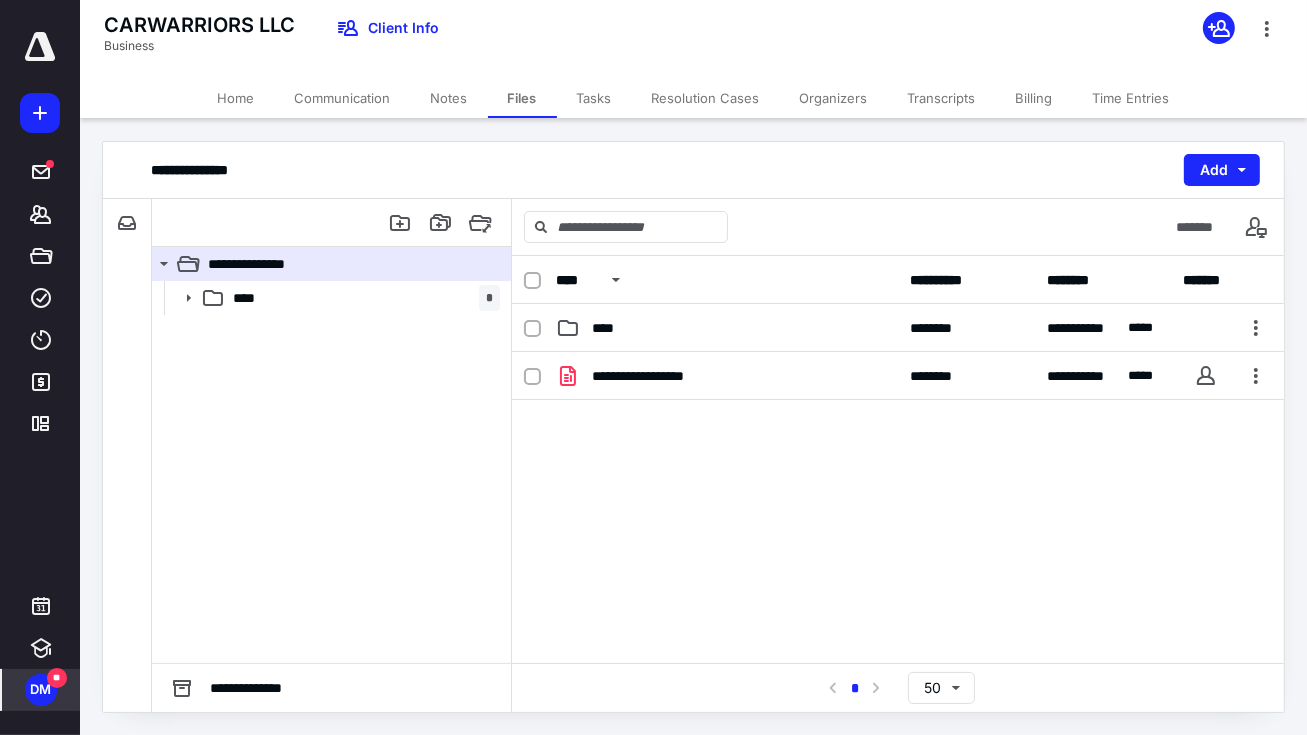 click on "Notes" at bounding box center (449, 98) 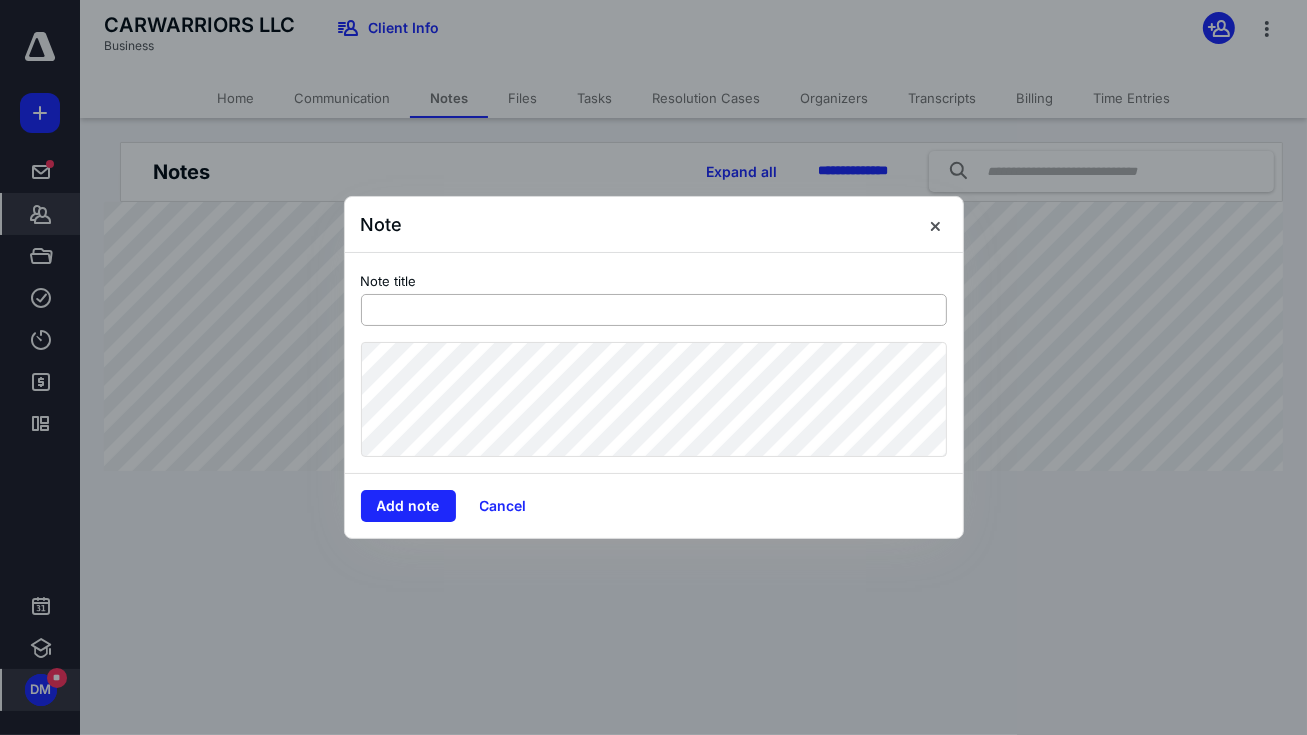 click at bounding box center (654, 310) 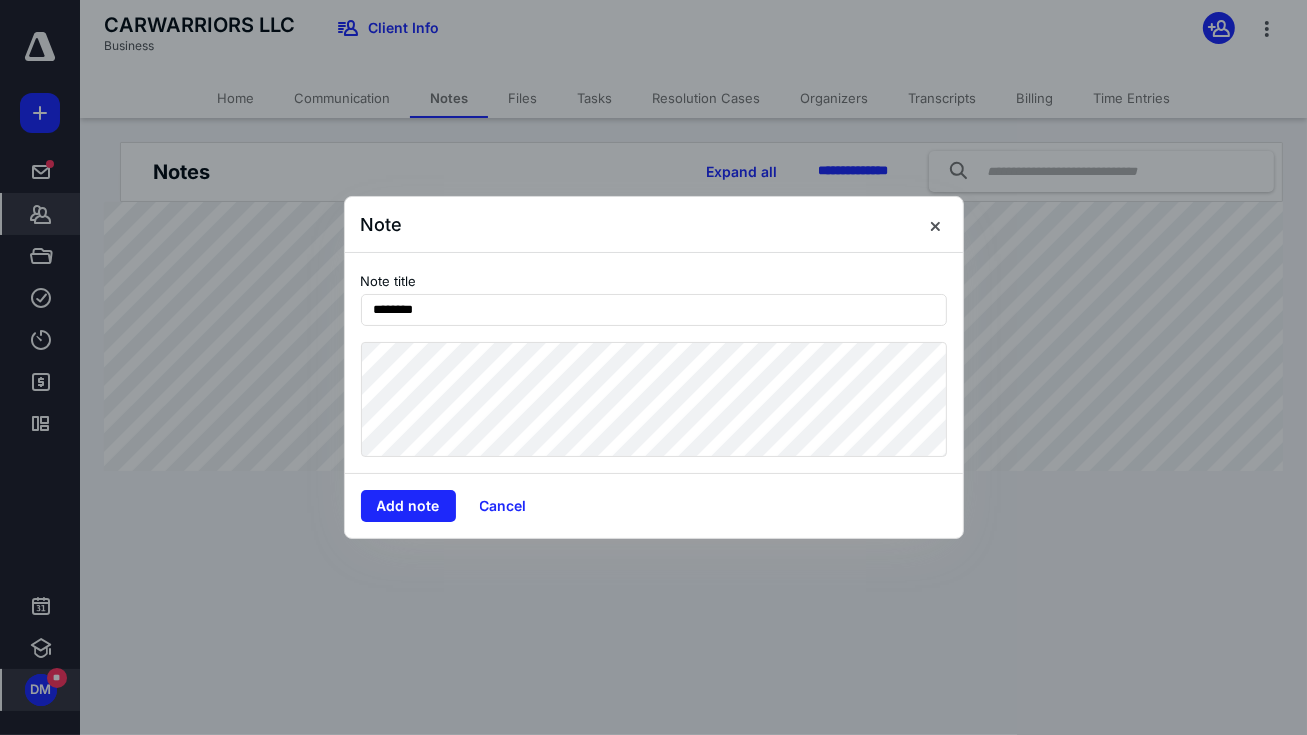 type on "********" 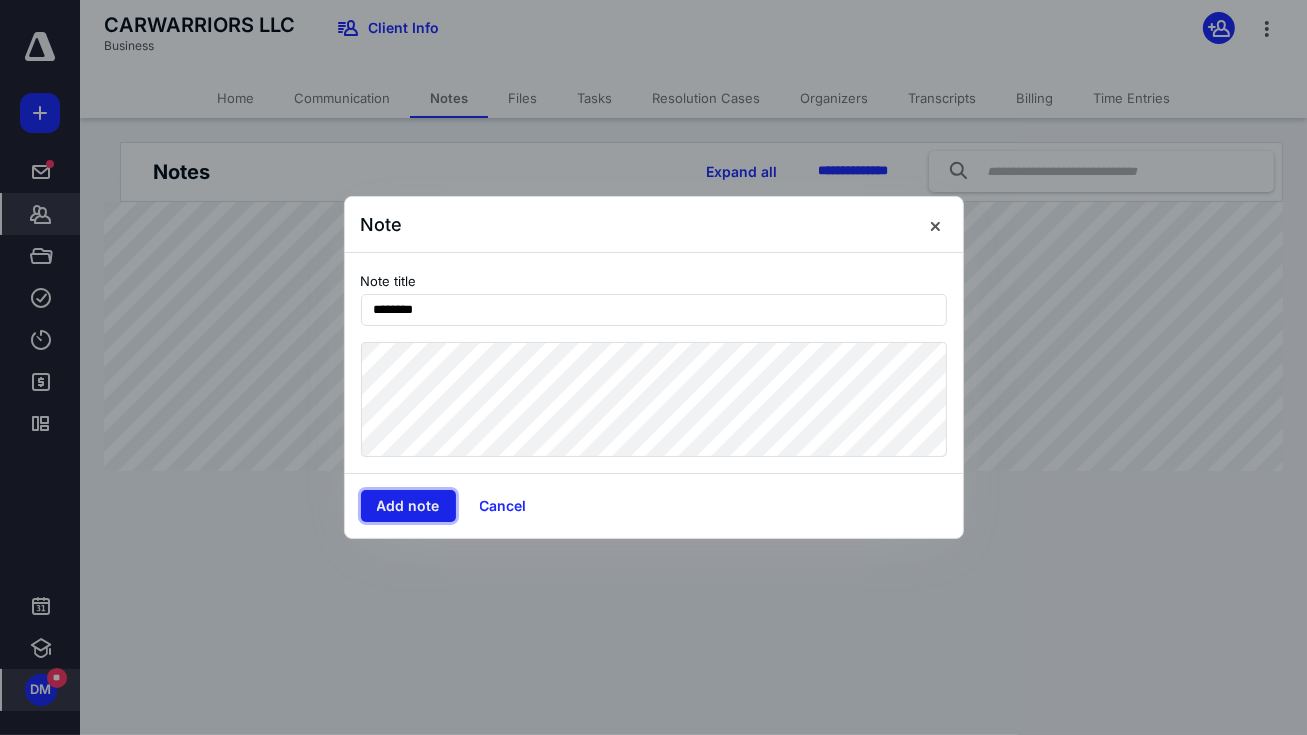 click on "Add note" at bounding box center [408, 506] 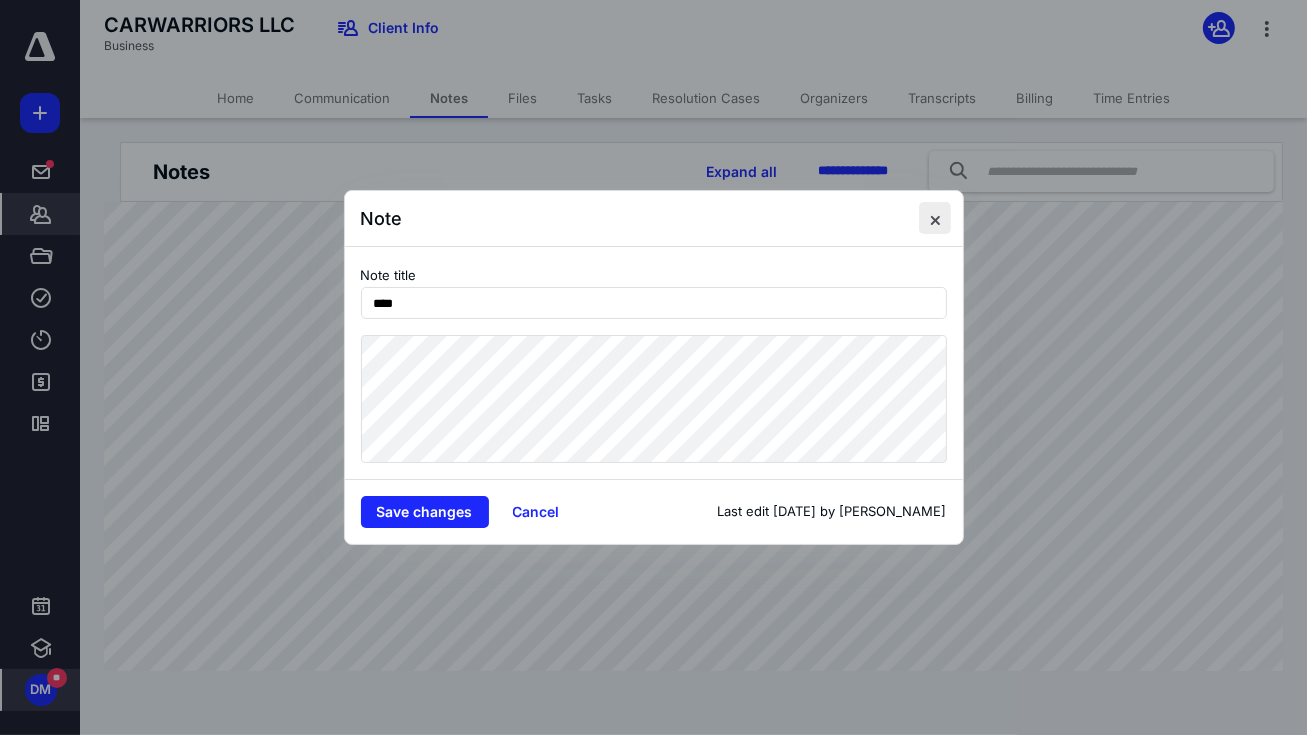click at bounding box center (935, 218) 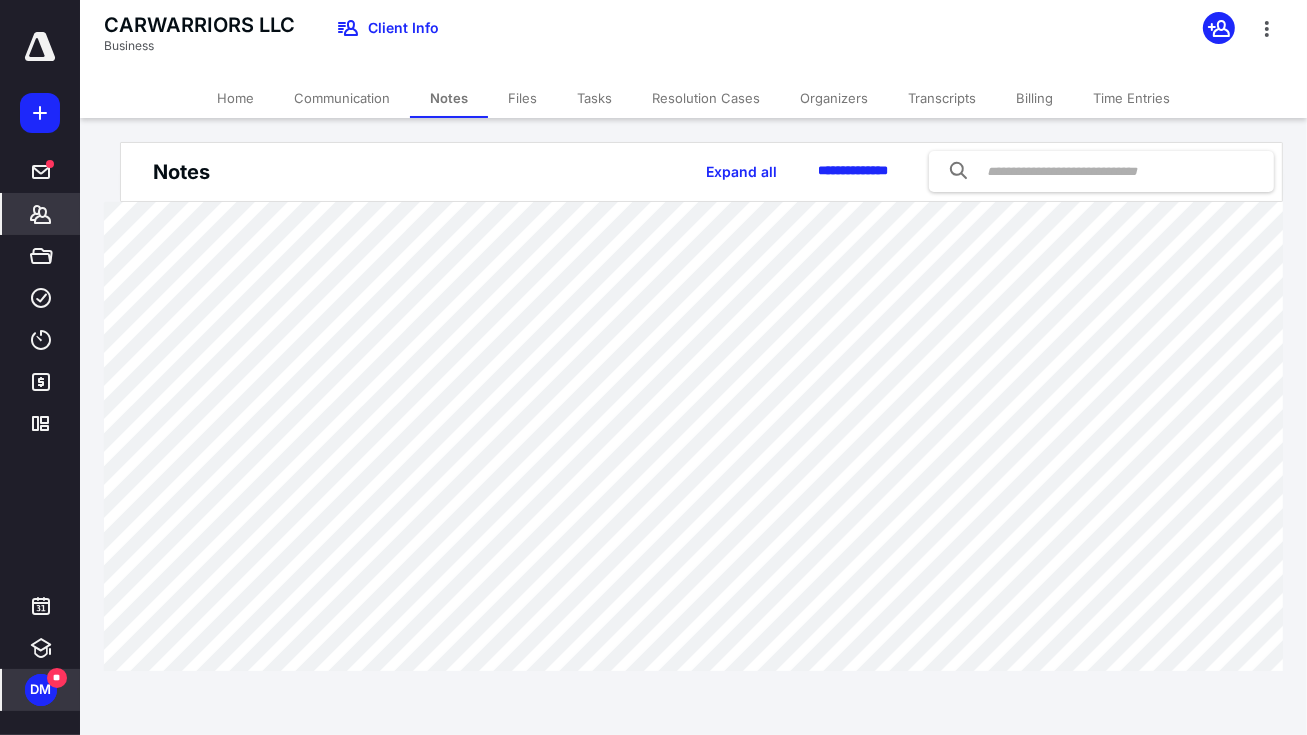 click on "Tasks" at bounding box center (594, 98) 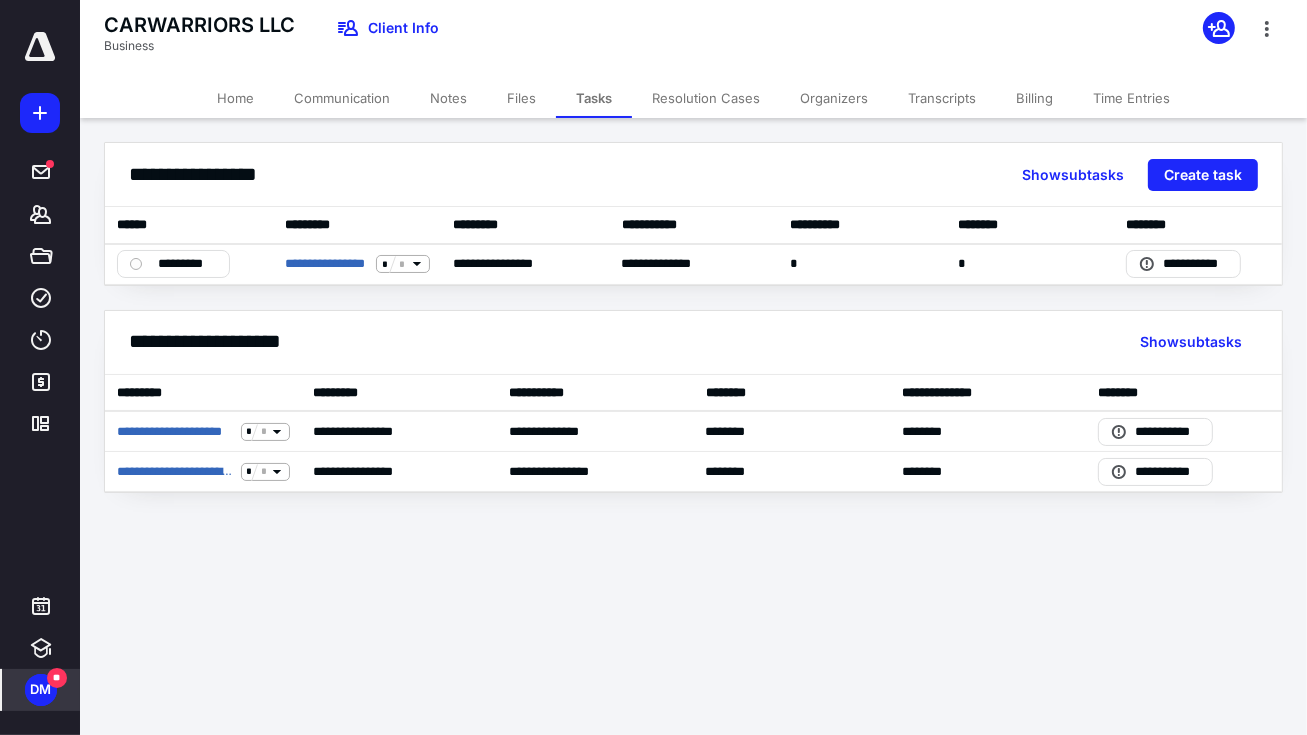 click on "**********" at bounding box center (653, 367) 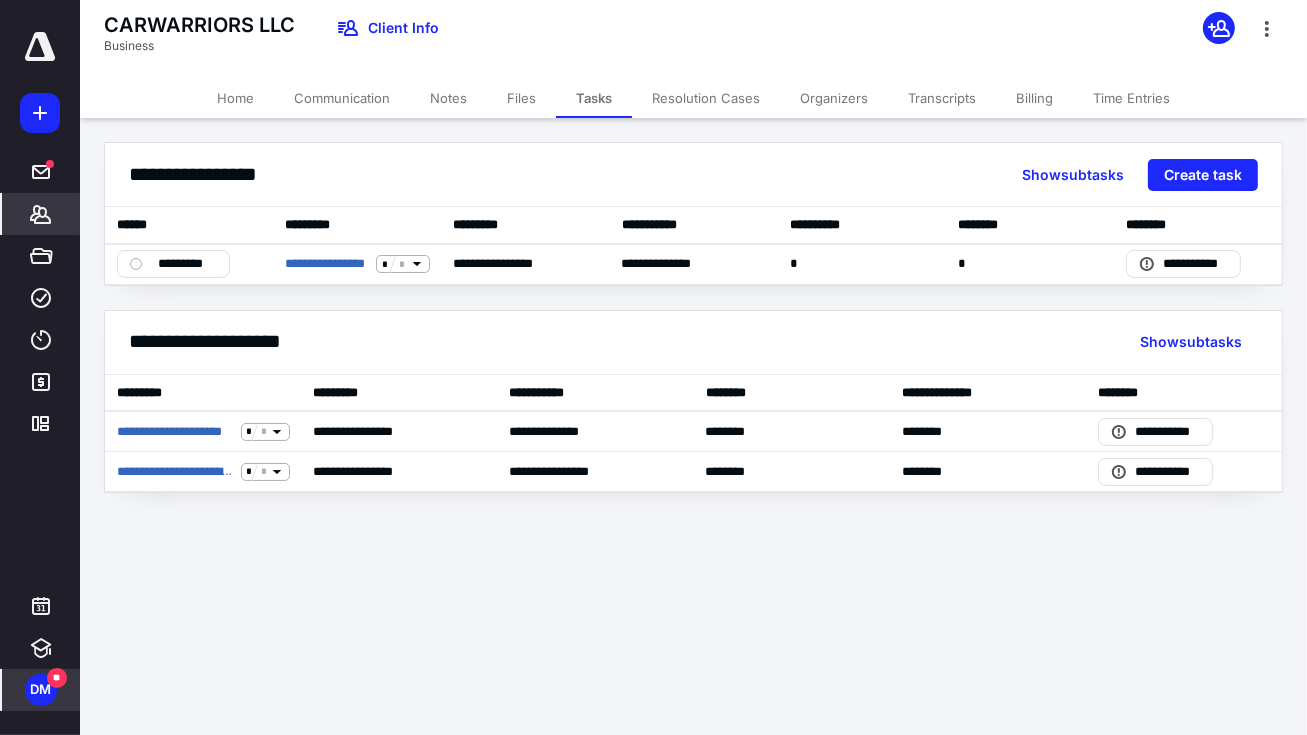 click 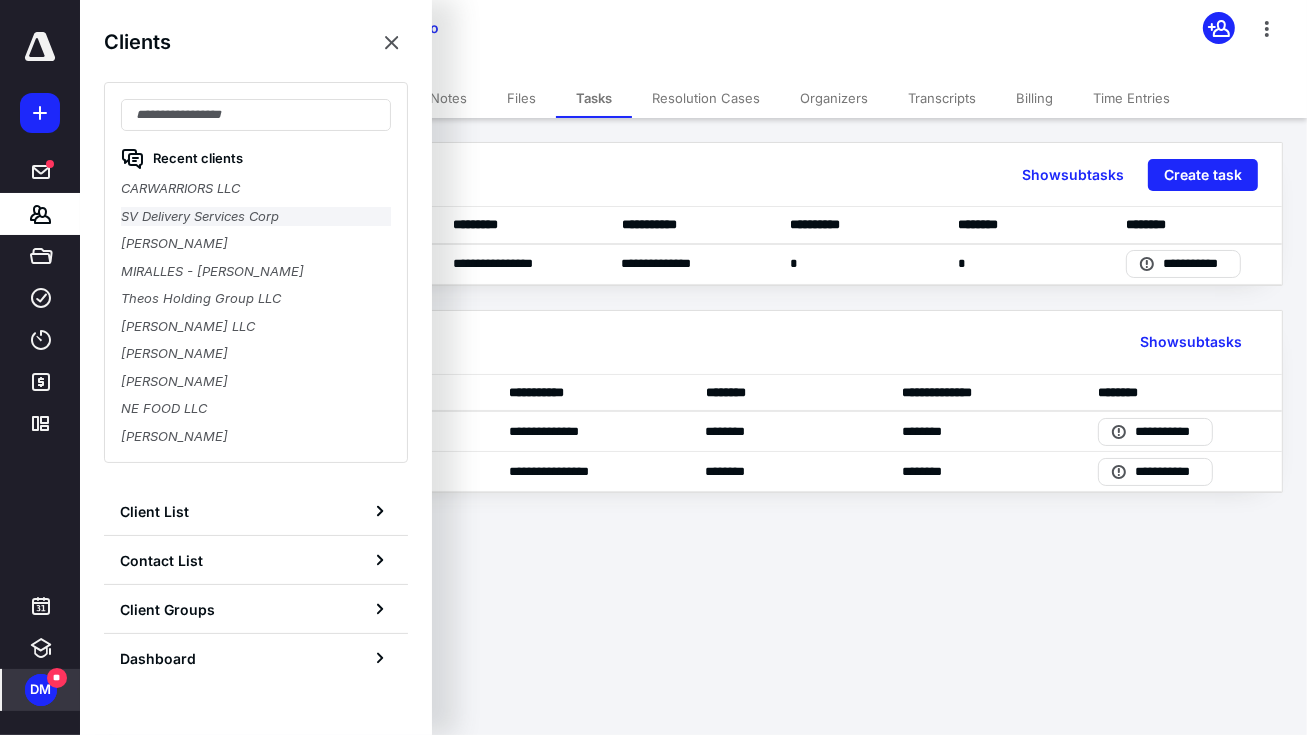 click on "SV Delivery Services Corp" at bounding box center [256, 217] 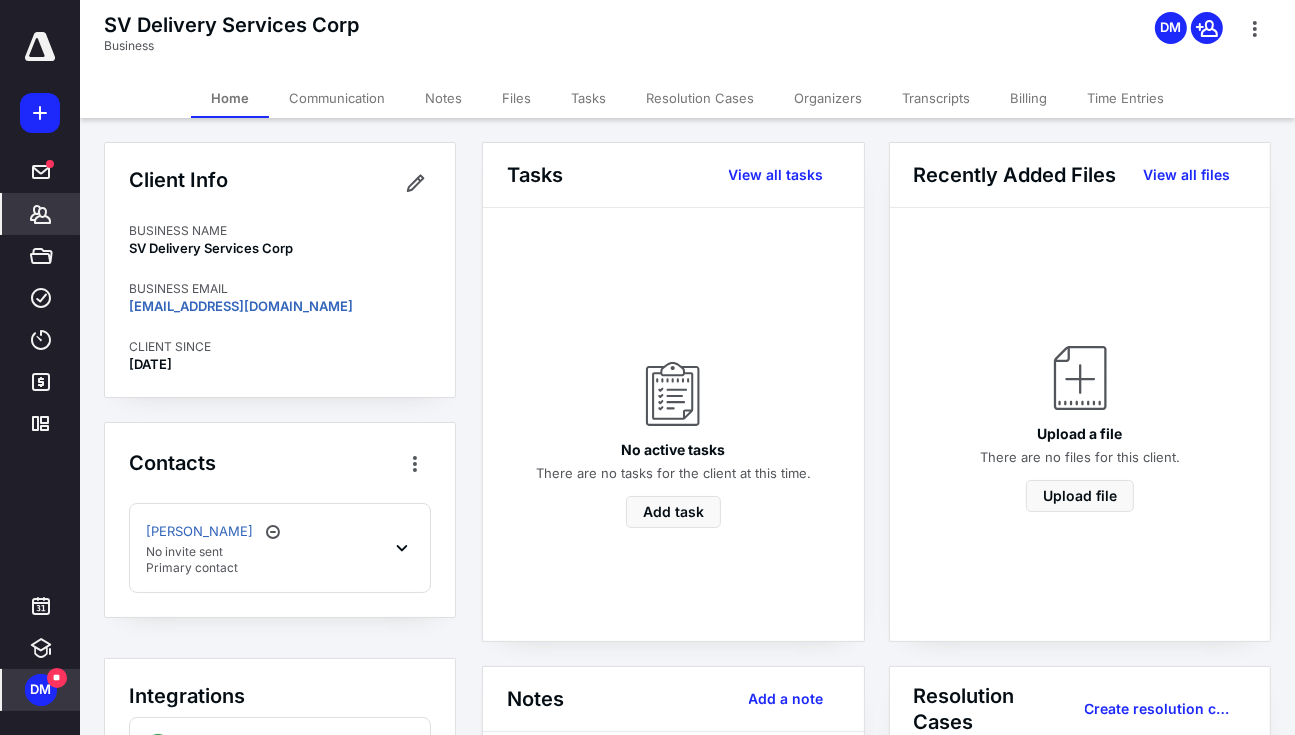 click on "Communication" at bounding box center [337, 98] 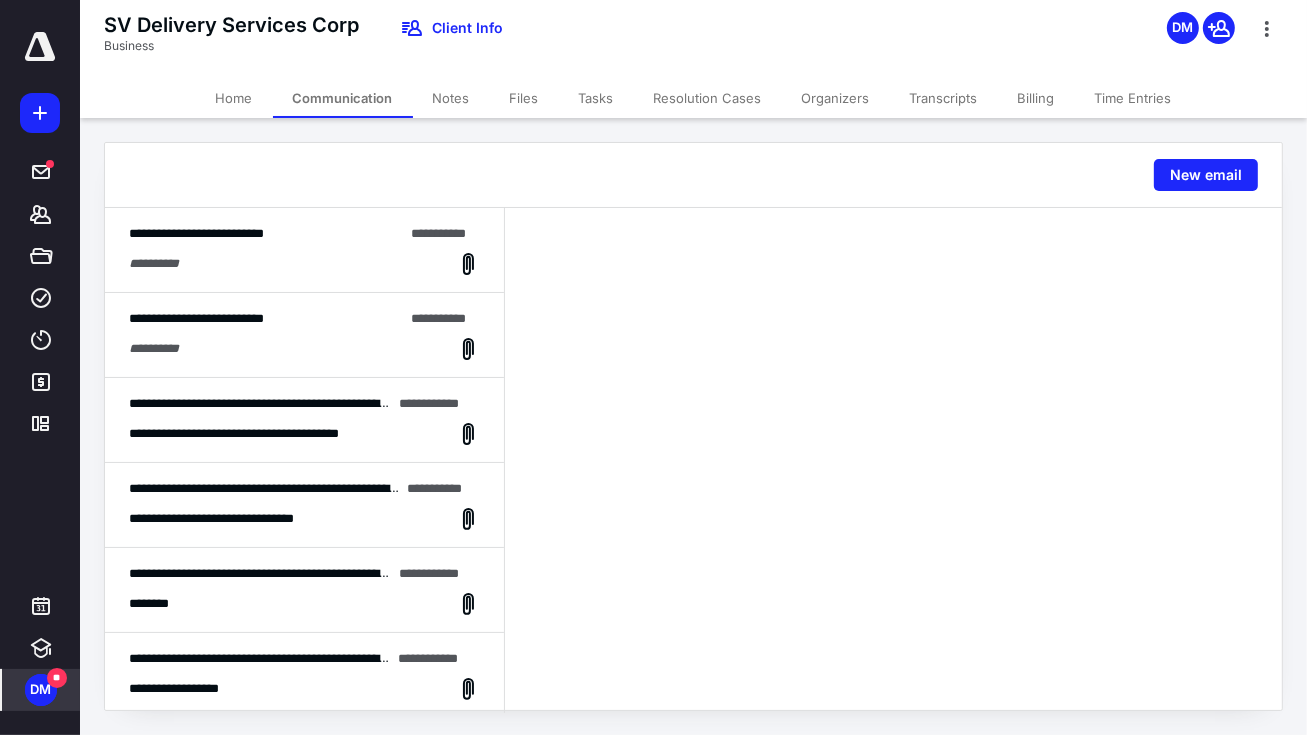 click on "**********" at bounding box center [304, 264] 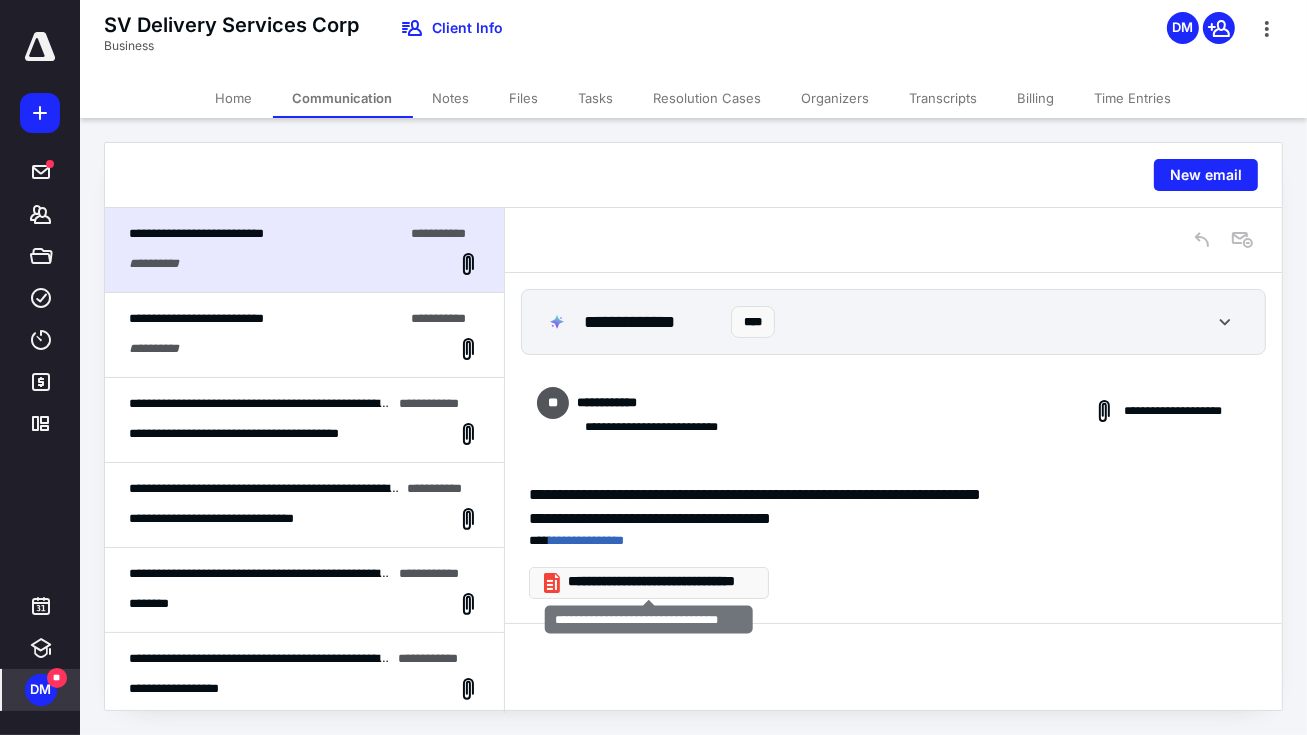 click on "**********" at bounding box center [657, 582] 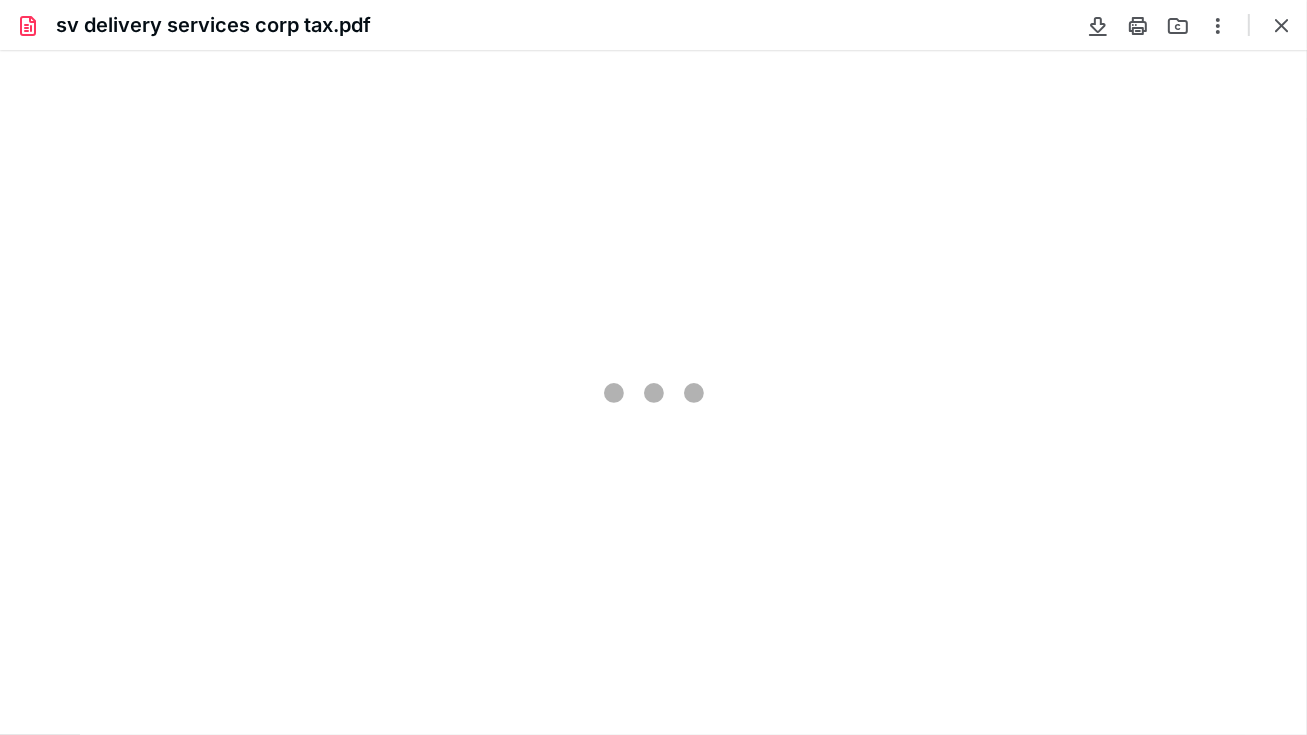 scroll, scrollTop: 0, scrollLeft: 0, axis: both 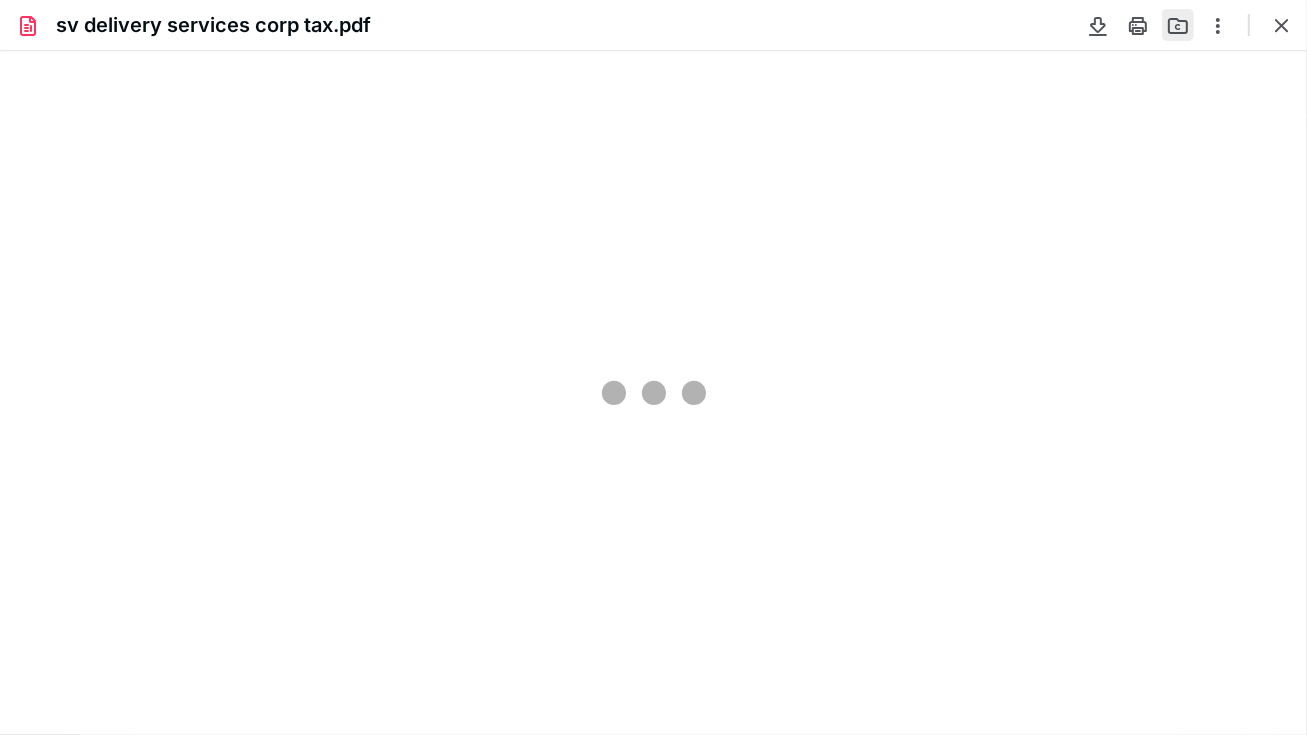 click at bounding box center (1178, 25) 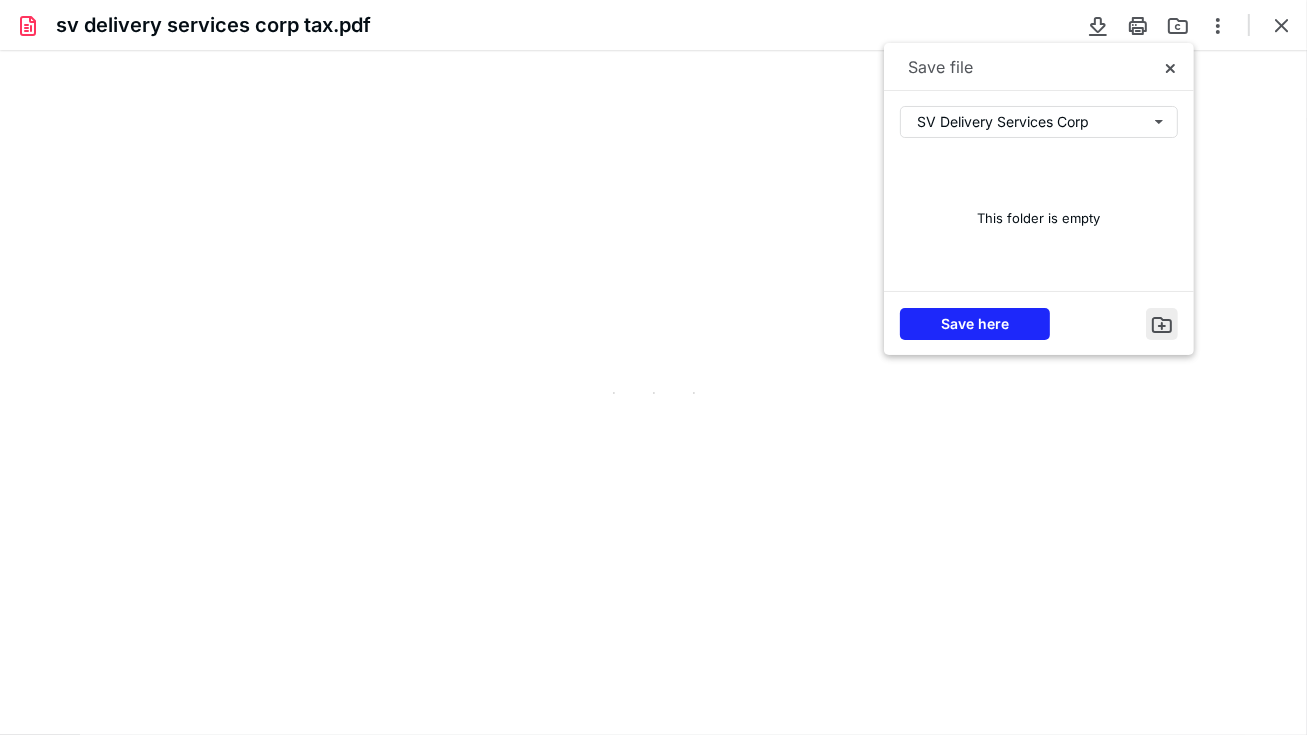 click at bounding box center [1162, 324] 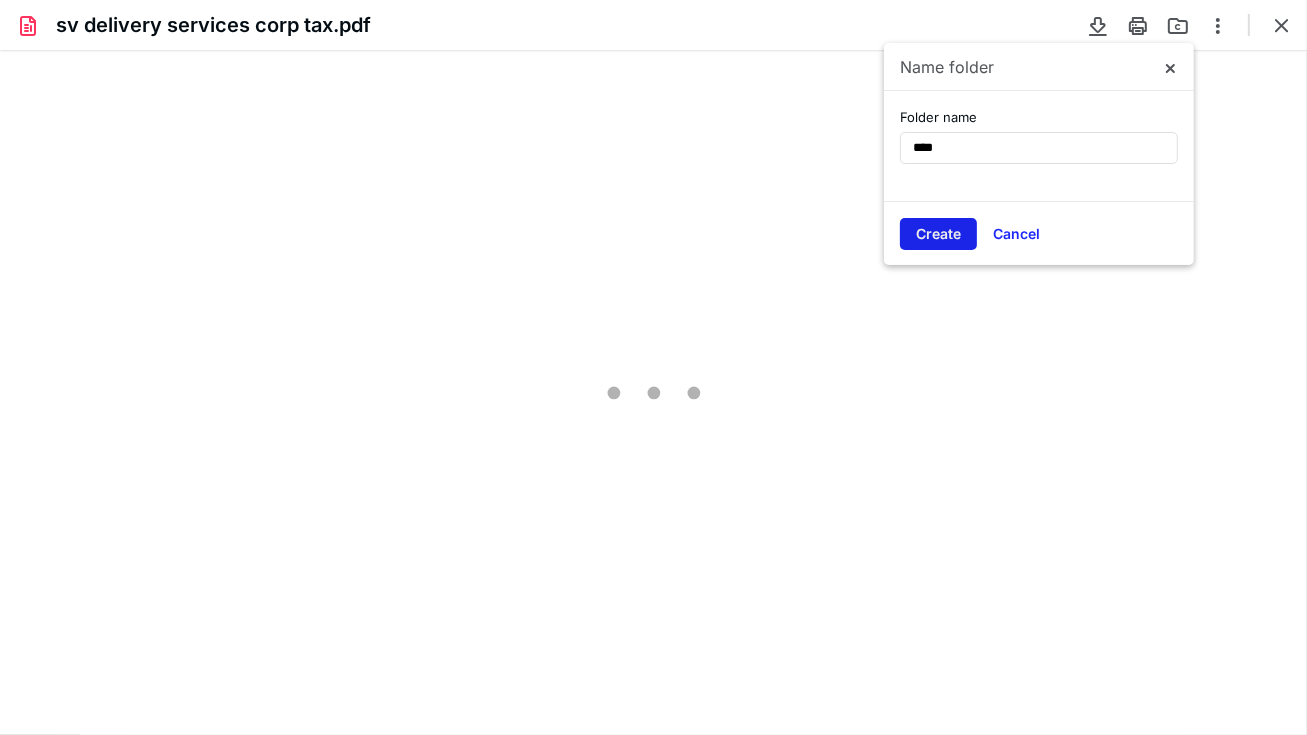 type on "****" 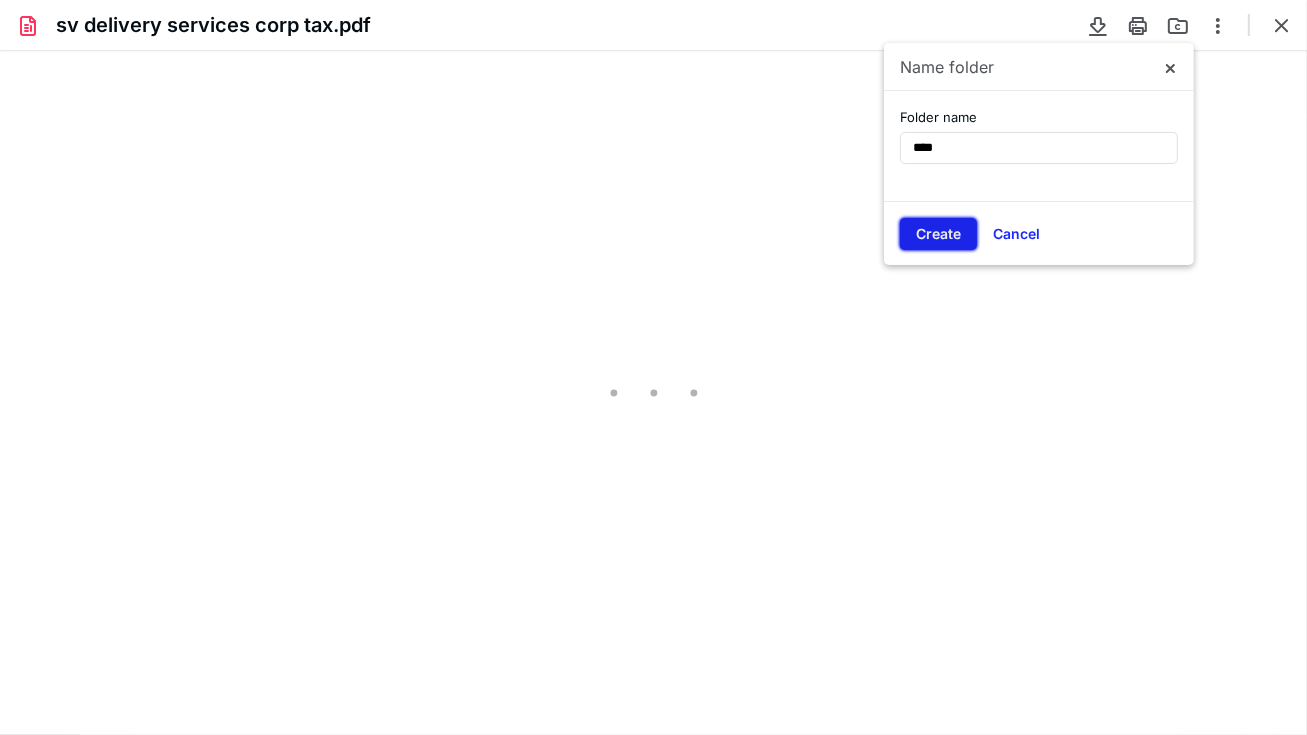 click on "Create" at bounding box center (938, 234) 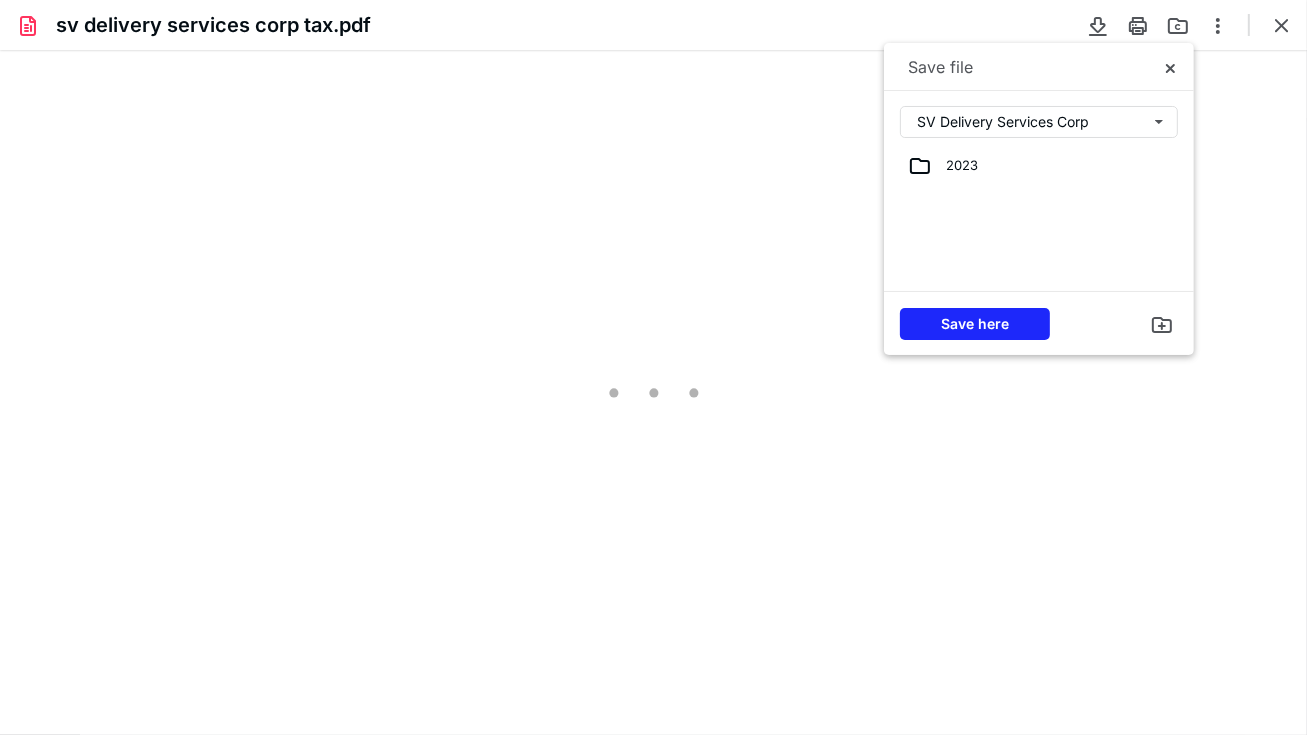 type on "24" 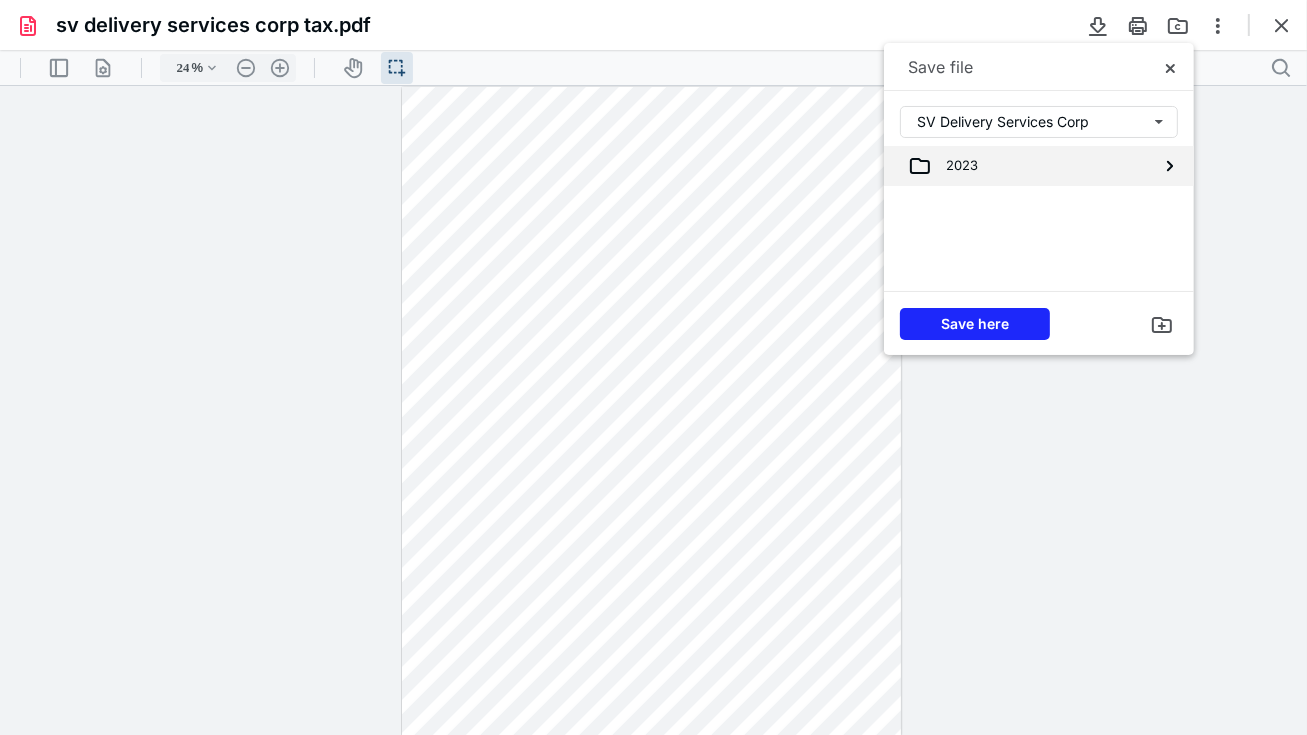 click on "2023" at bounding box center [955, 166] 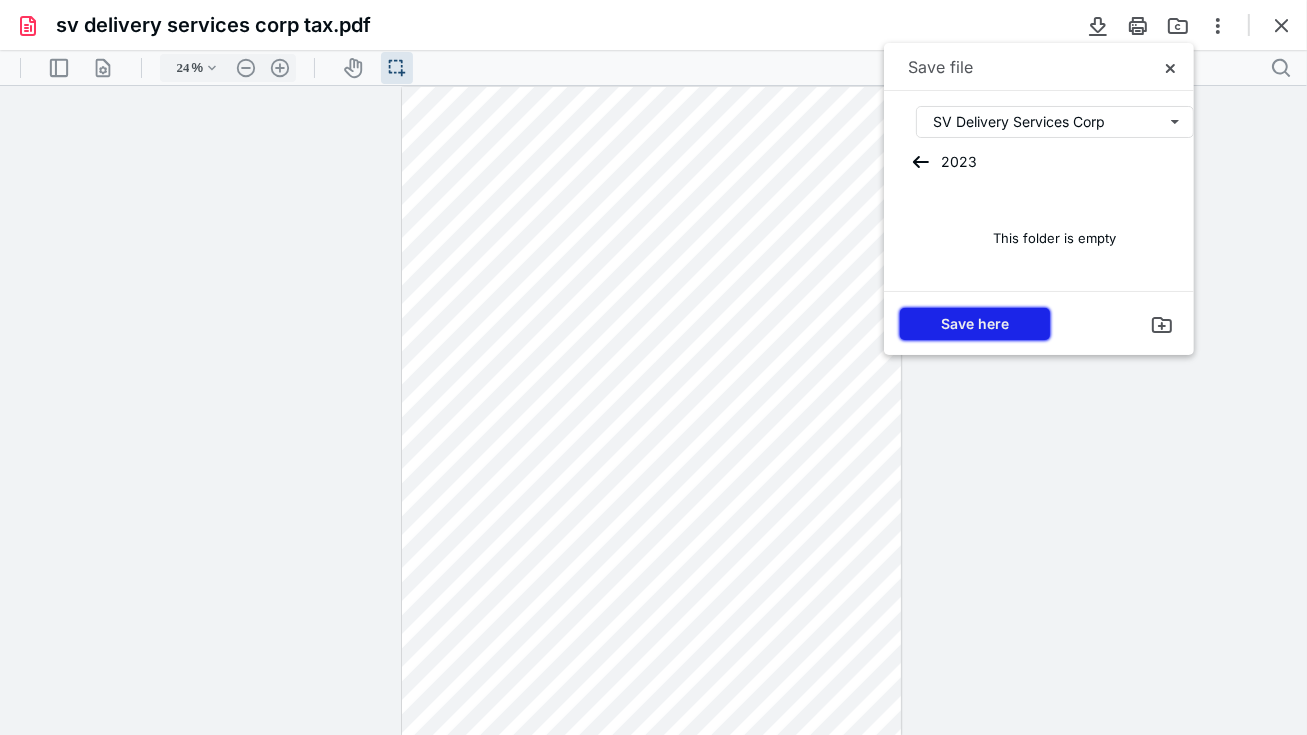 click on "Save here" at bounding box center (975, 324) 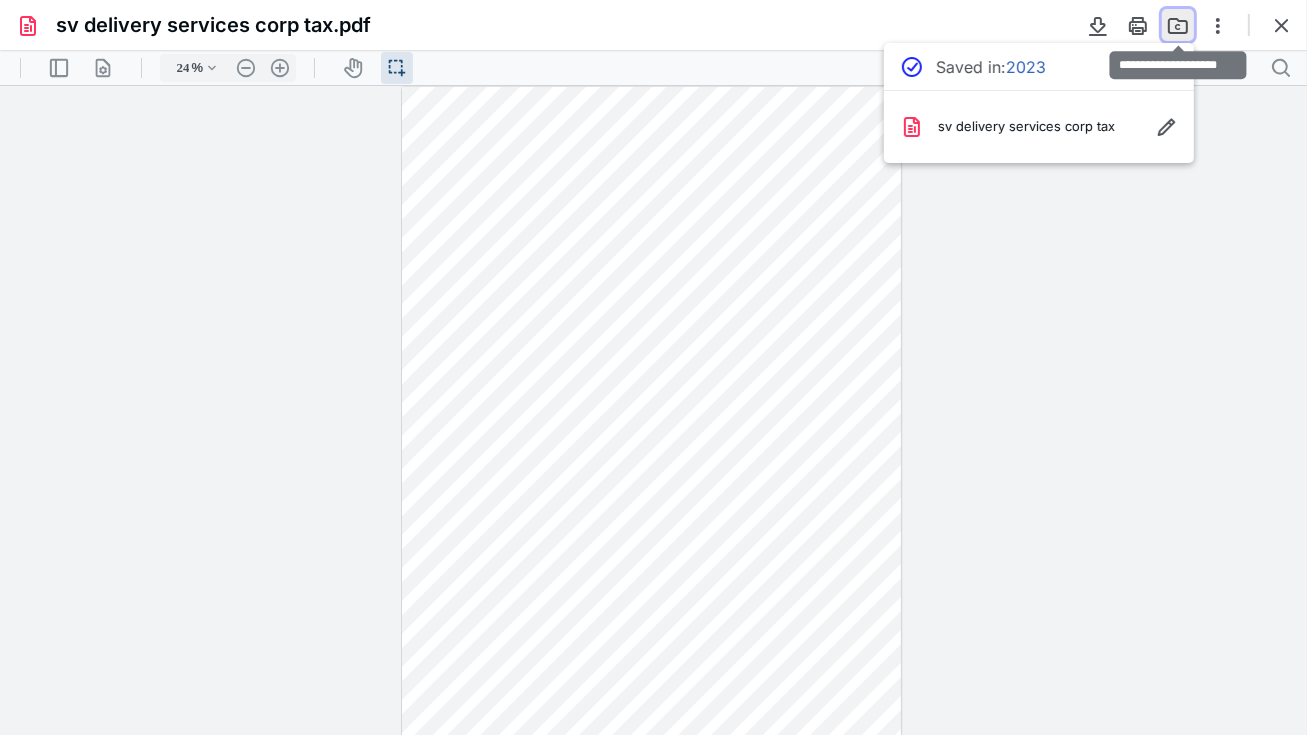 click at bounding box center [1178, 25] 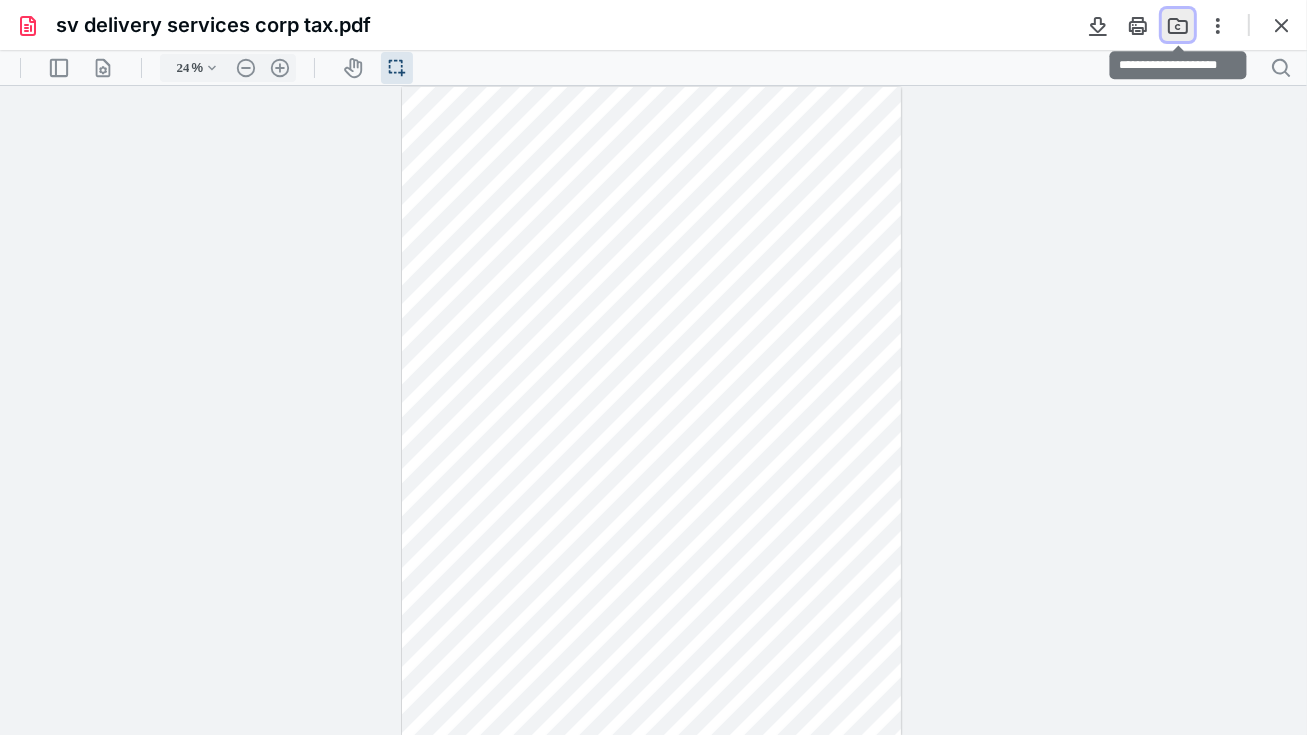 click at bounding box center (1178, 25) 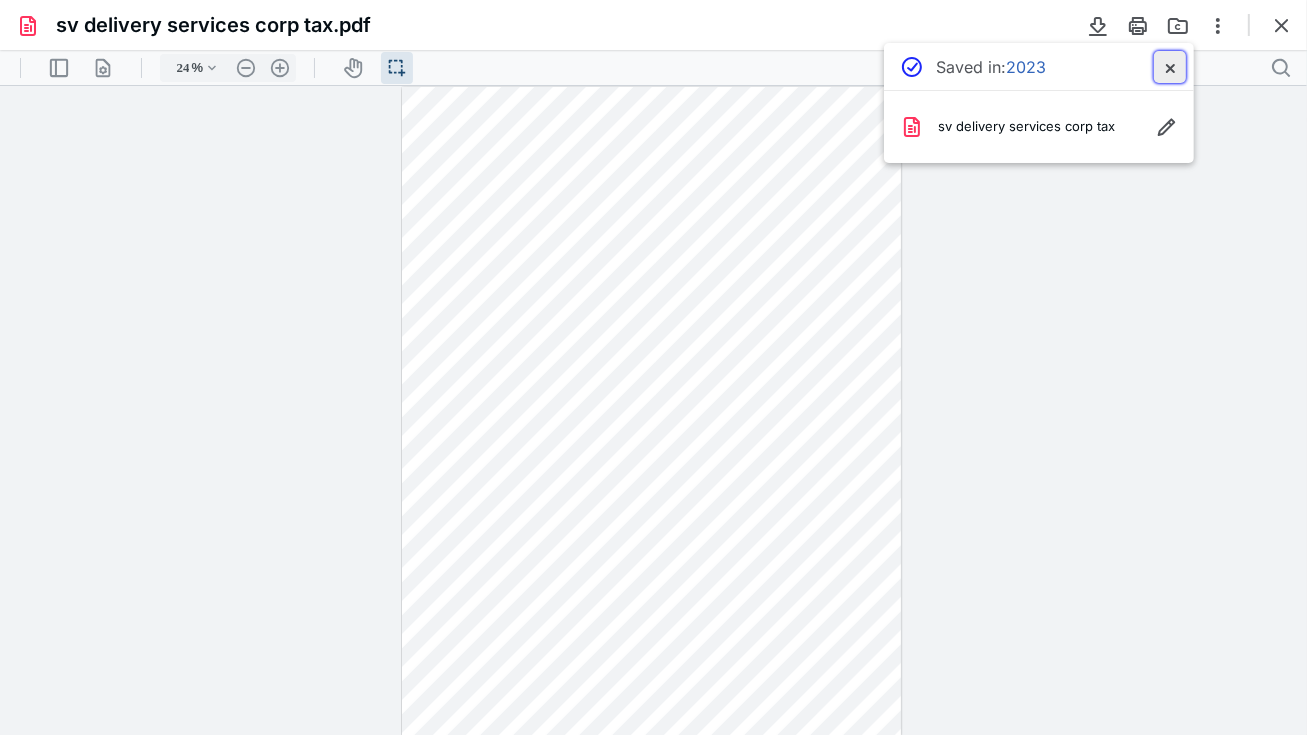 drag, startPoint x: 1180, startPoint y: 66, endPoint x: 1175, endPoint y: 15, distance: 51.24451 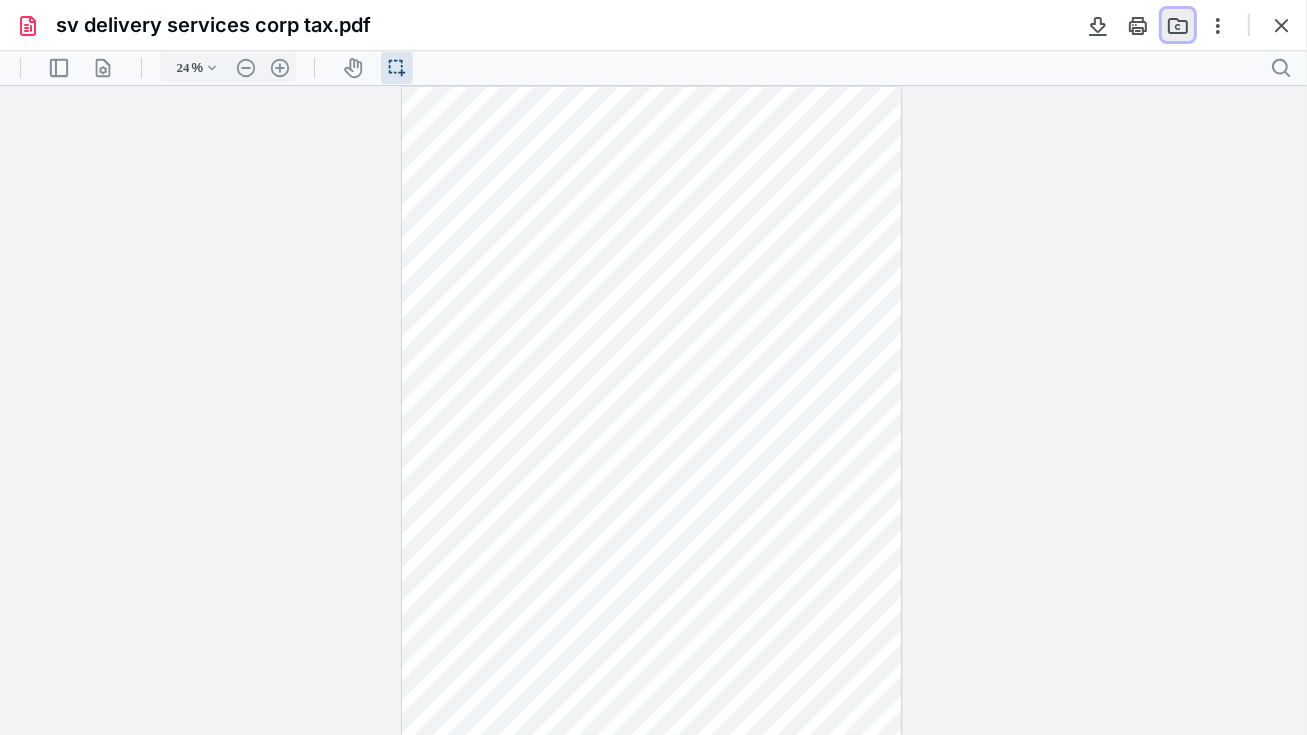 click at bounding box center (1178, 25) 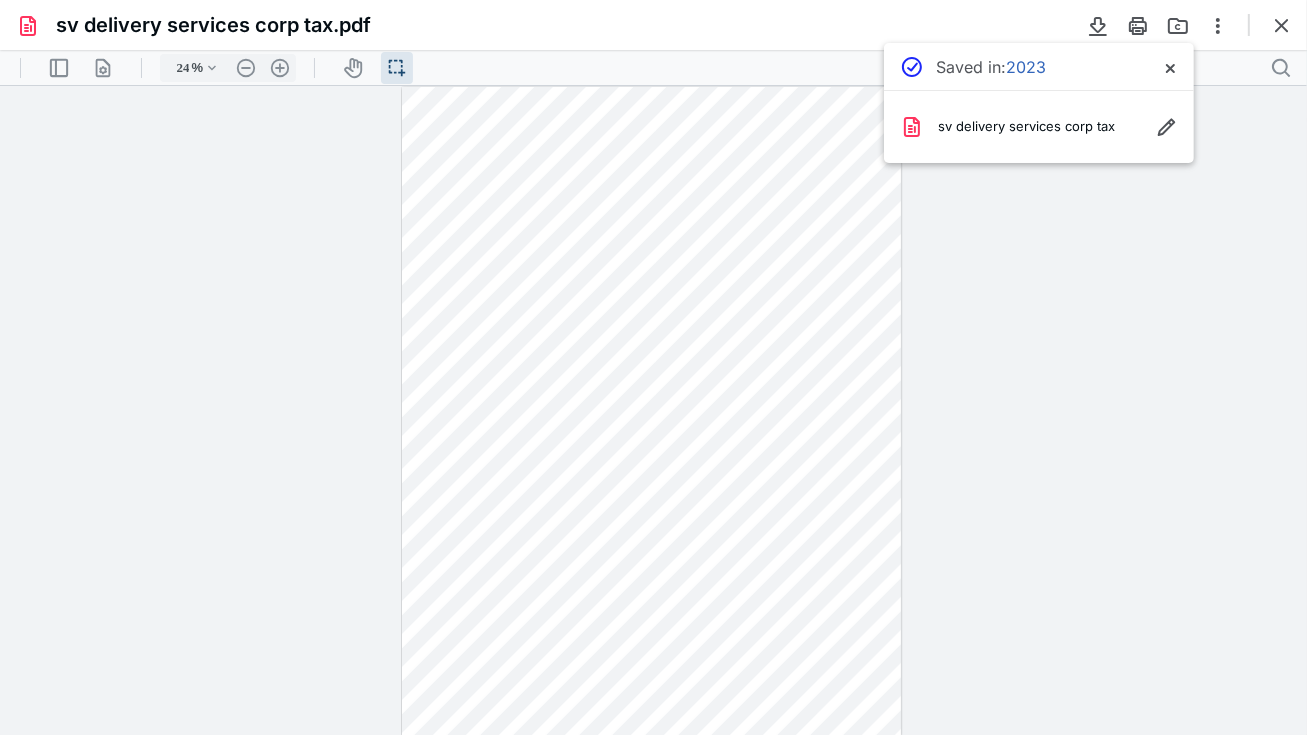 click on "**********" at bounding box center (653, 411) 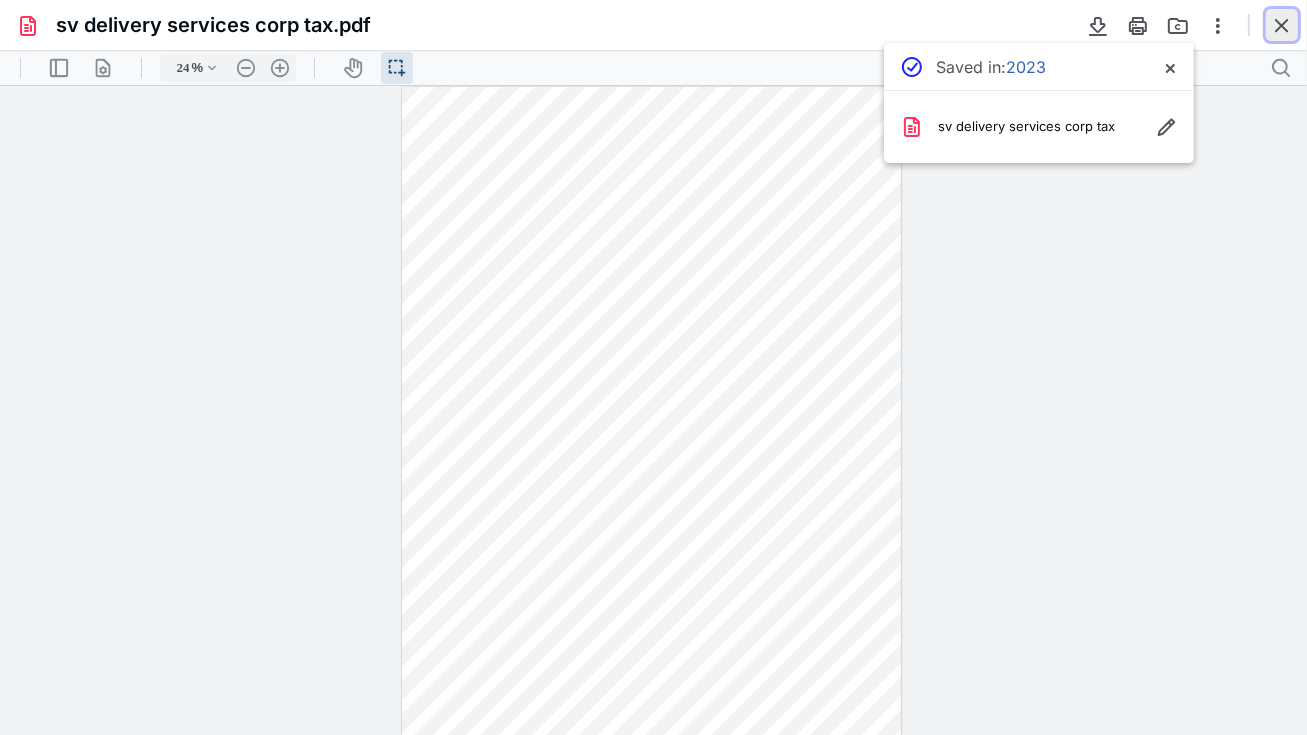 click at bounding box center [1282, 25] 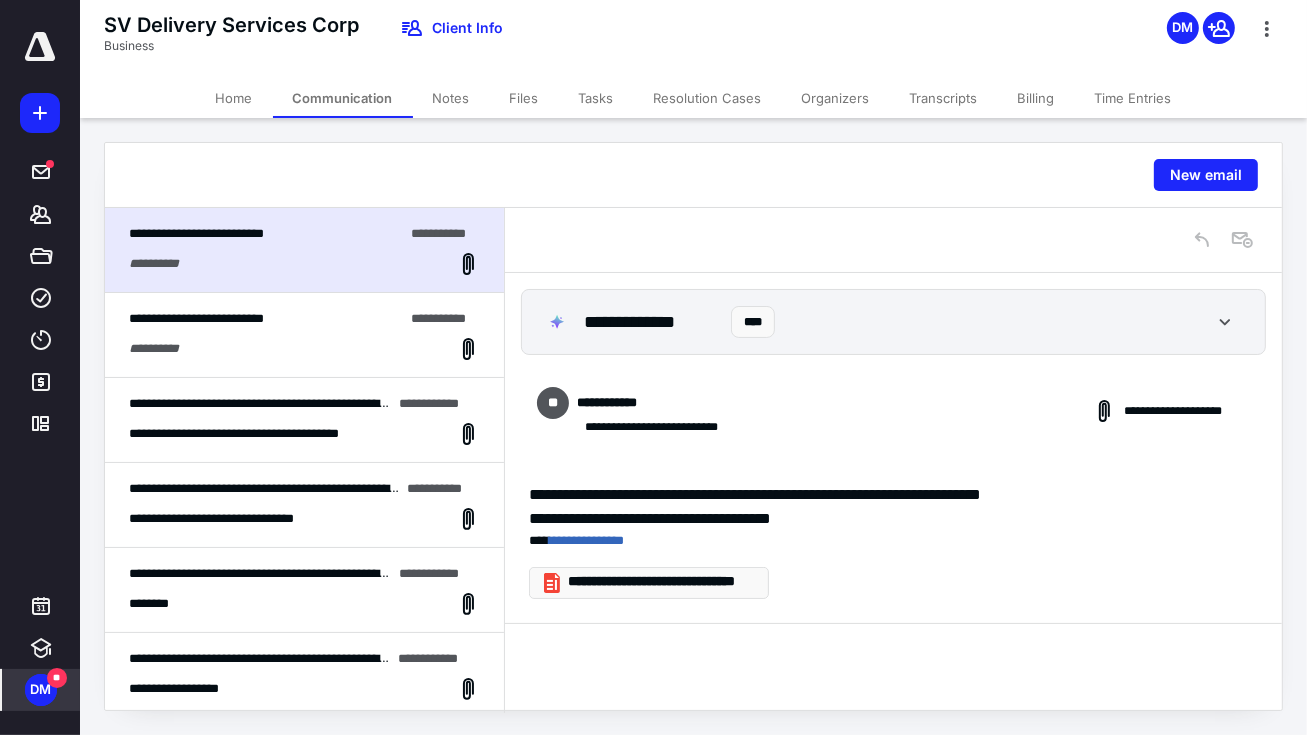 click on "**********" at bounding box center [657, 582] 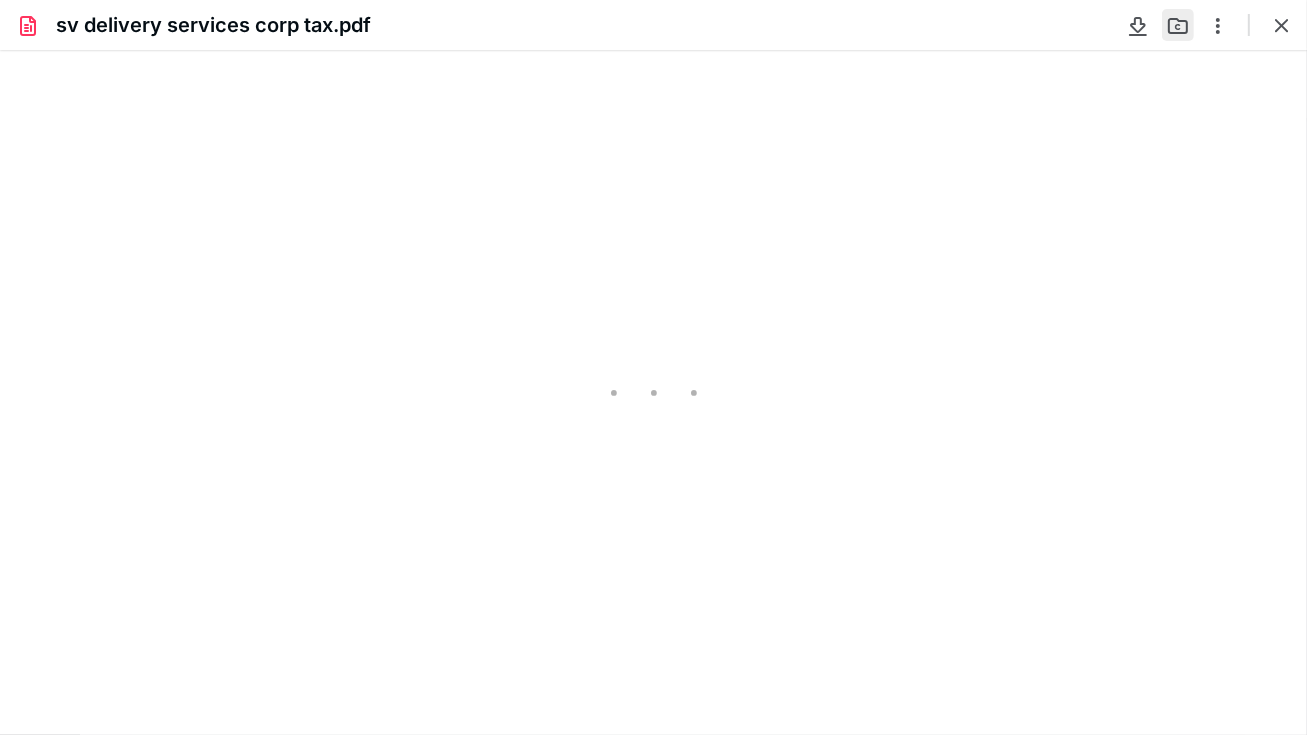 scroll, scrollTop: 0, scrollLeft: 0, axis: both 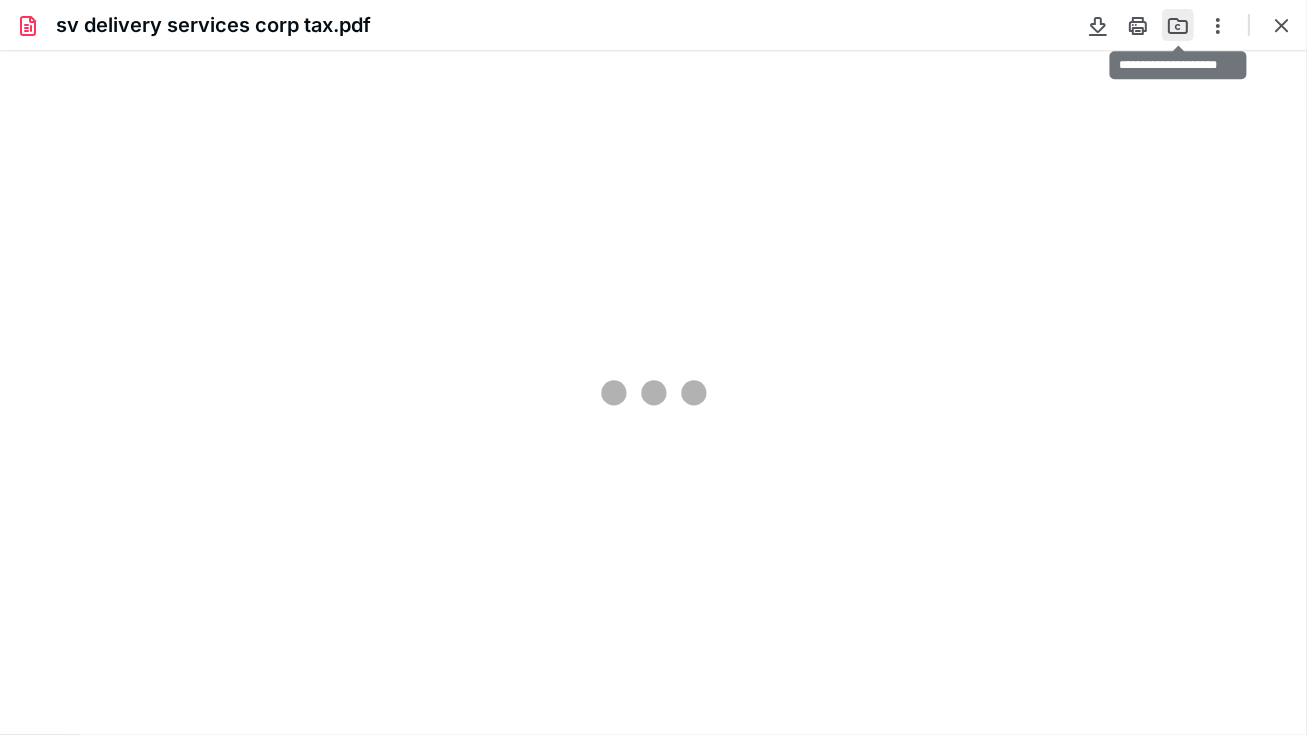 click at bounding box center (1178, 25) 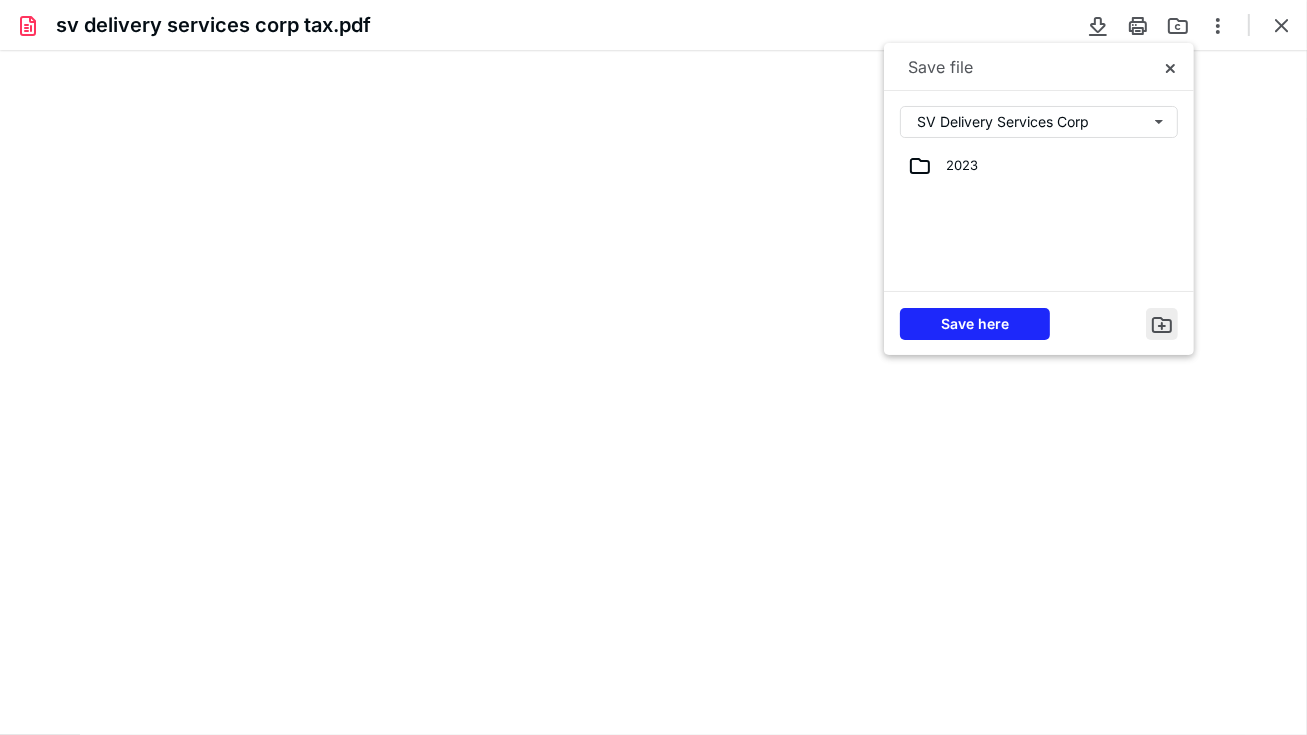 click at bounding box center (1162, 324) 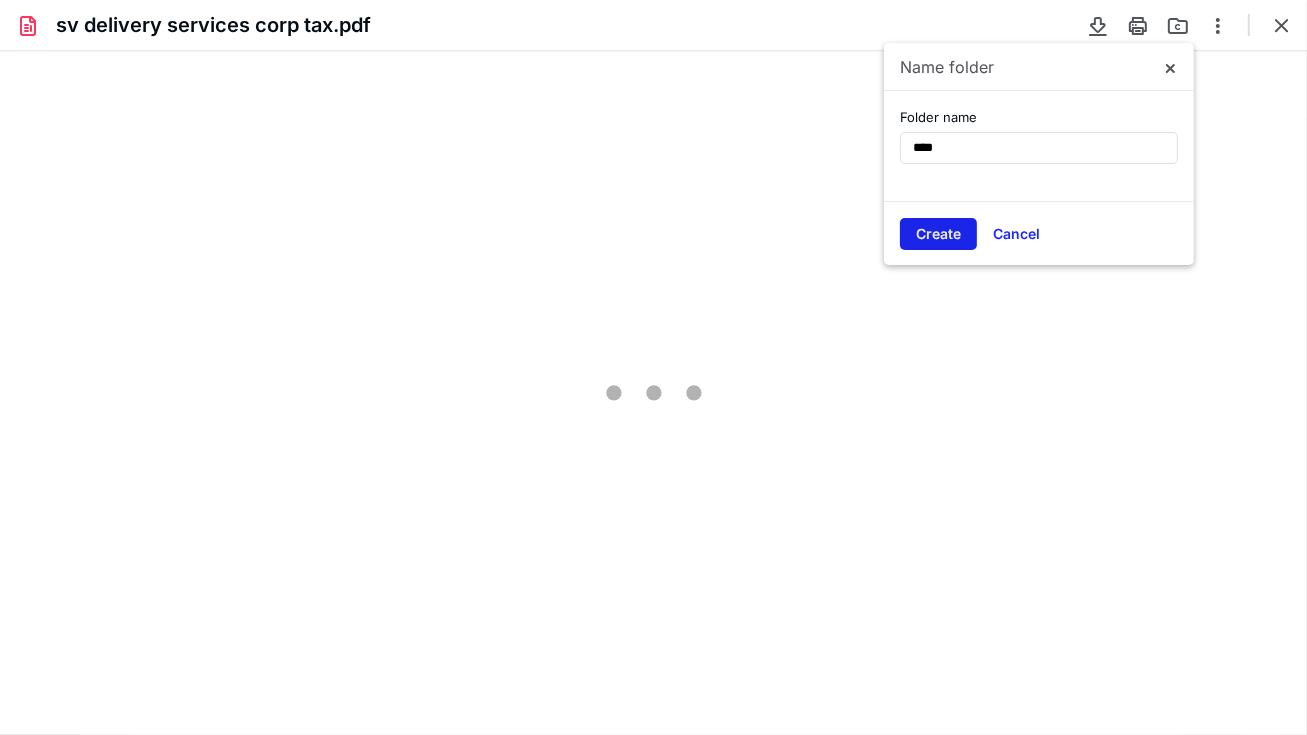 type on "****" 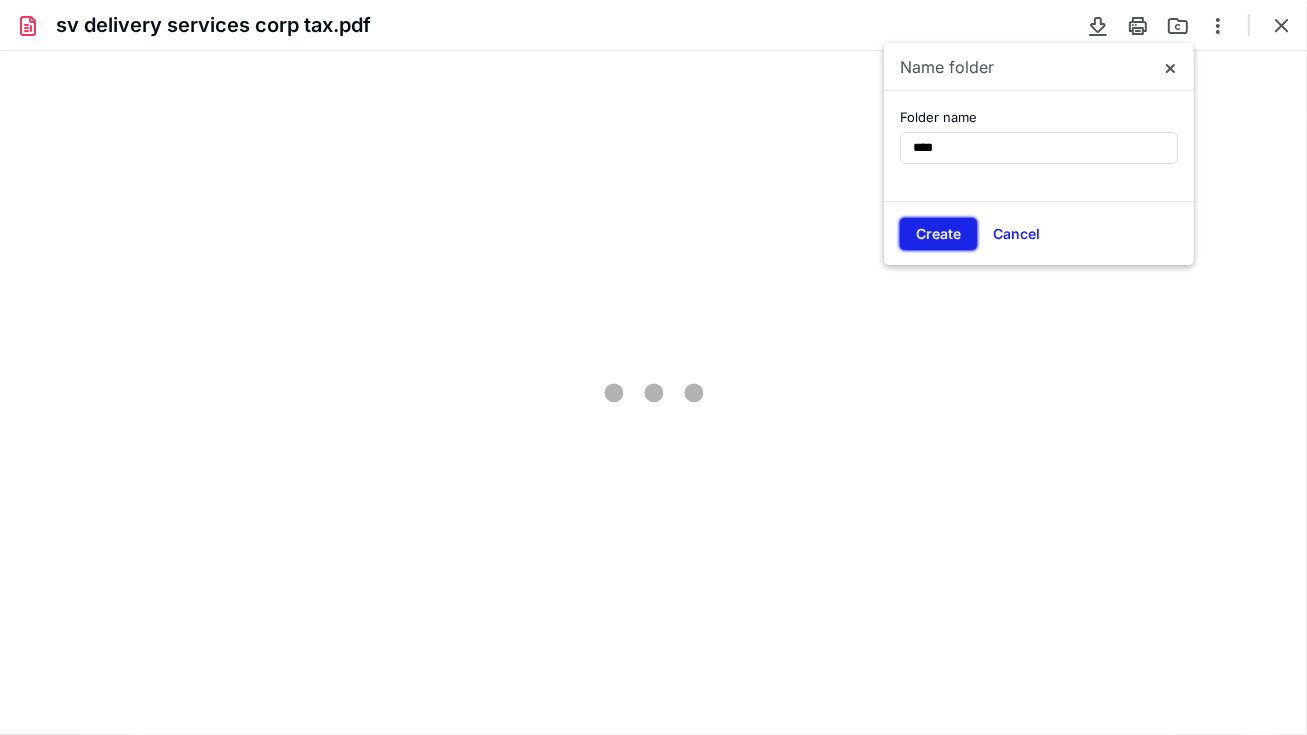 click on "Create" at bounding box center [938, 234] 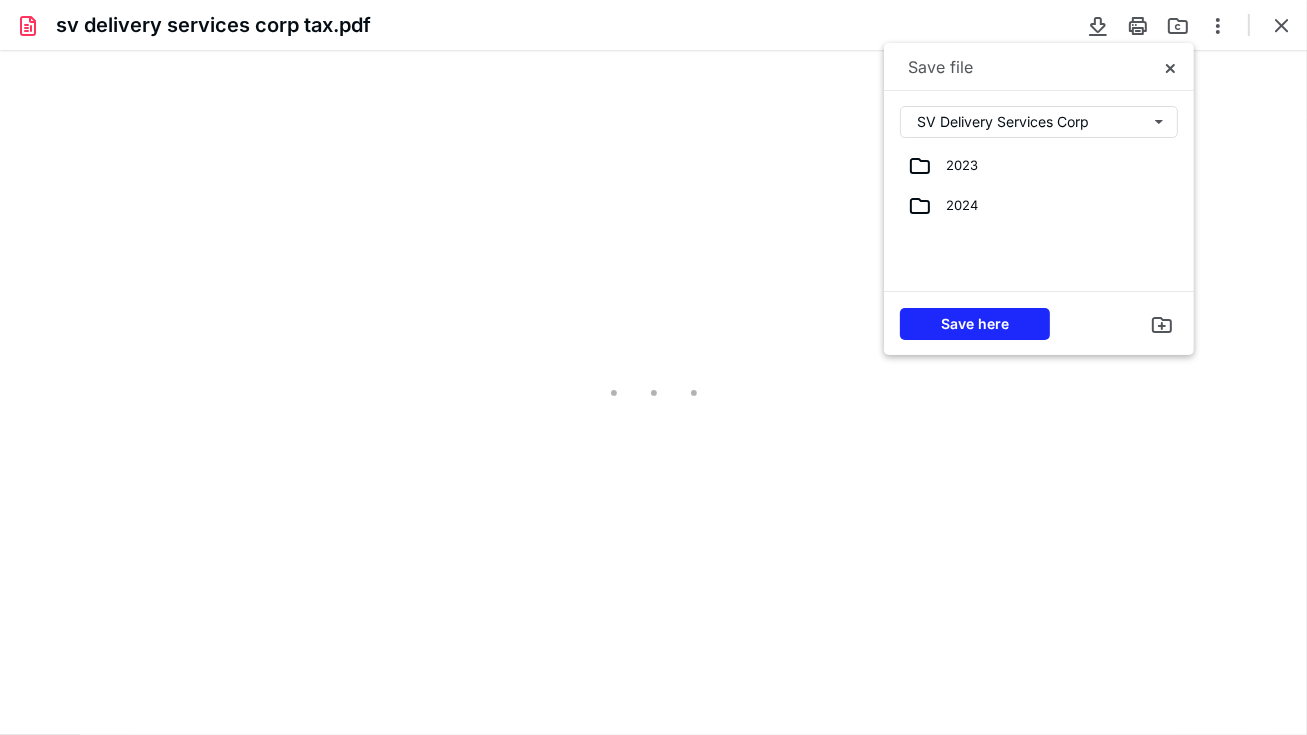 type on "24" 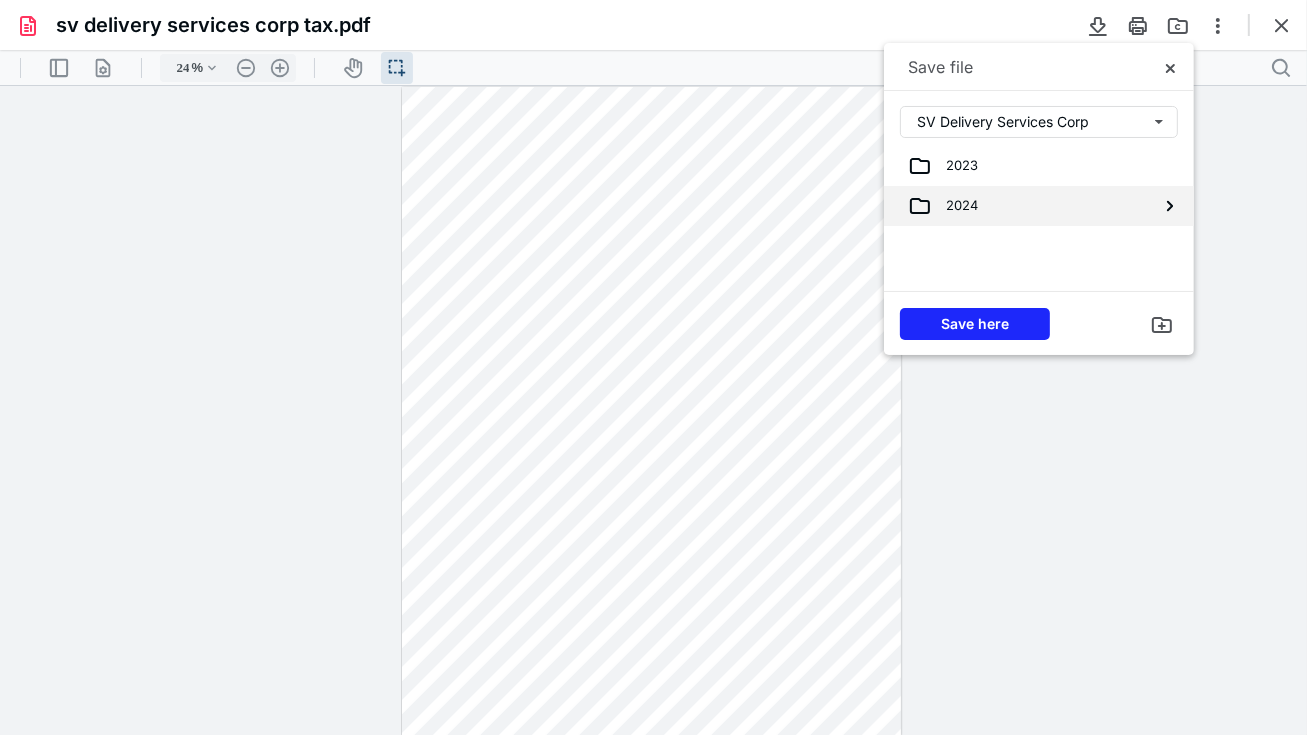 click on "2024" at bounding box center [1023, 206] 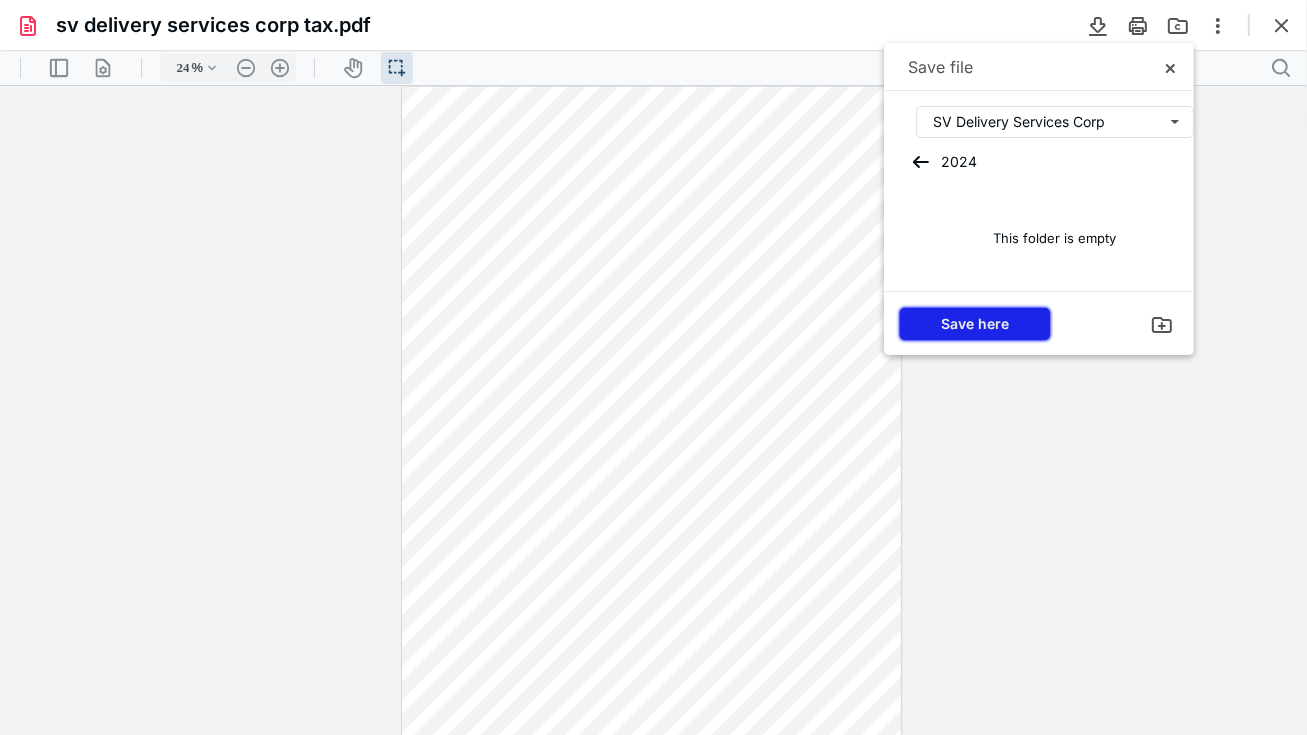 click on "Save here" at bounding box center (975, 324) 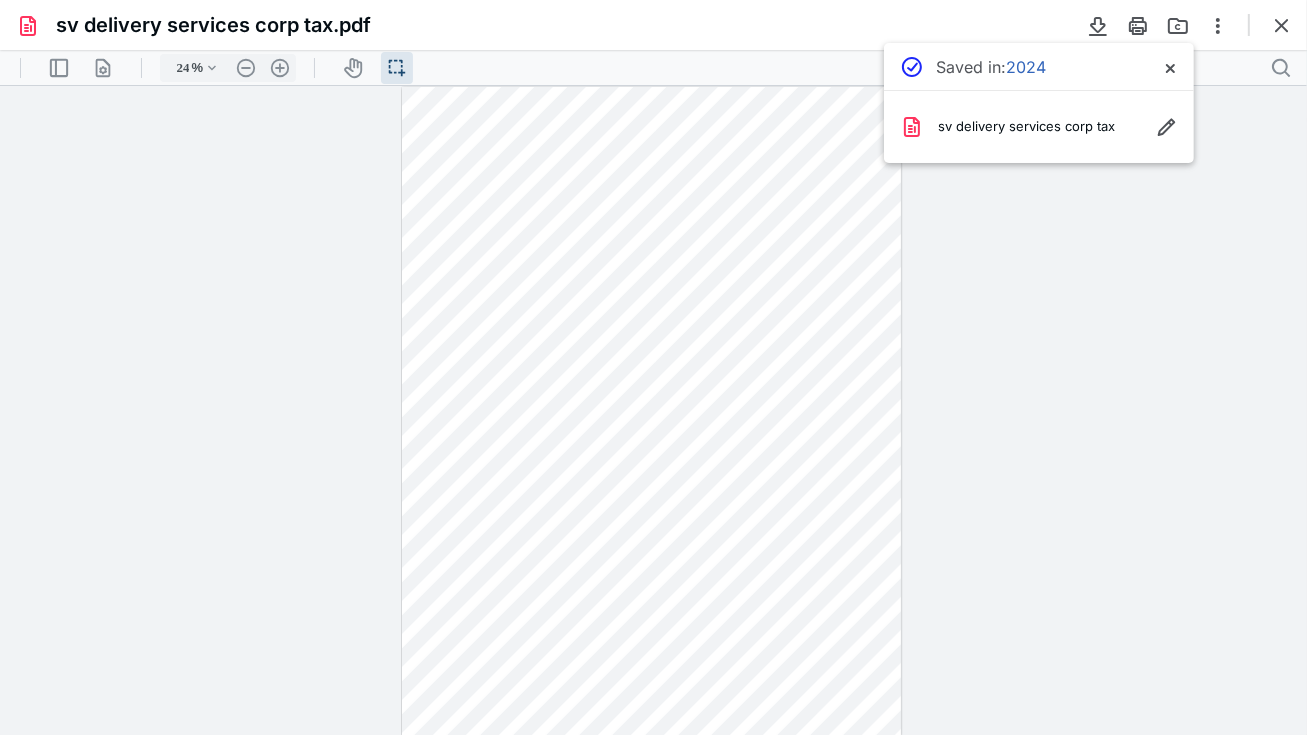 click on "**********" at bounding box center [653, 411] 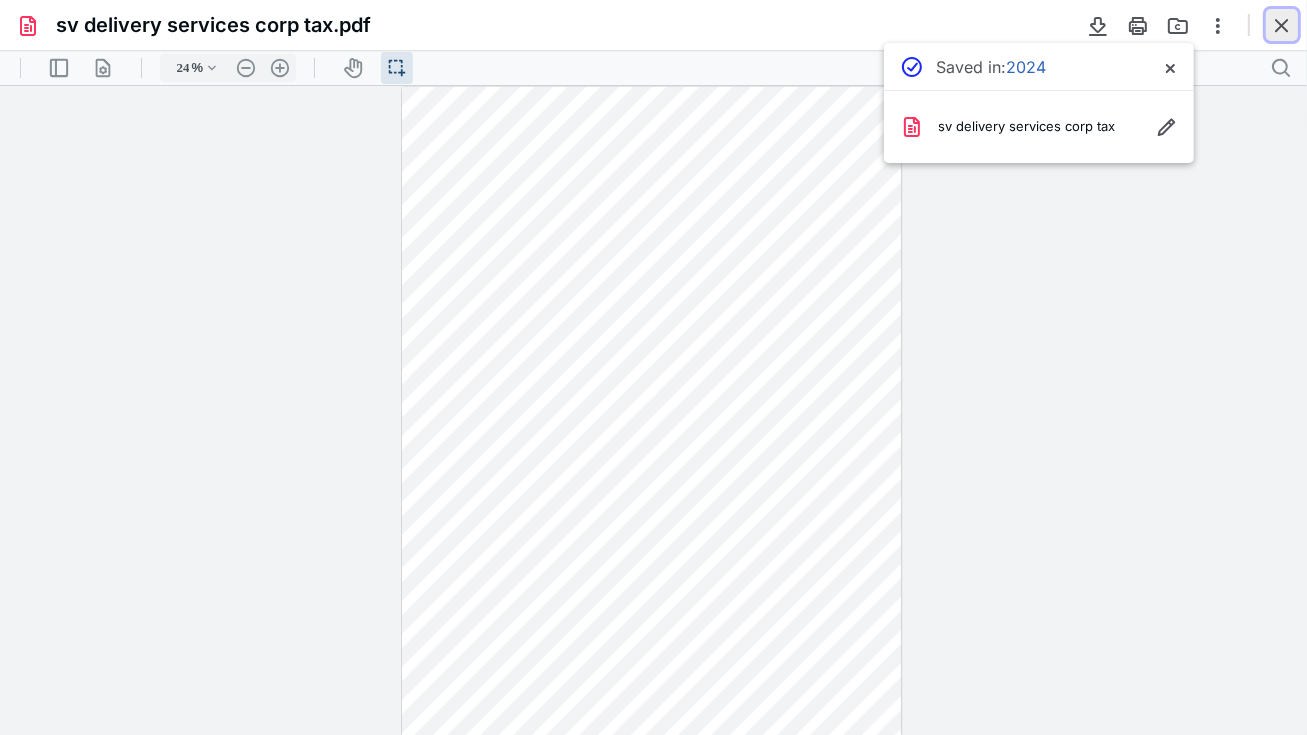 click at bounding box center (1282, 25) 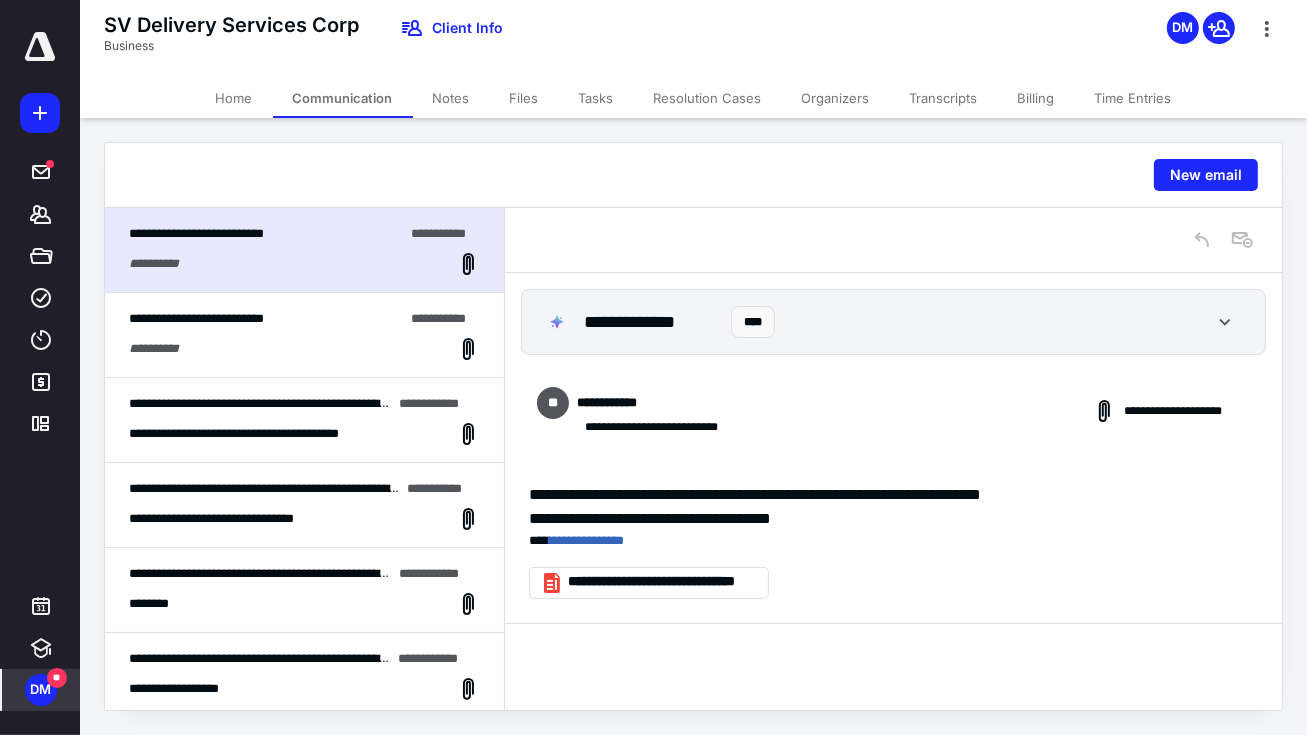 click on "Tasks" at bounding box center [596, 98] 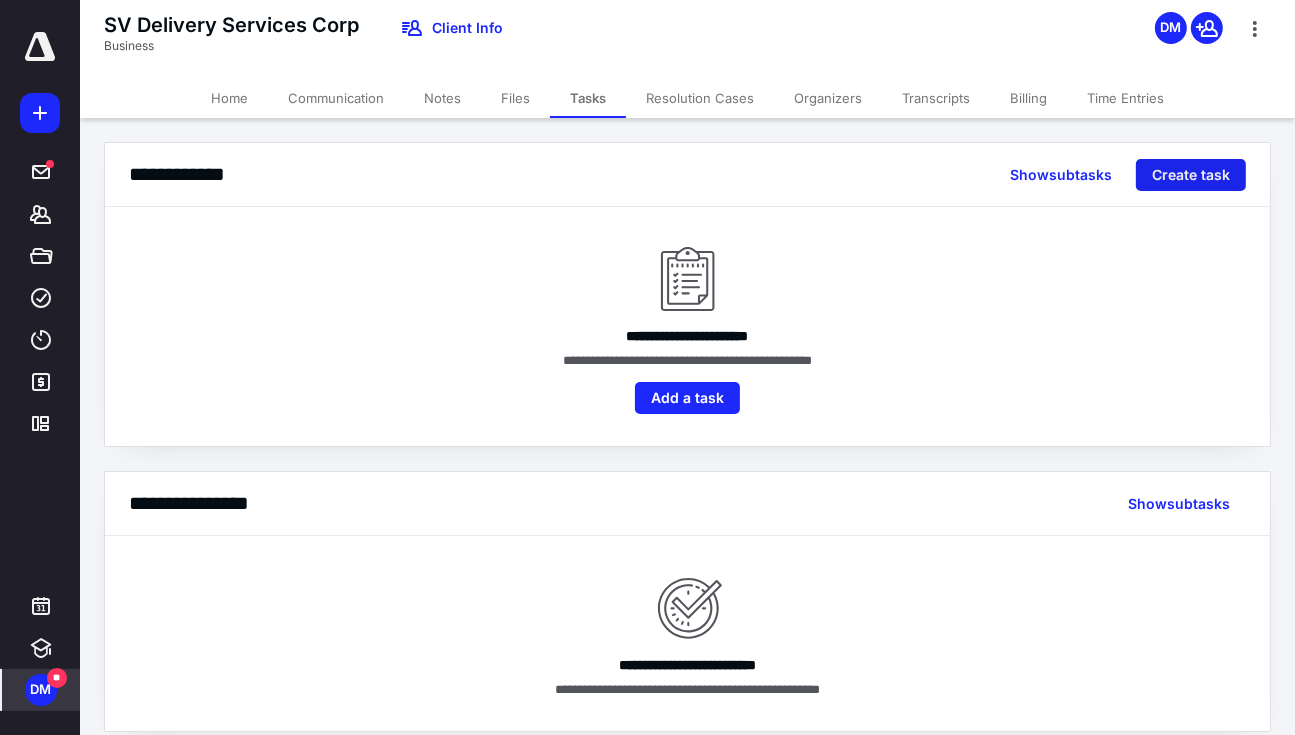 click on "Create task" at bounding box center [1191, 175] 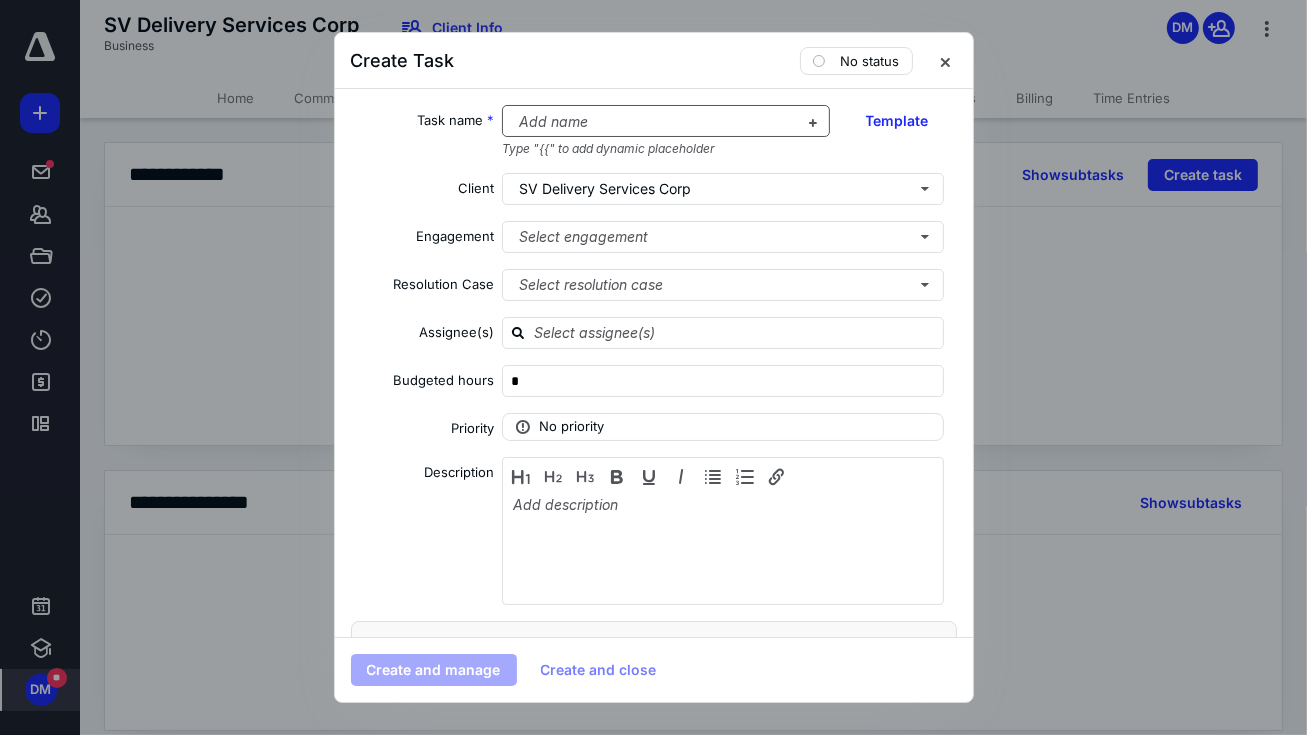 click at bounding box center [654, 122] 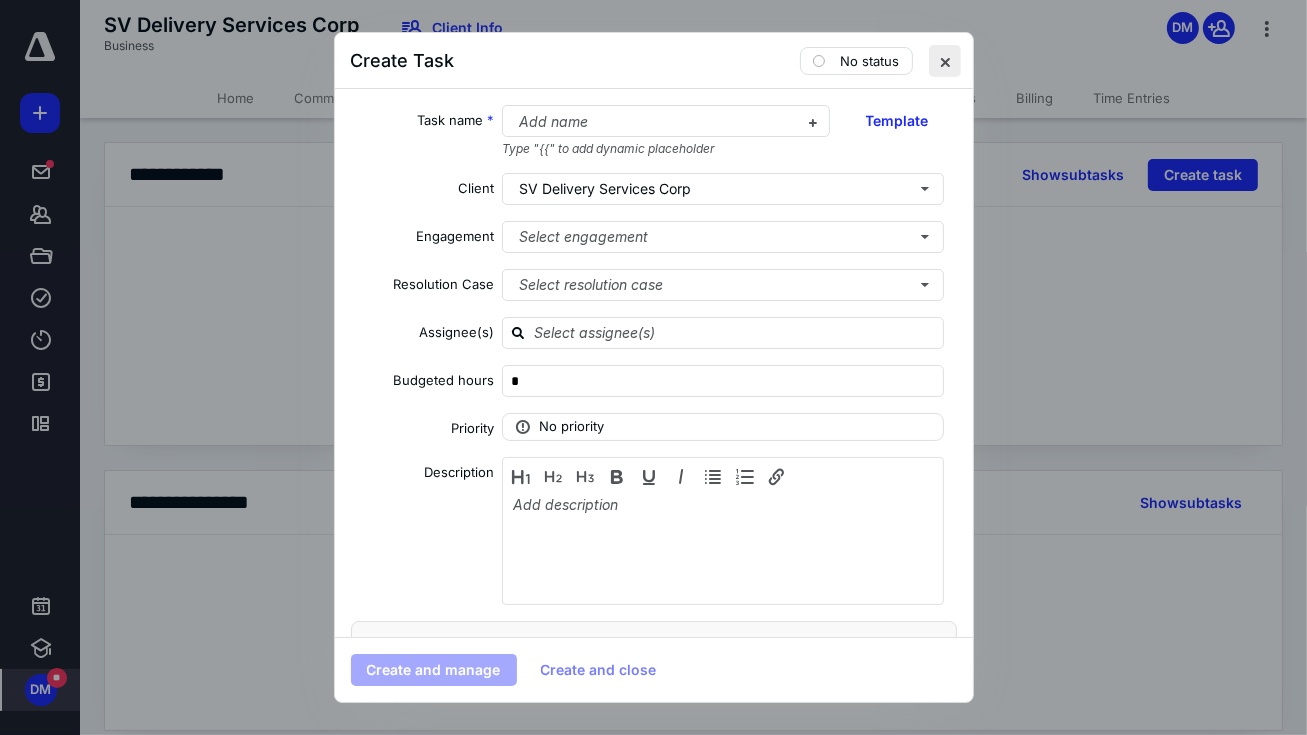 click at bounding box center [945, 61] 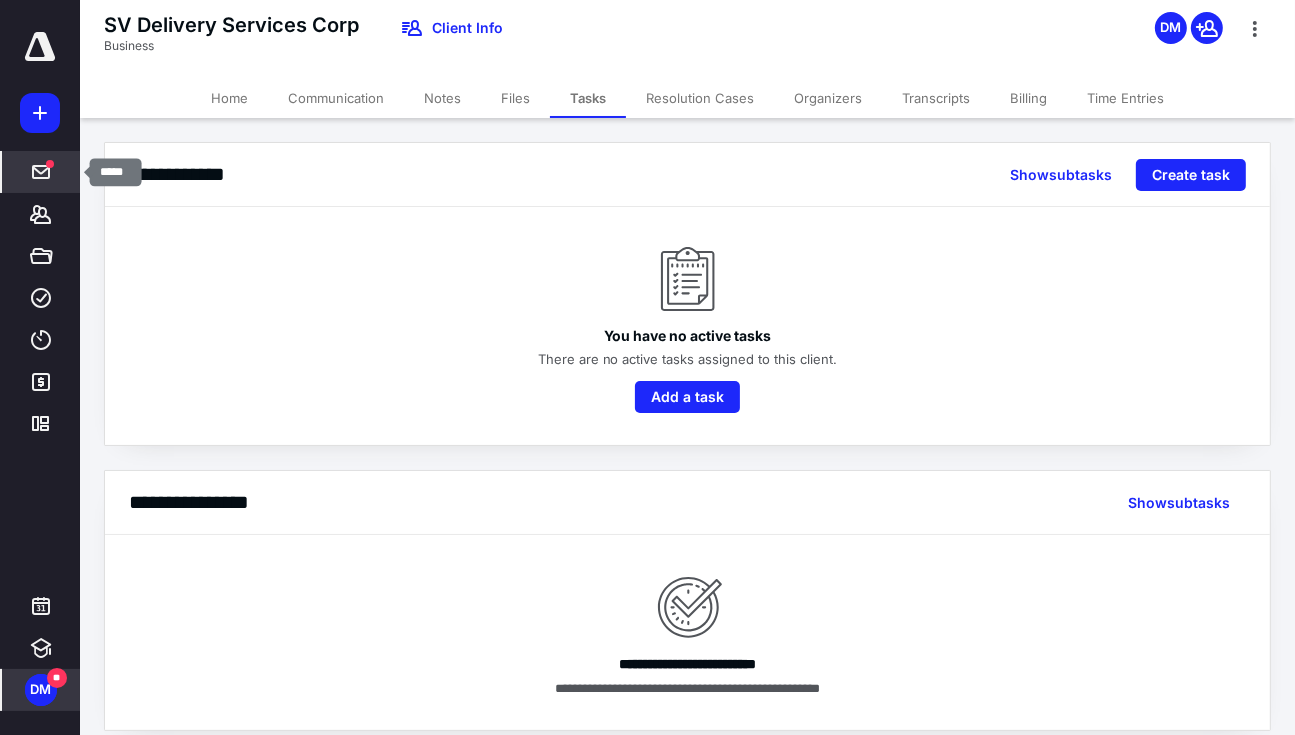 click 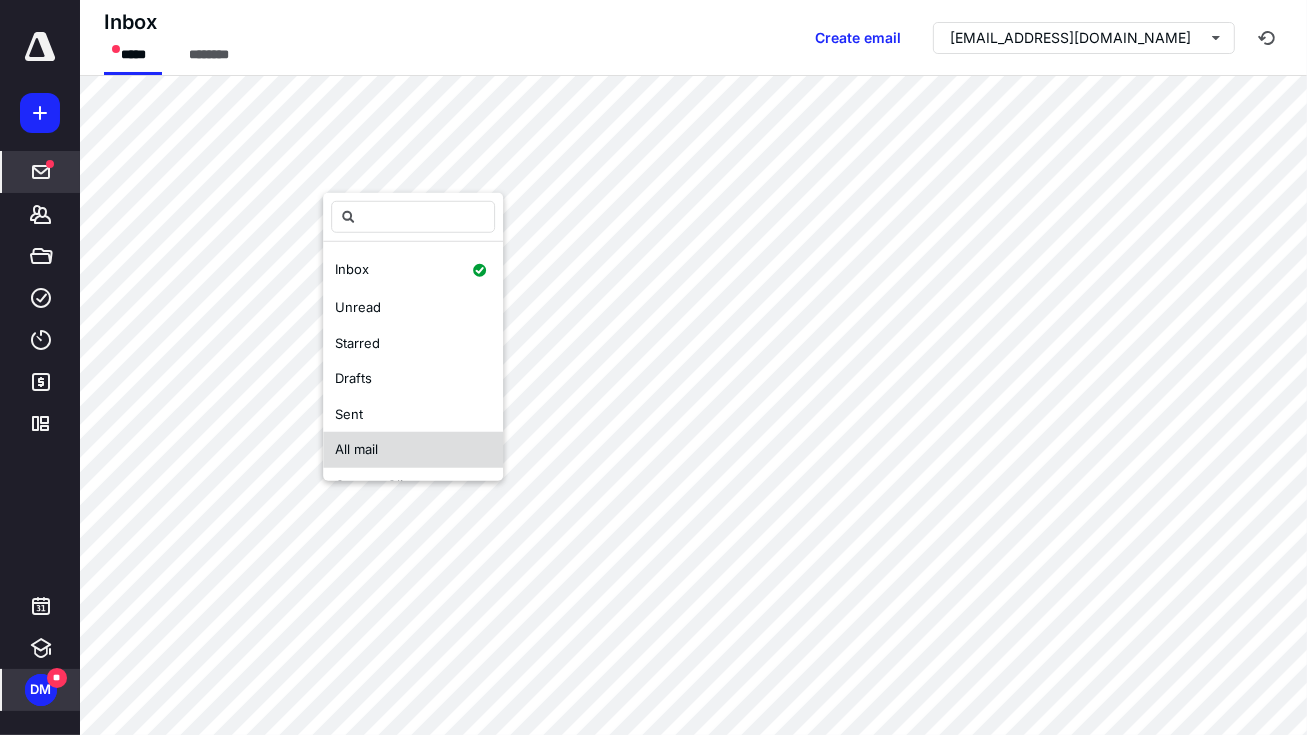 click on "All mail" at bounding box center [413, 450] 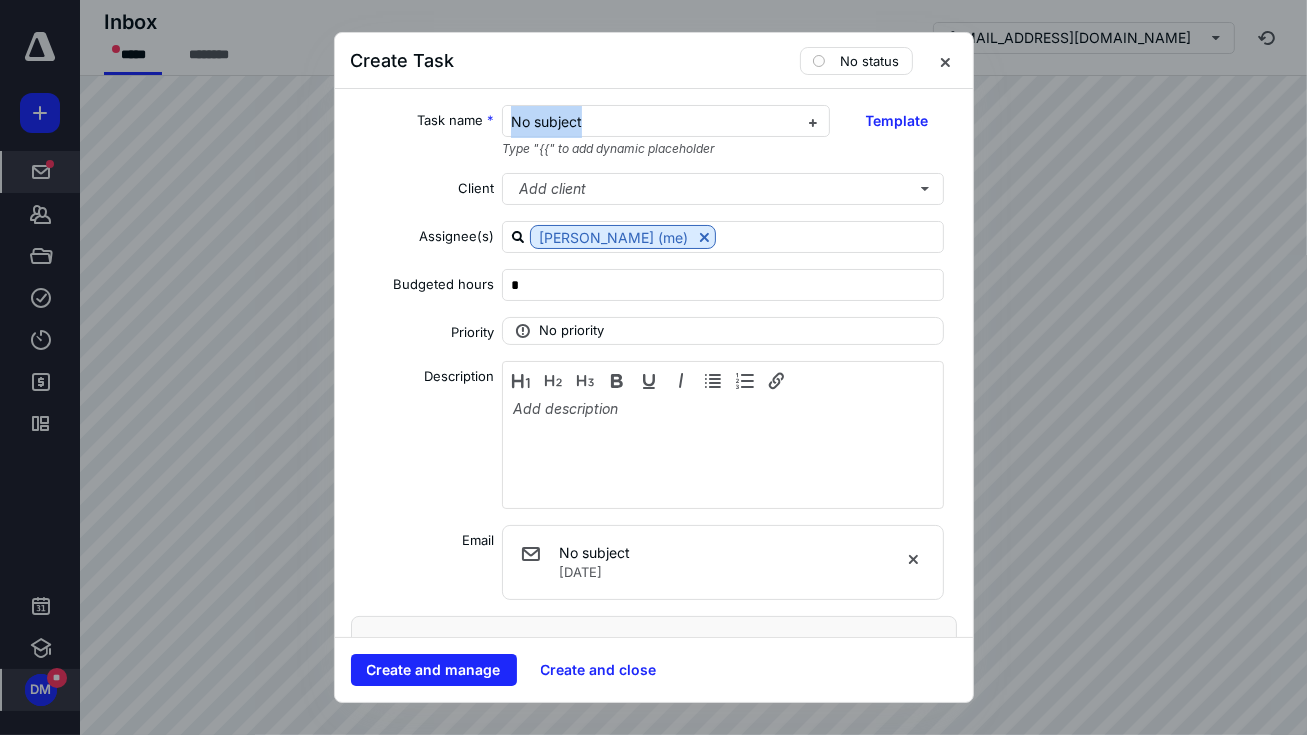 drag, startPoint x: 625, startPoint y: 108, endPoint x: 29, endPoint y: 152, distance: 597.62195 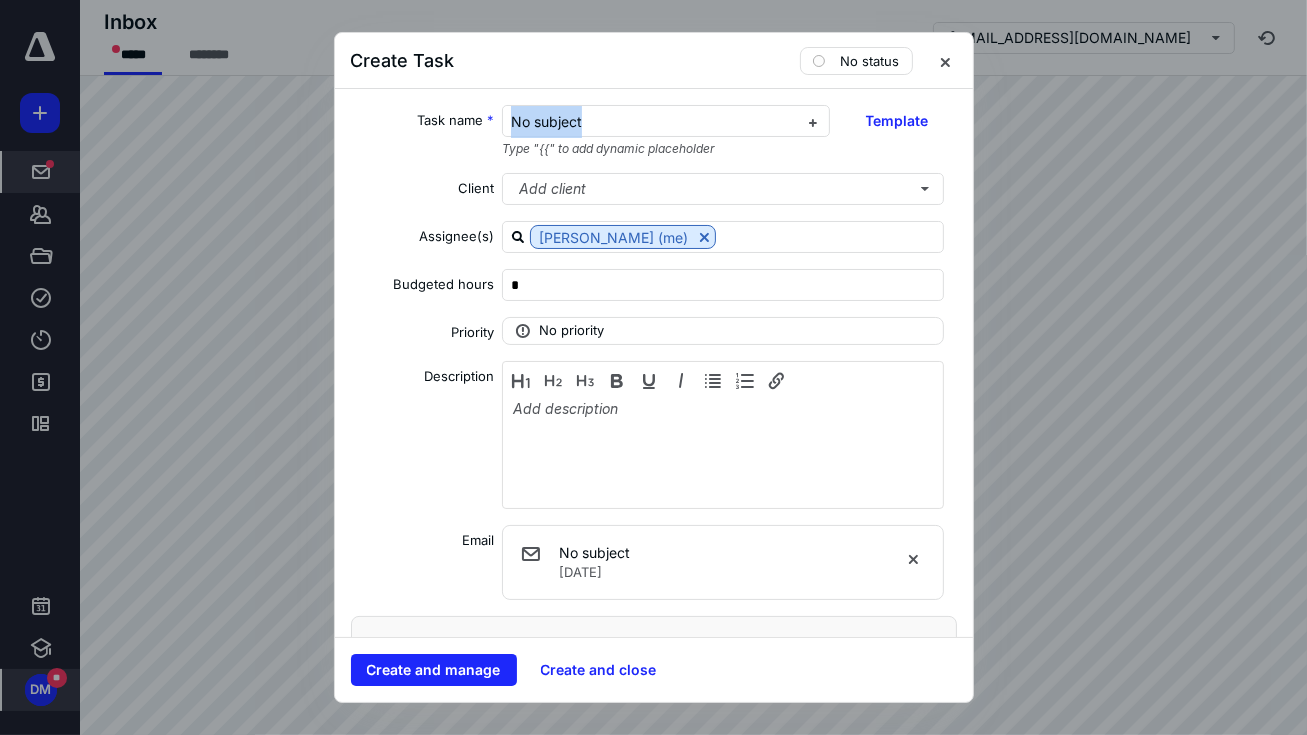 click on "Create Task No status Task name   * No subject Type "{{" to add dynamic placeholder Template Client Add client Assignee(s) Dayana Mato (me) Budgeted hours * Priority No priority Description Email No subject Thu, Jul 3, 2025 Date Start date Select a date Due date Select a date Add a date Recurring Tax preparation fields Reminder Add reminder File Add file Automation Add automation Add a client request Add a subtask Create and manage Create and close" at bounding box center [653, 367] 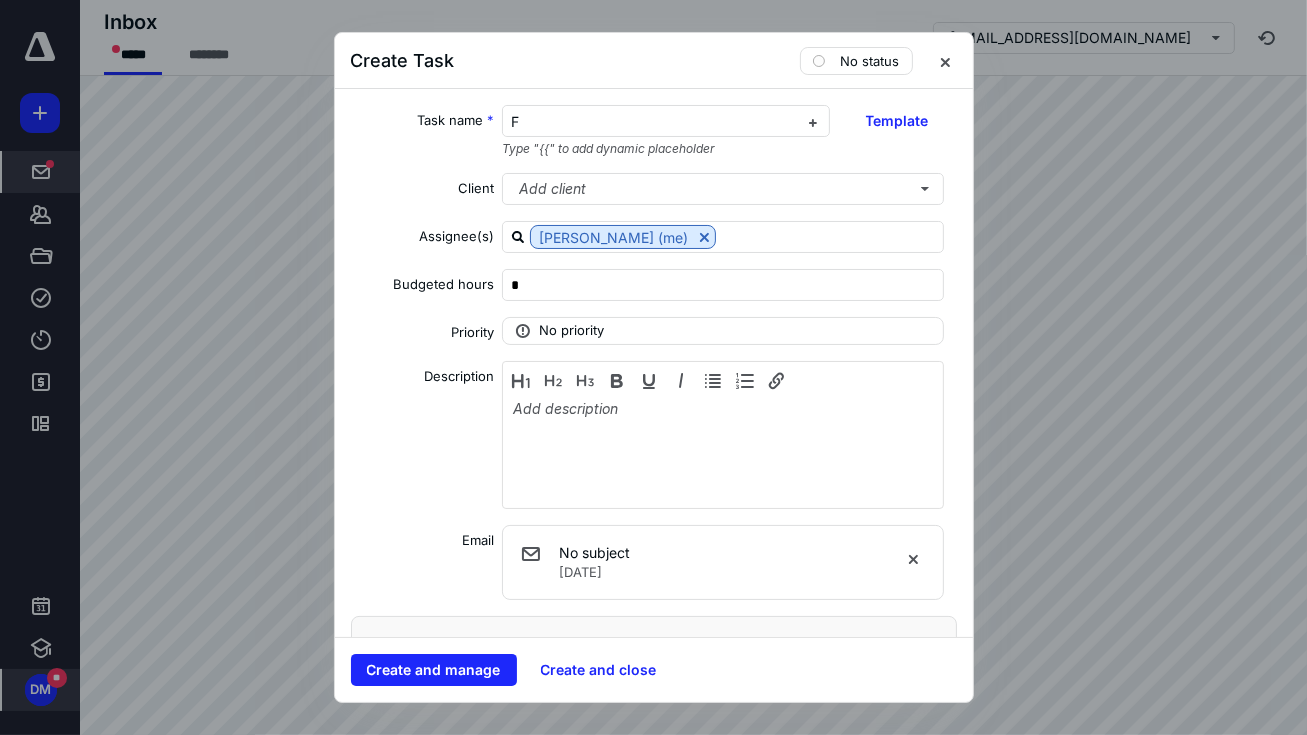 type 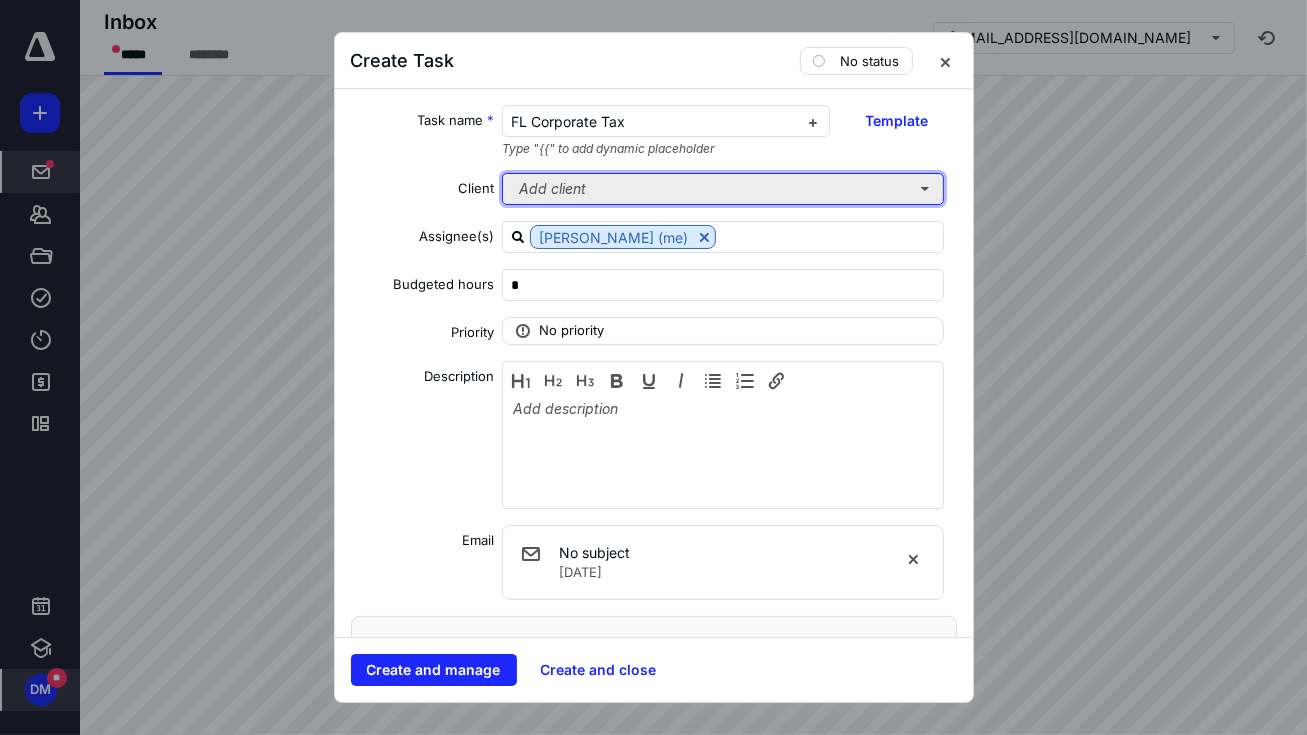 click on "Add client" at bounding box center (723, 189) 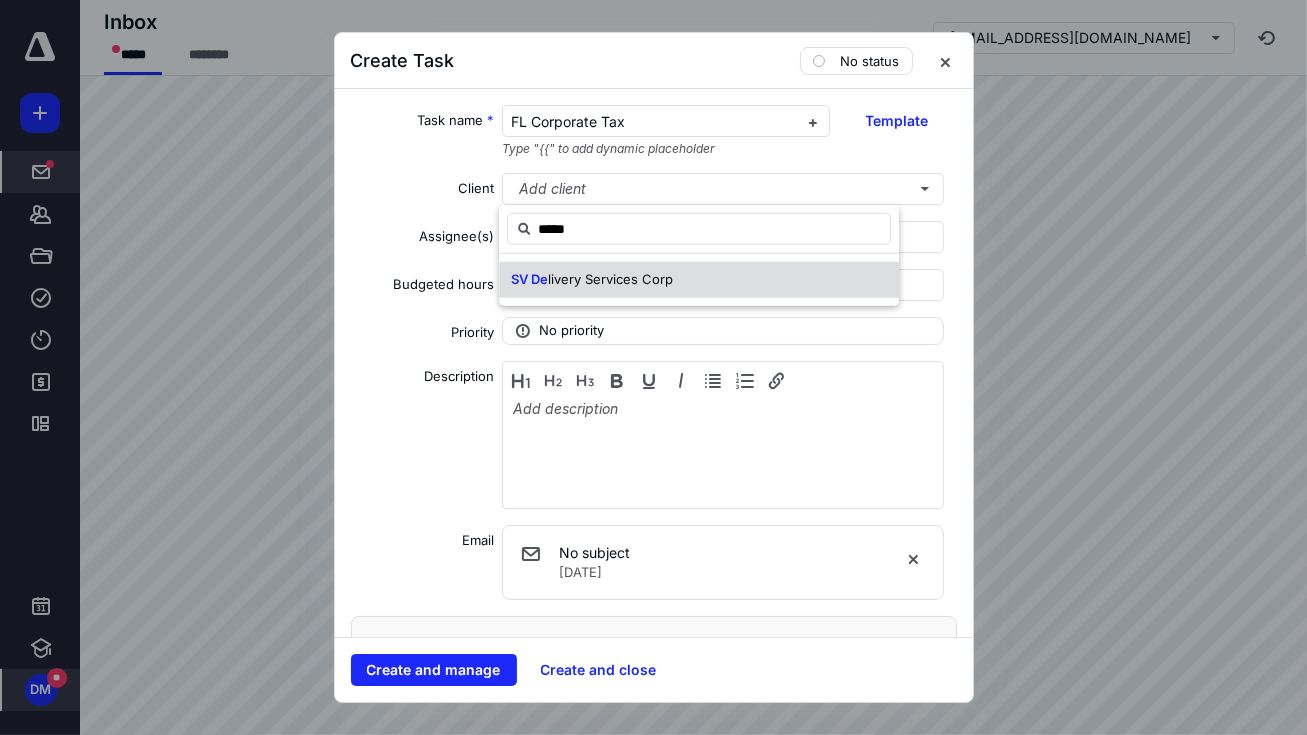 click on "livery Services Corp" at bounding box center (610, 279) 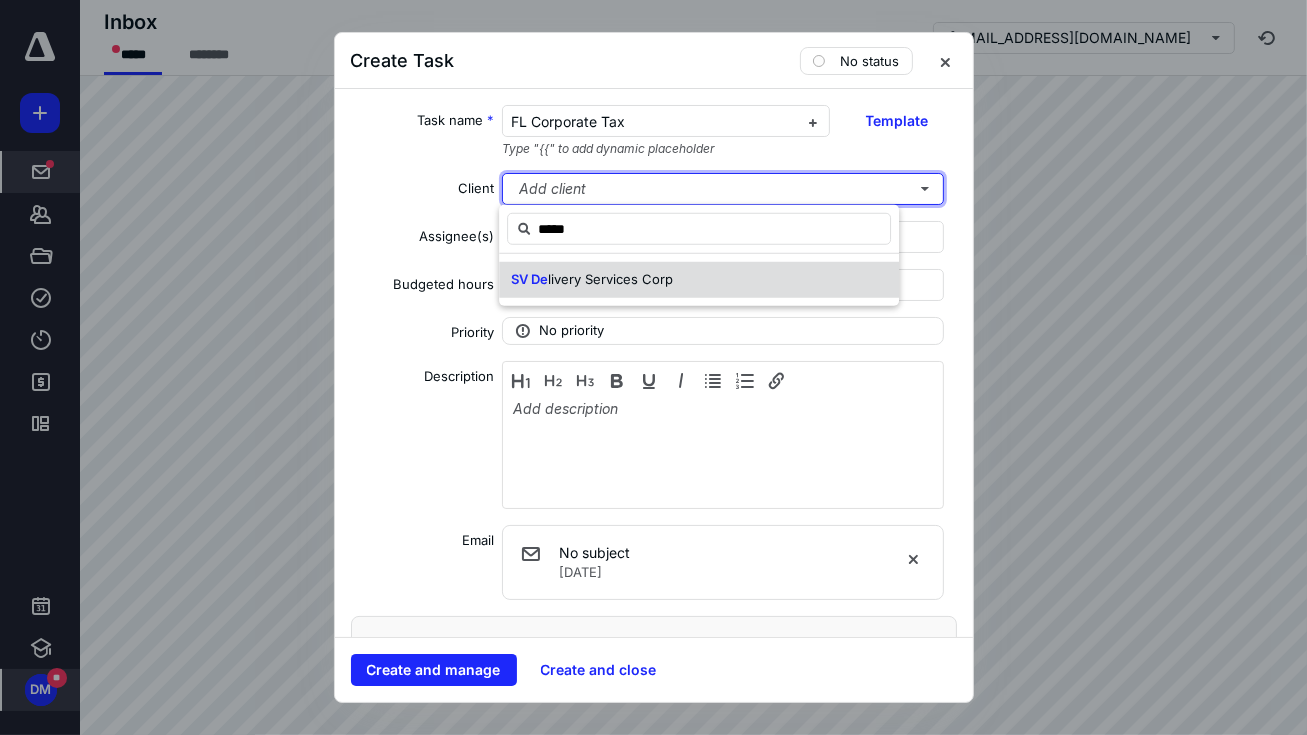 type 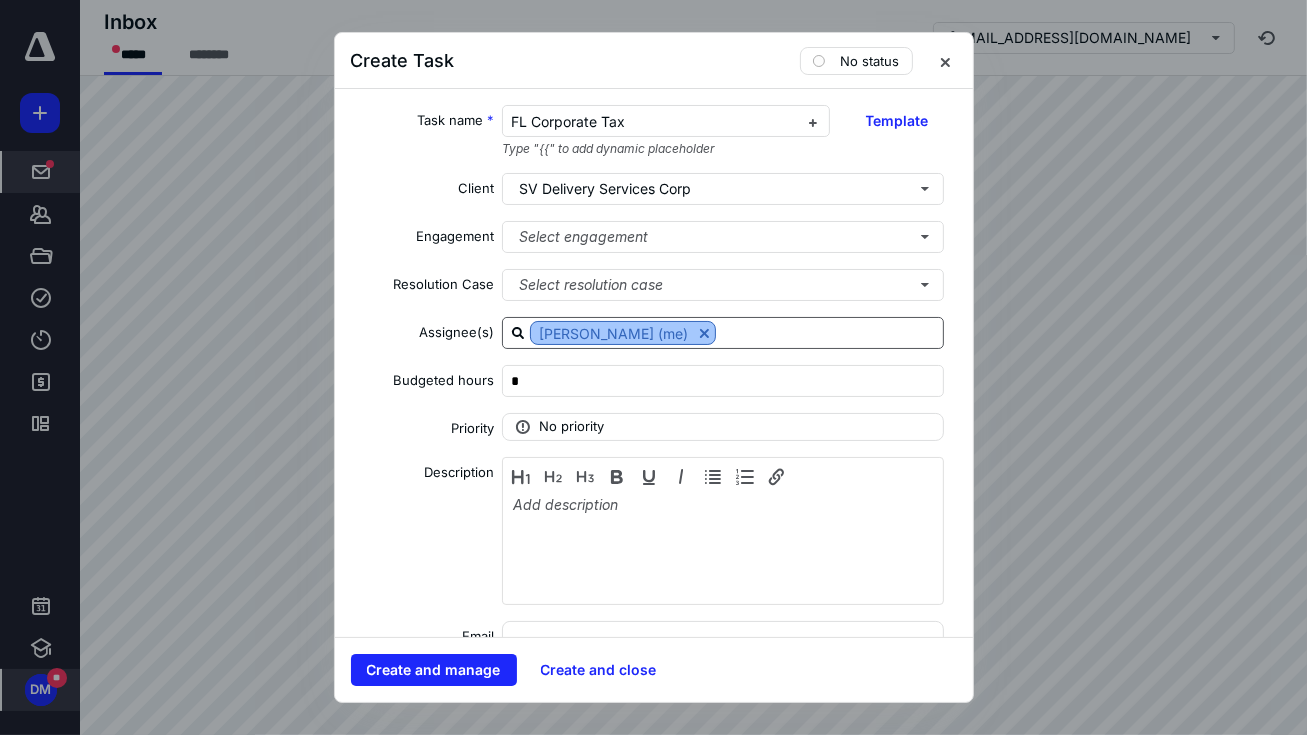click at bounding box center (704, 333) 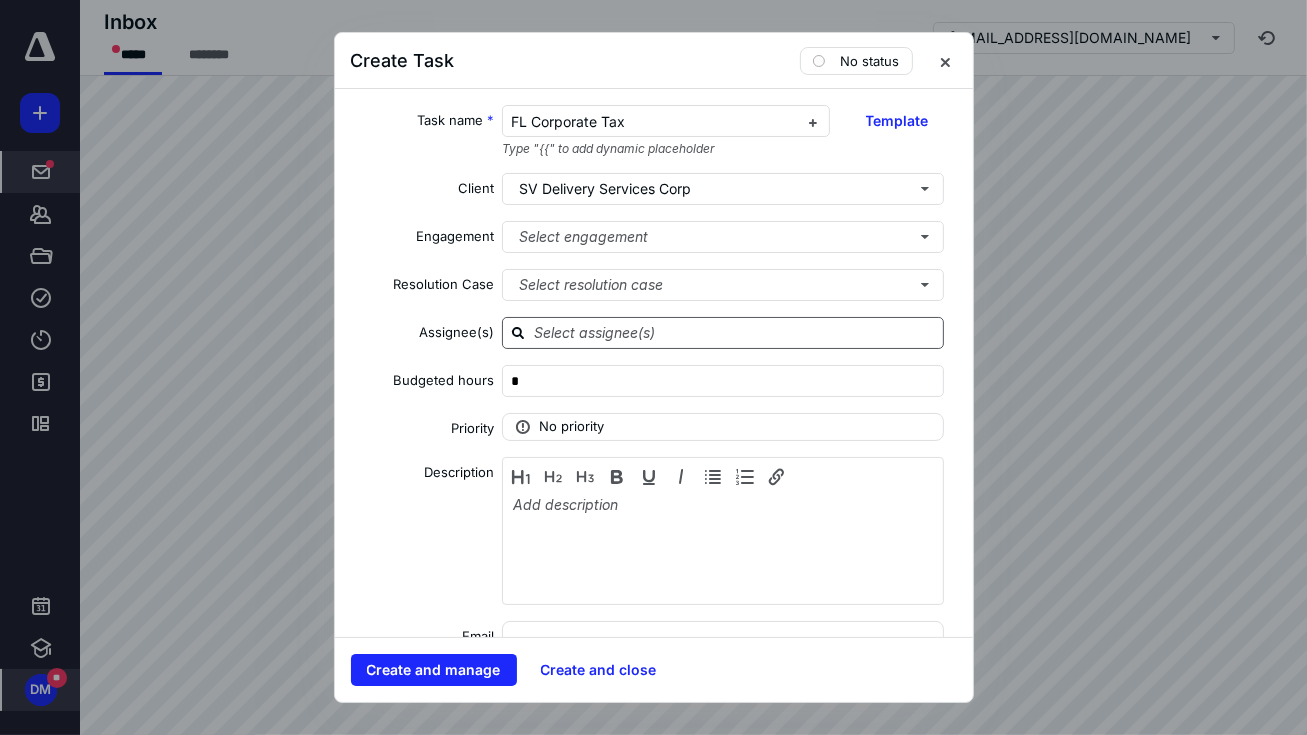 click at bounding box center (735, 332) 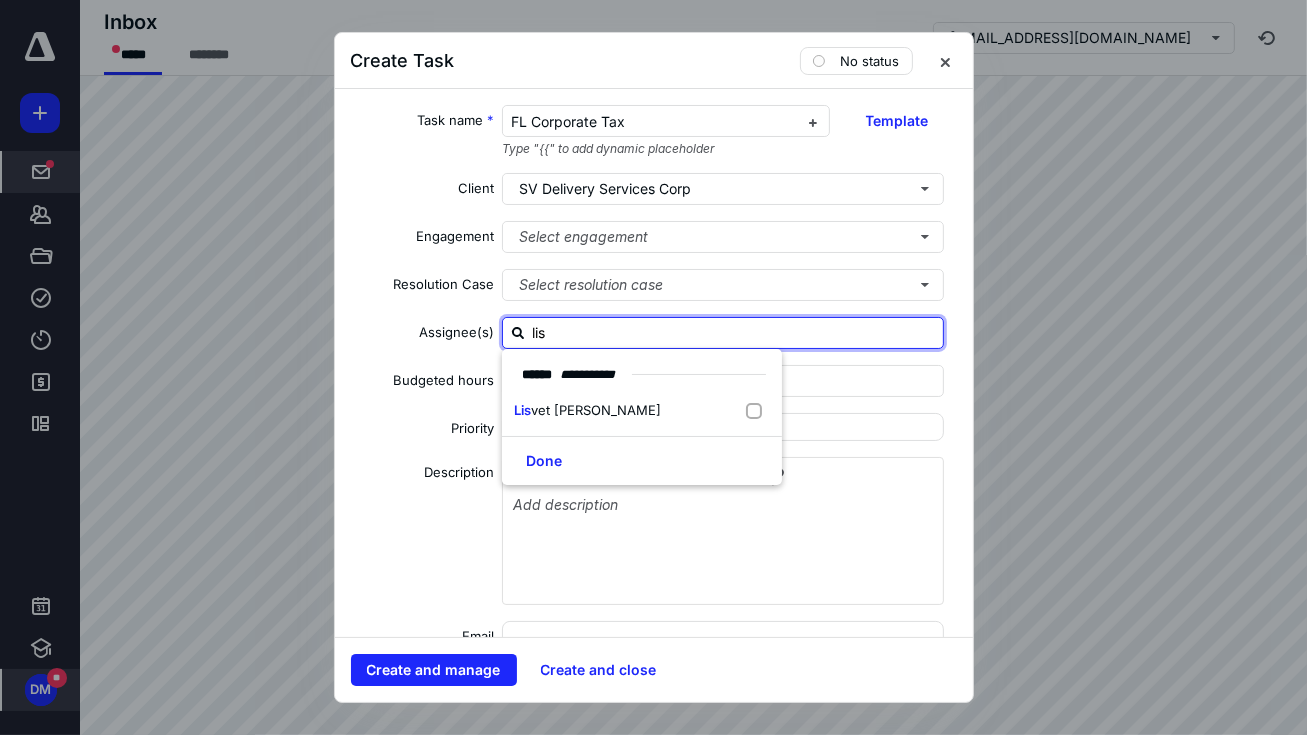type on "lisv" 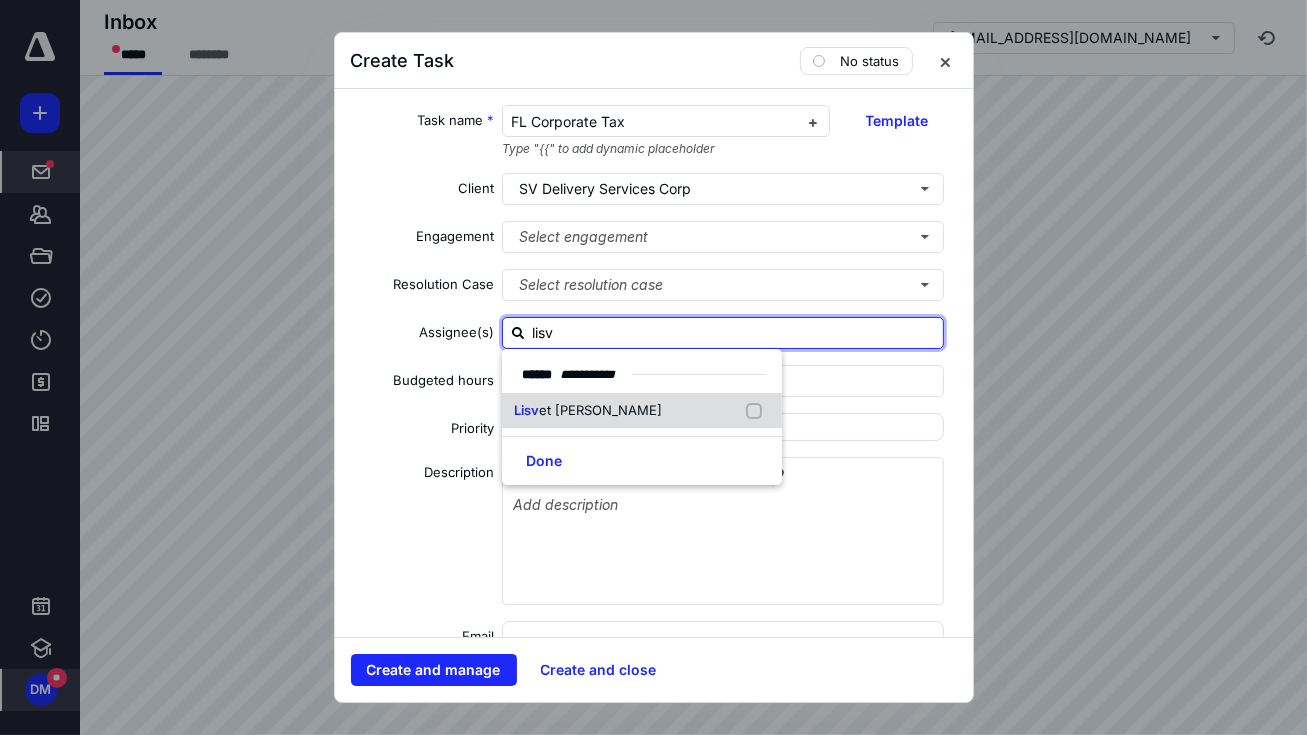 click on "Lisv et Chacon" at bounding box center [642, 411] 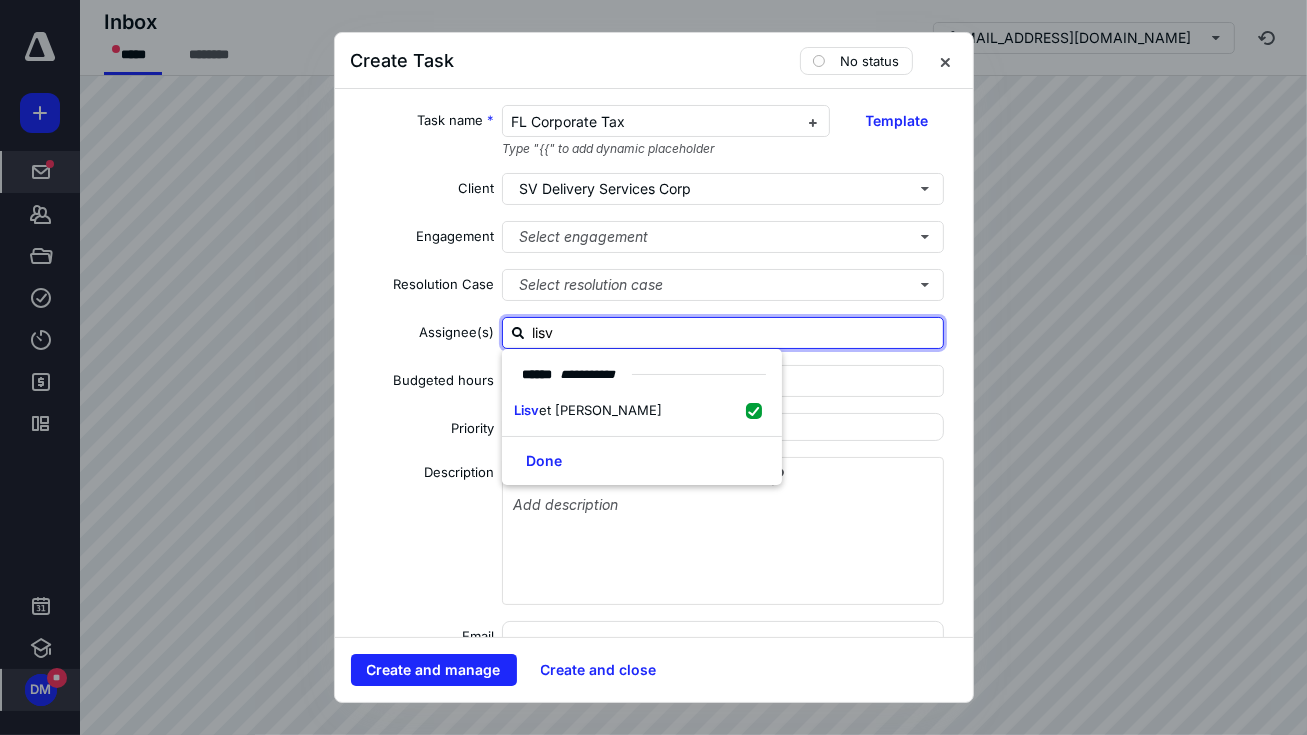 checkbox on "true" 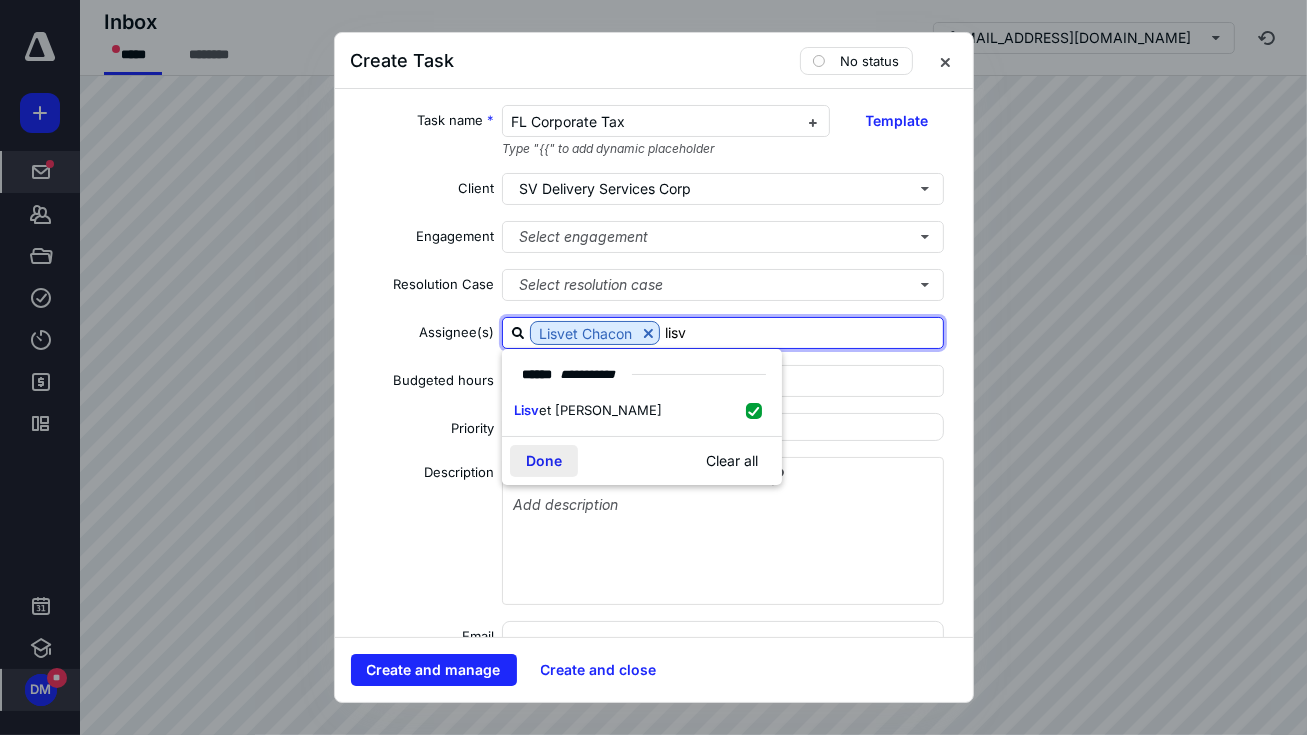 type on "lisv" 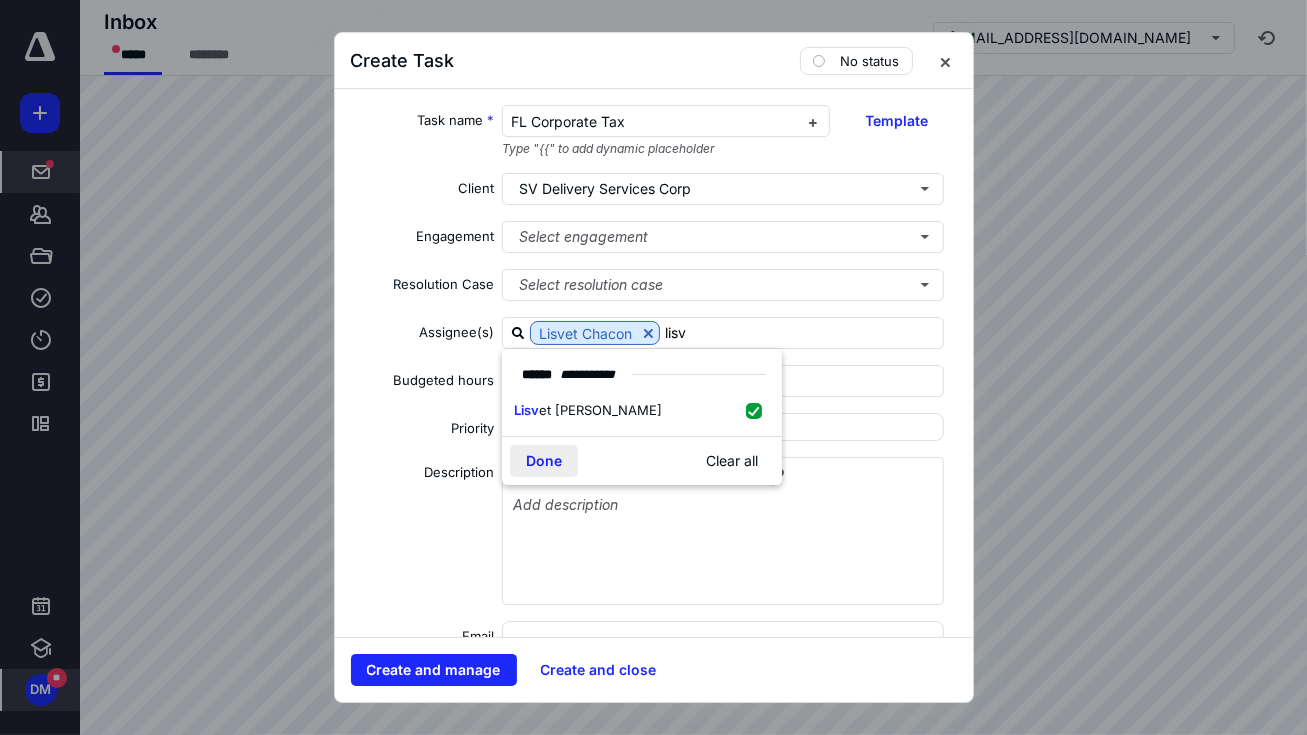 click on "Done" at bounding box center [544, 461] 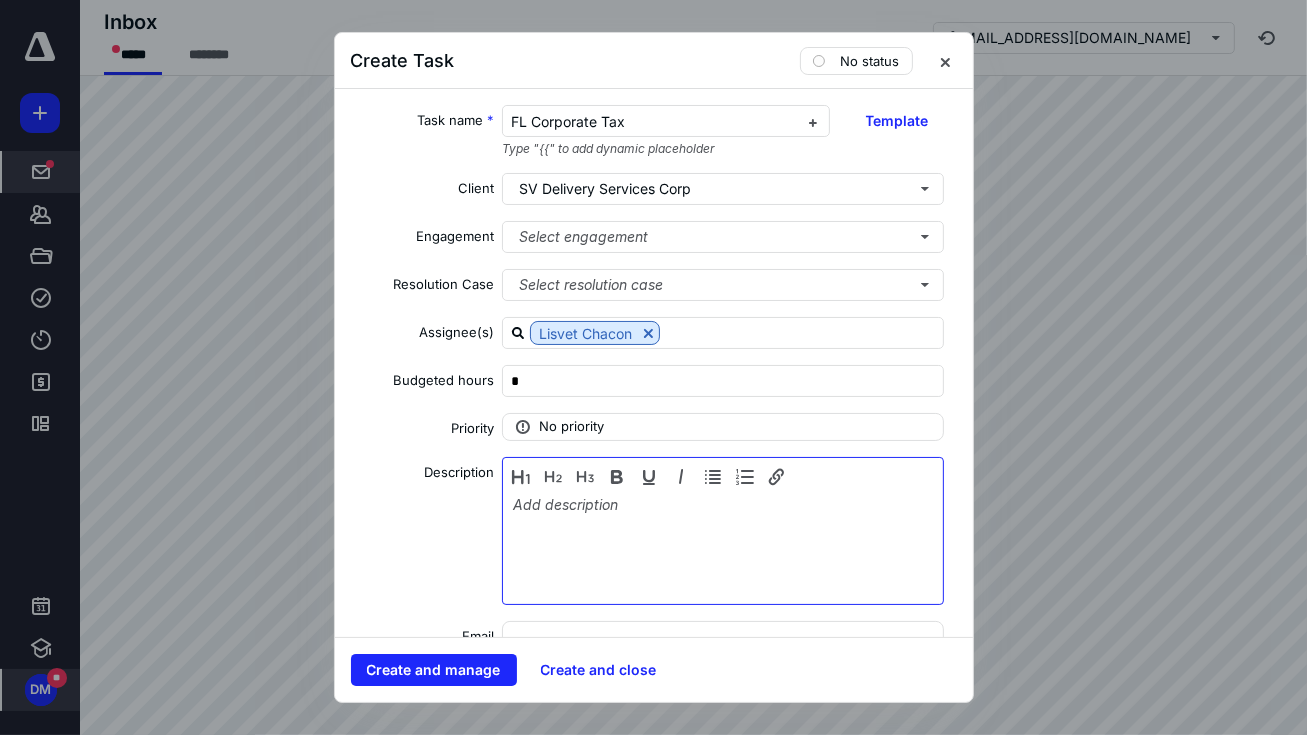 click at bounding box center (723, 546) 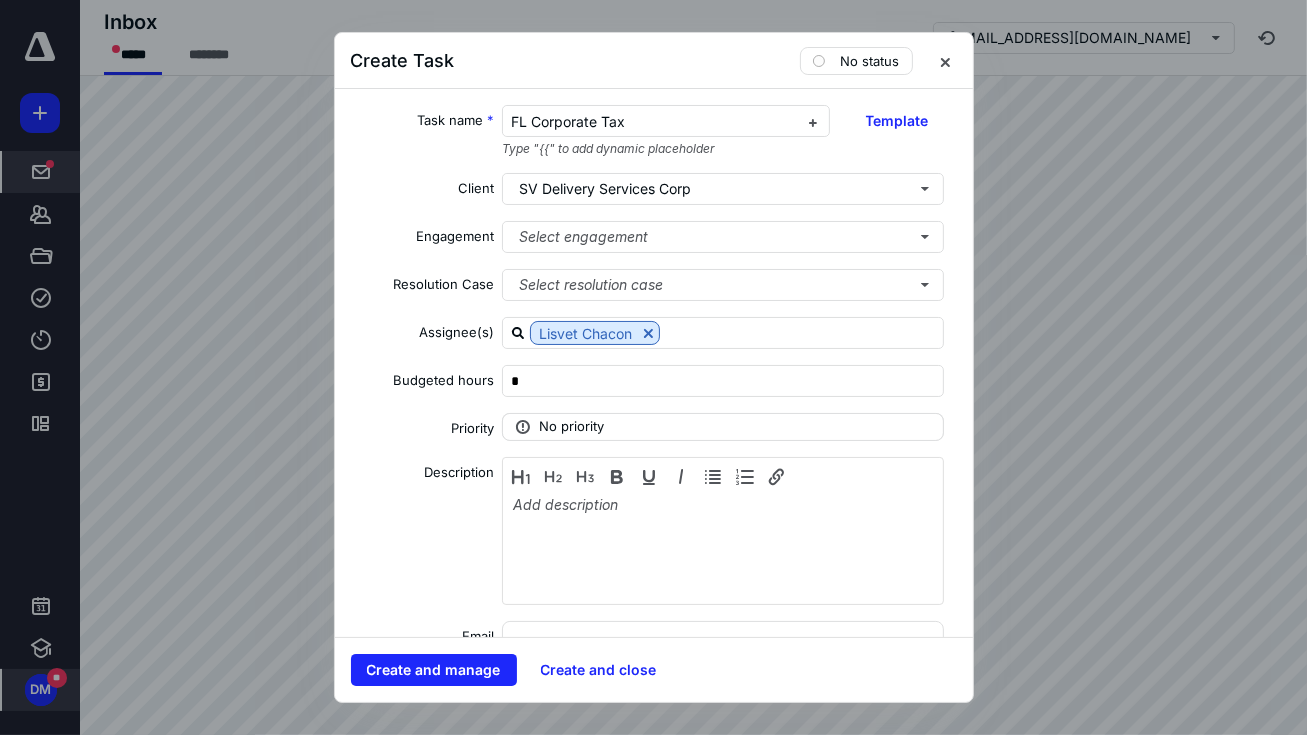 click on "No priority" at bounding box center [571, 427] 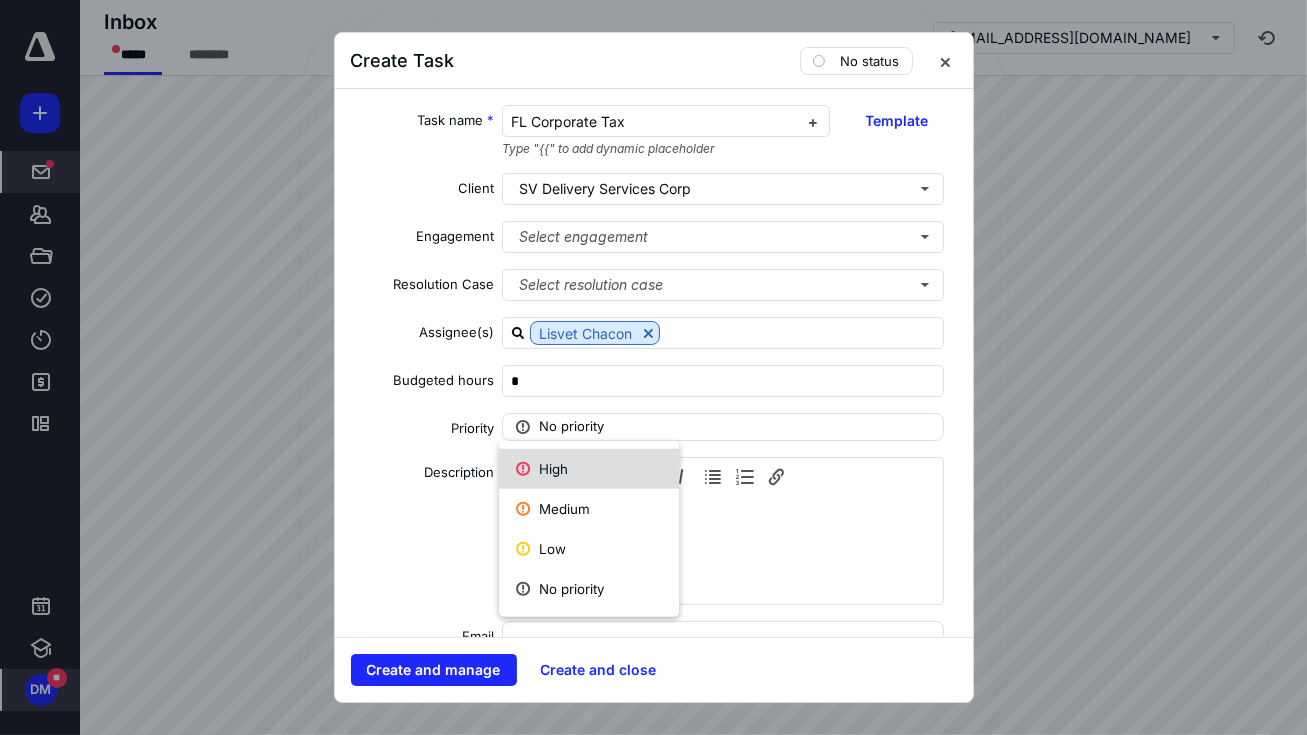 click on "High" at bounding box center (589, 469) 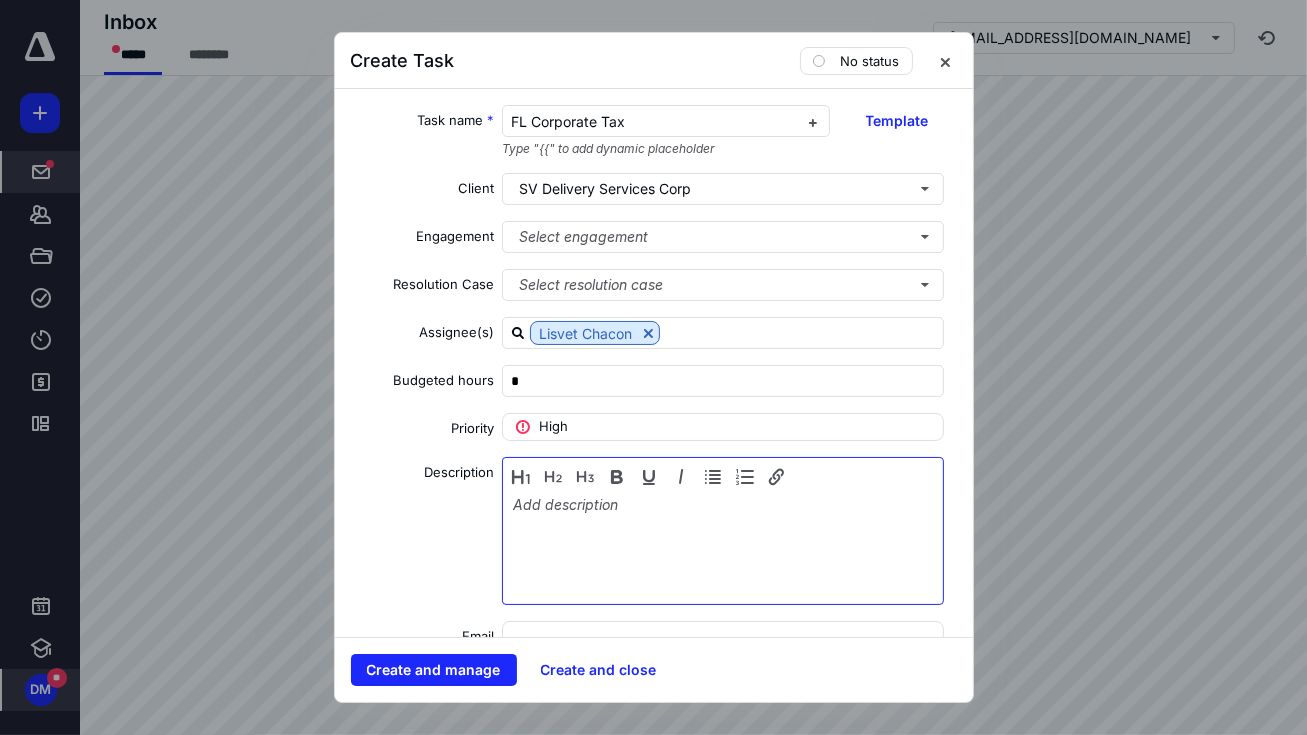 click at bounding box center (723, 546) 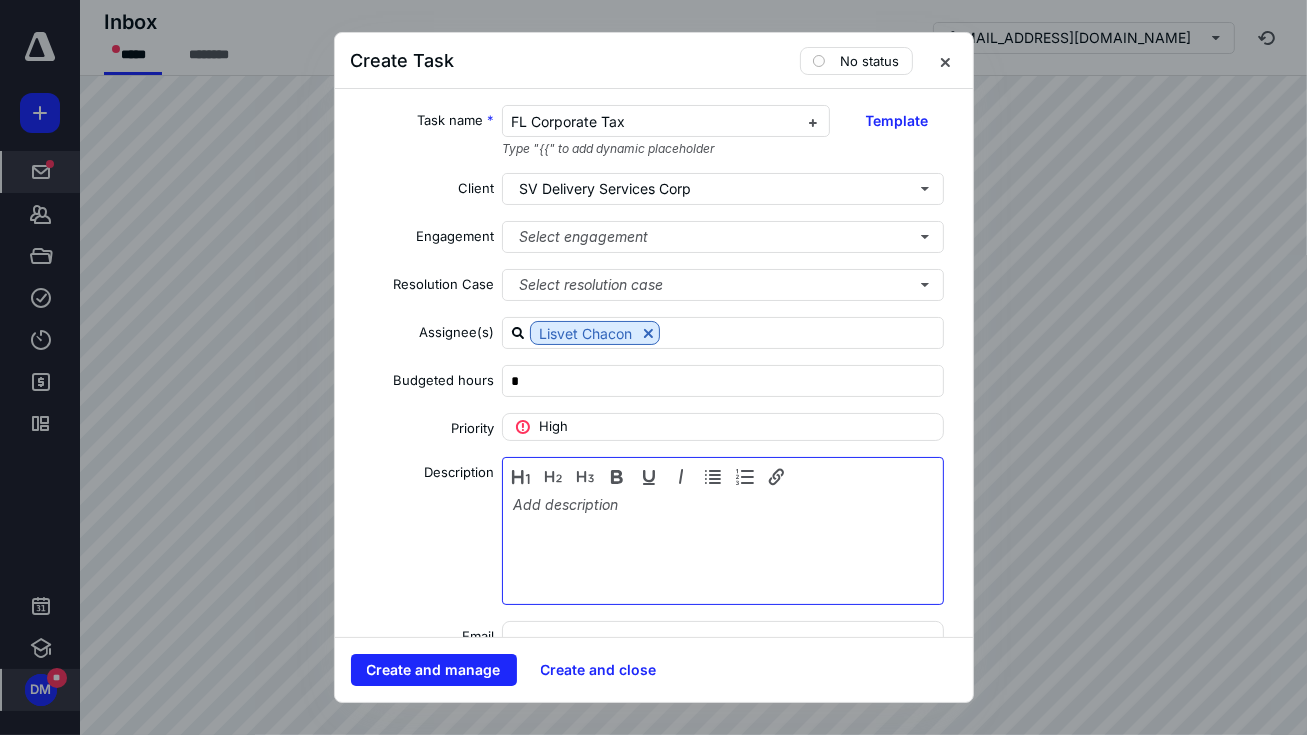 type 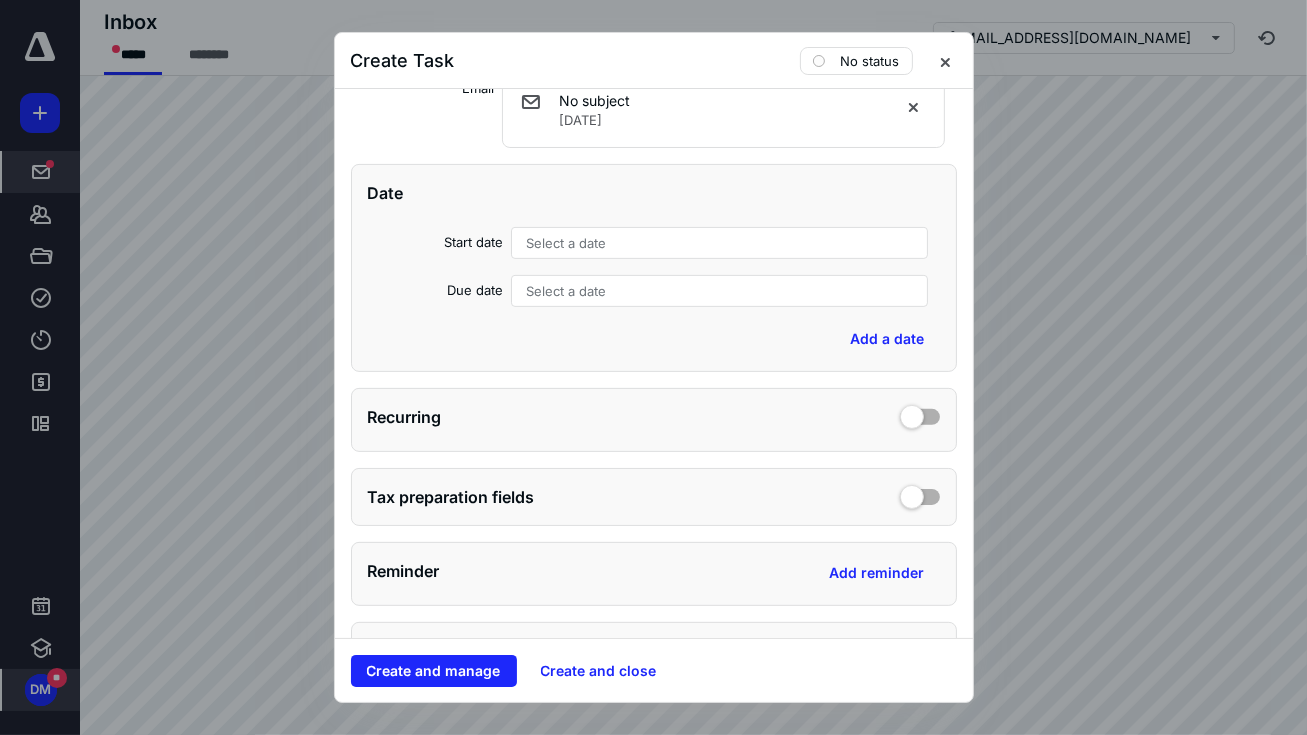 scroll, scrollTop: 546, scrollLeft: 0, axis: vertical 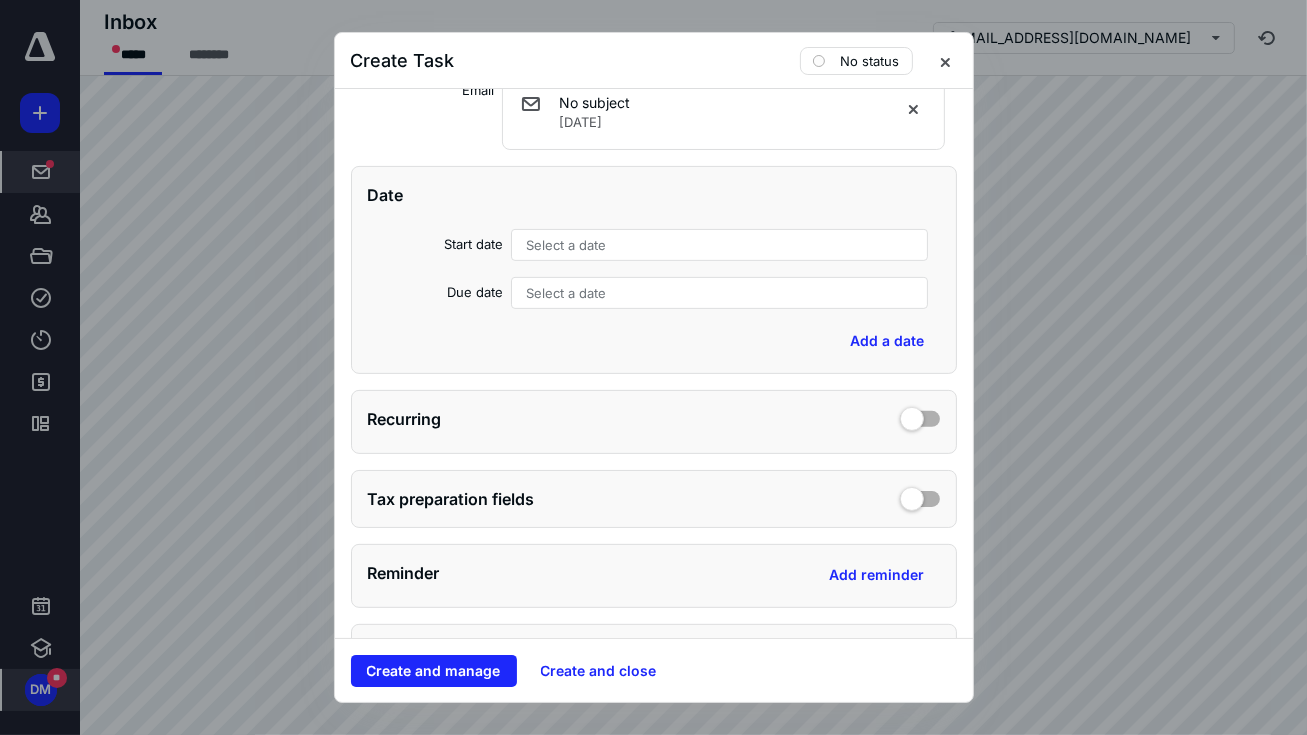 click on "Select a date" at bounding box center (566, 293) 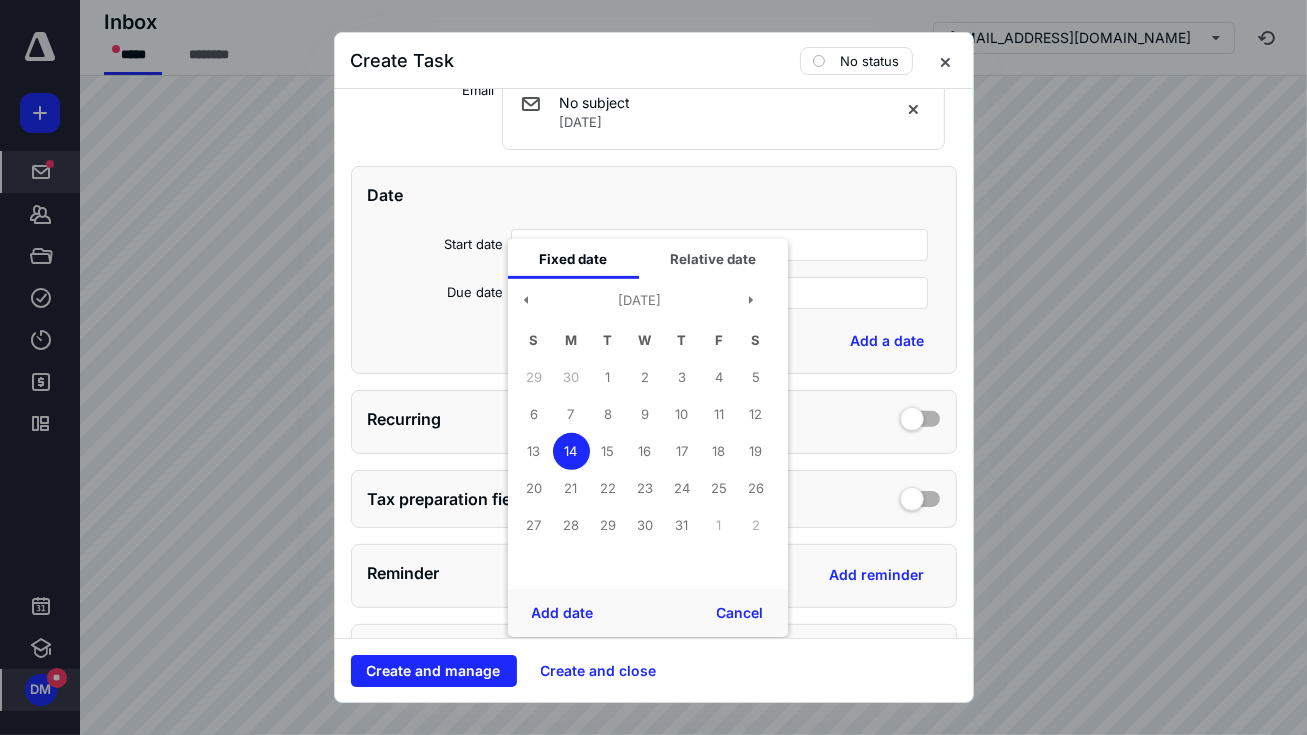 click on "14" at bounding box center [571, 451] 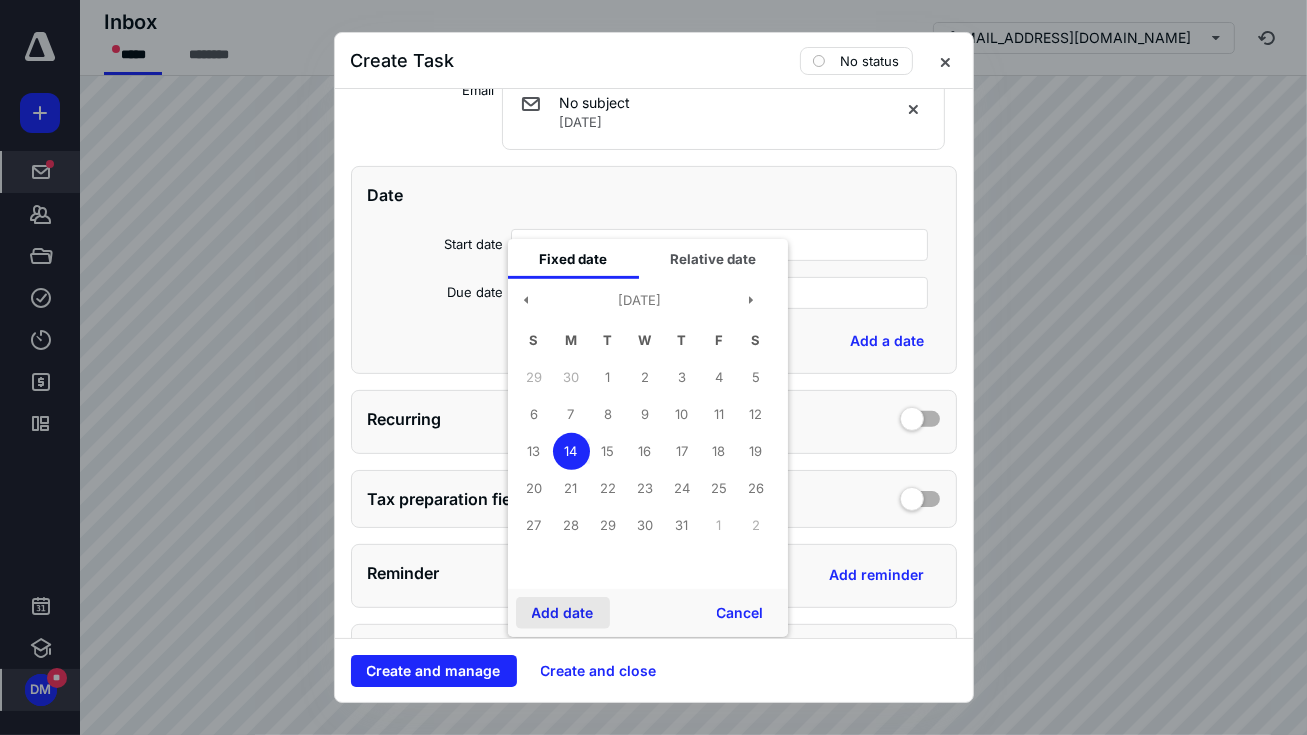 click on "Add date" at bounding box center (563, 613) 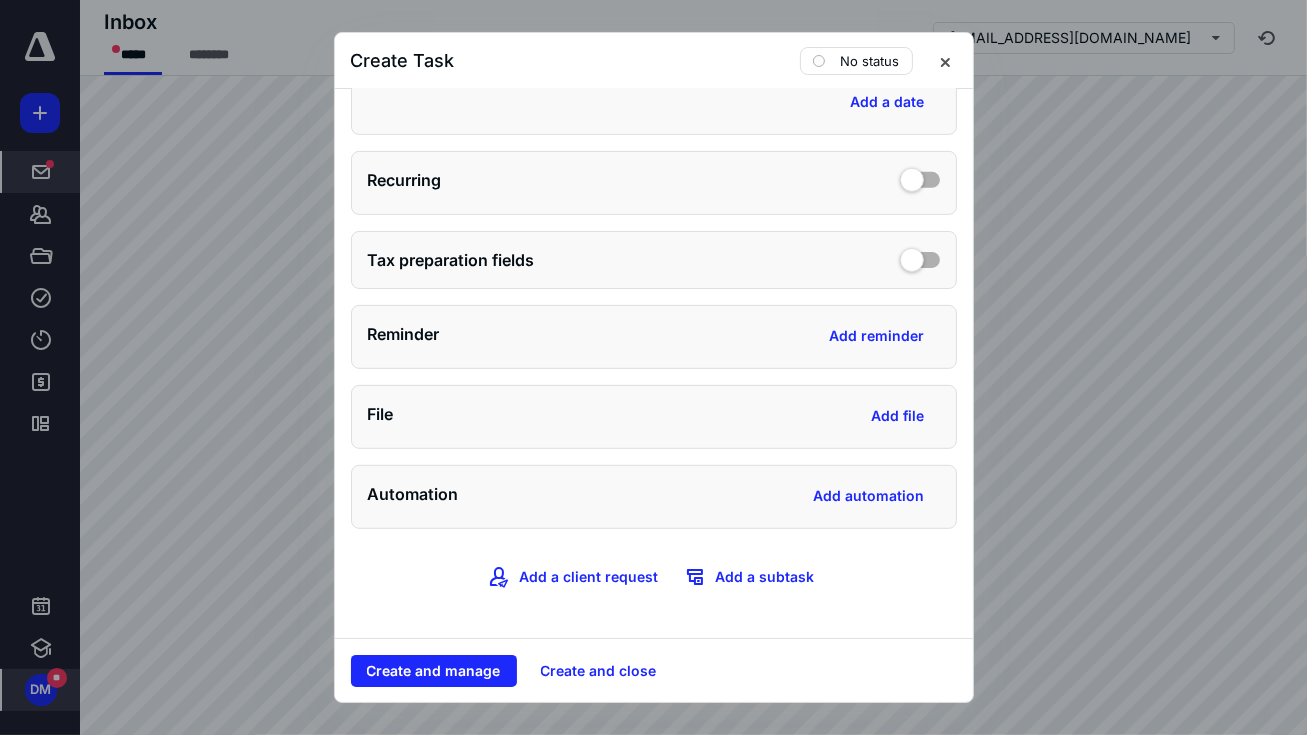 scroll, scrollTop: 788, scrollLeft: 0, axis: vertical 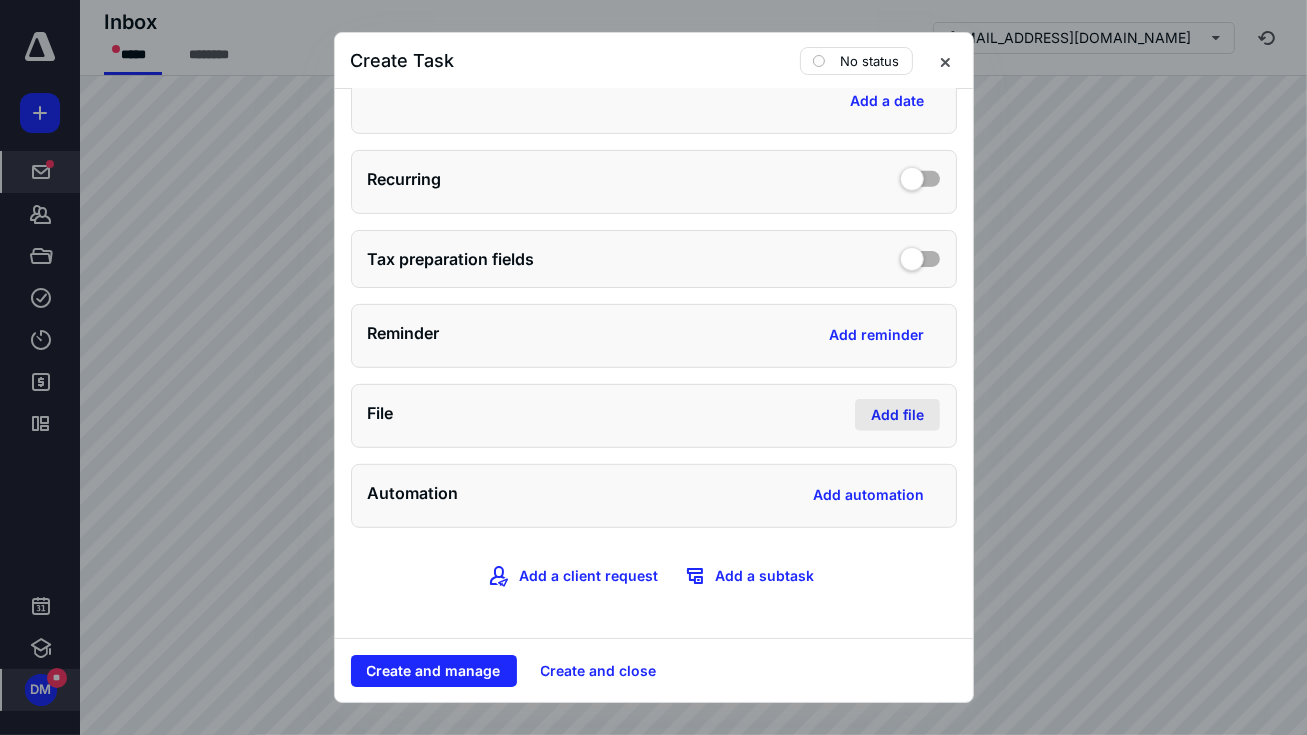 click on "Add file" at bounding box center (897, 415) 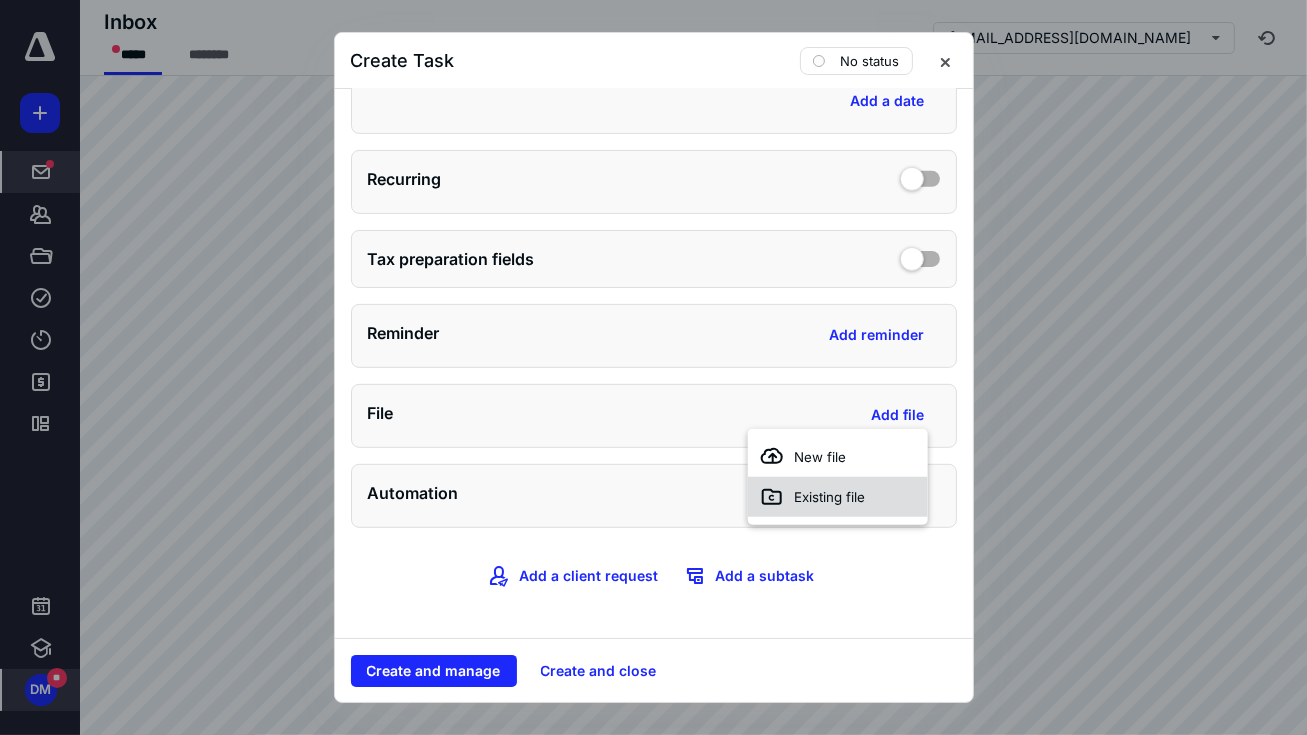 click on "Existing file" at bounding box center [829, 497] 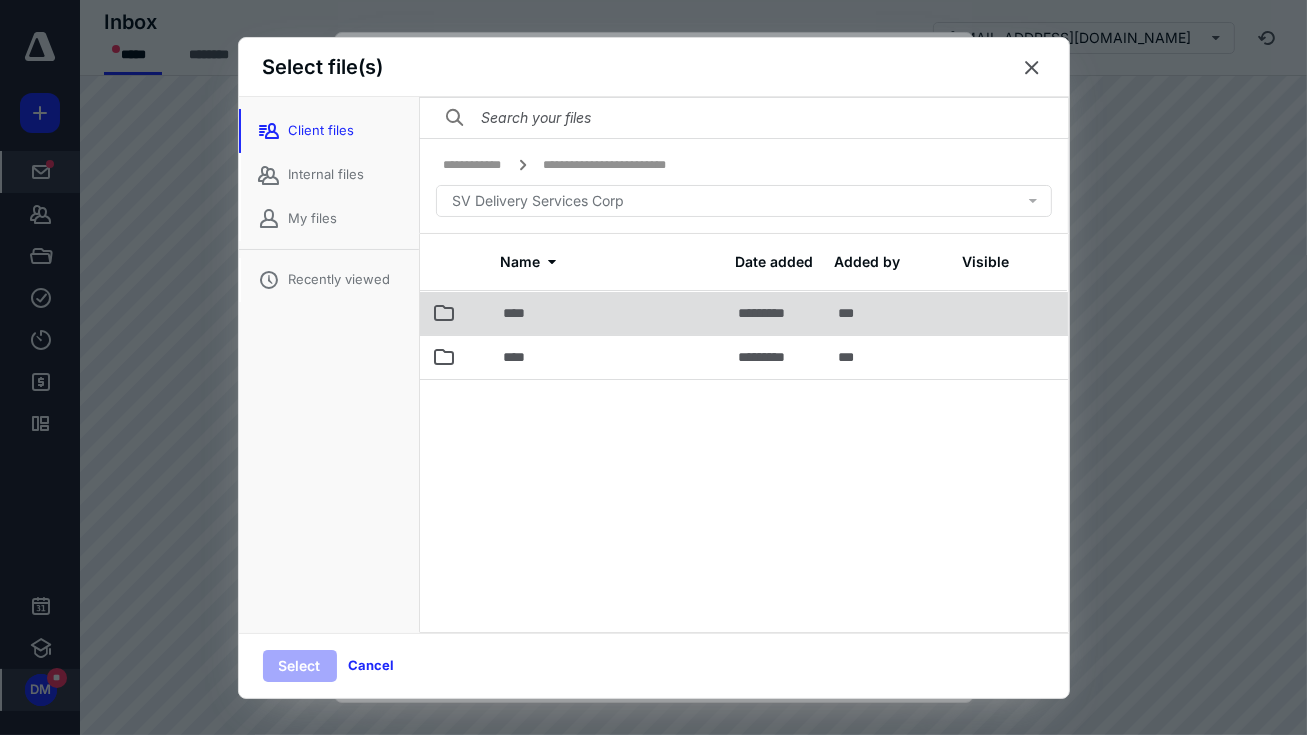 click on "****" at bounding box center [521, 313] 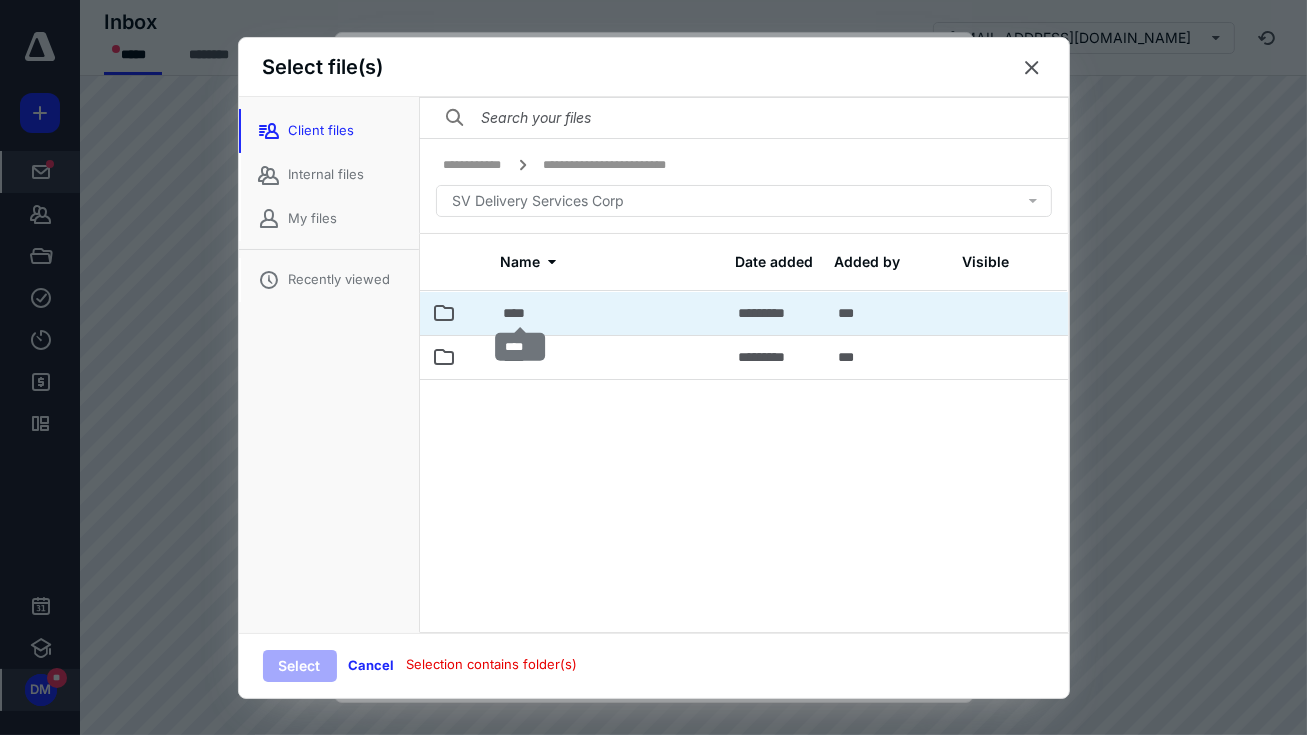 click on "****" at bounding box center (521, 313) 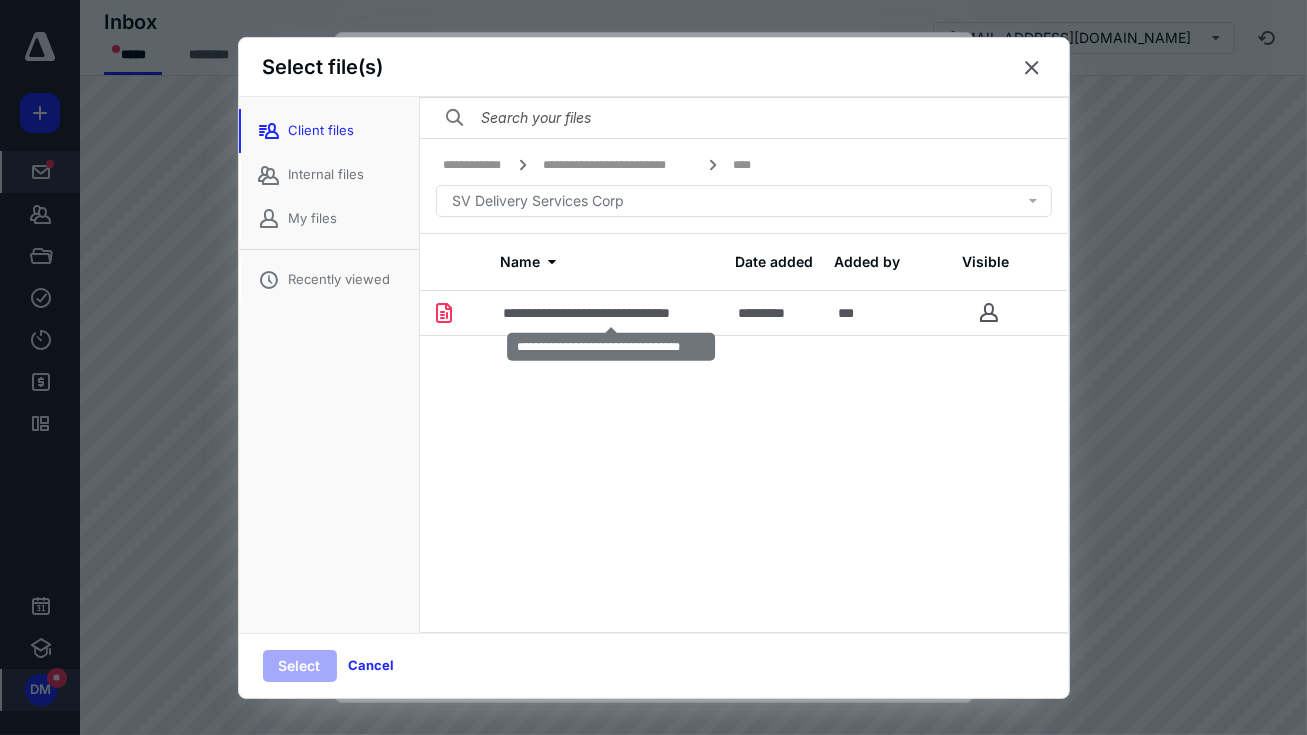 click on "**********" at bounding box center (612, 313) 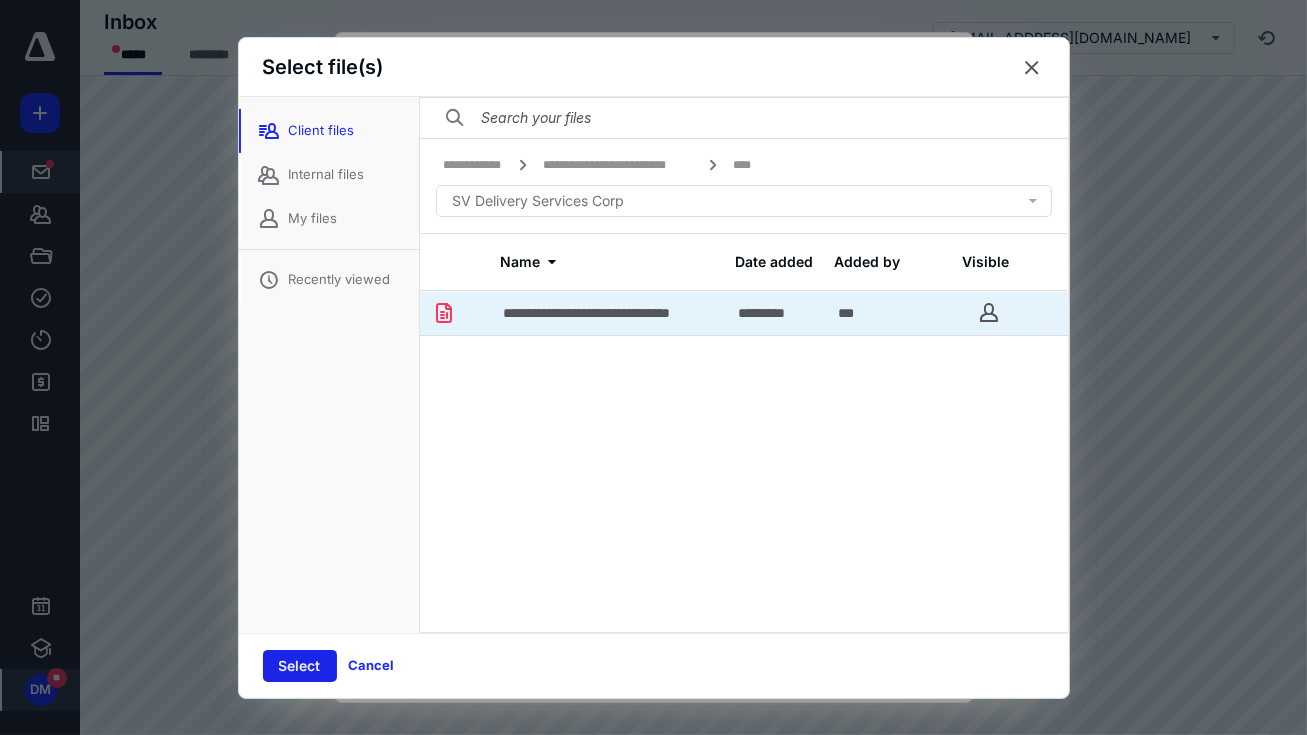 click on "Select" at bounding box center [300, 666] 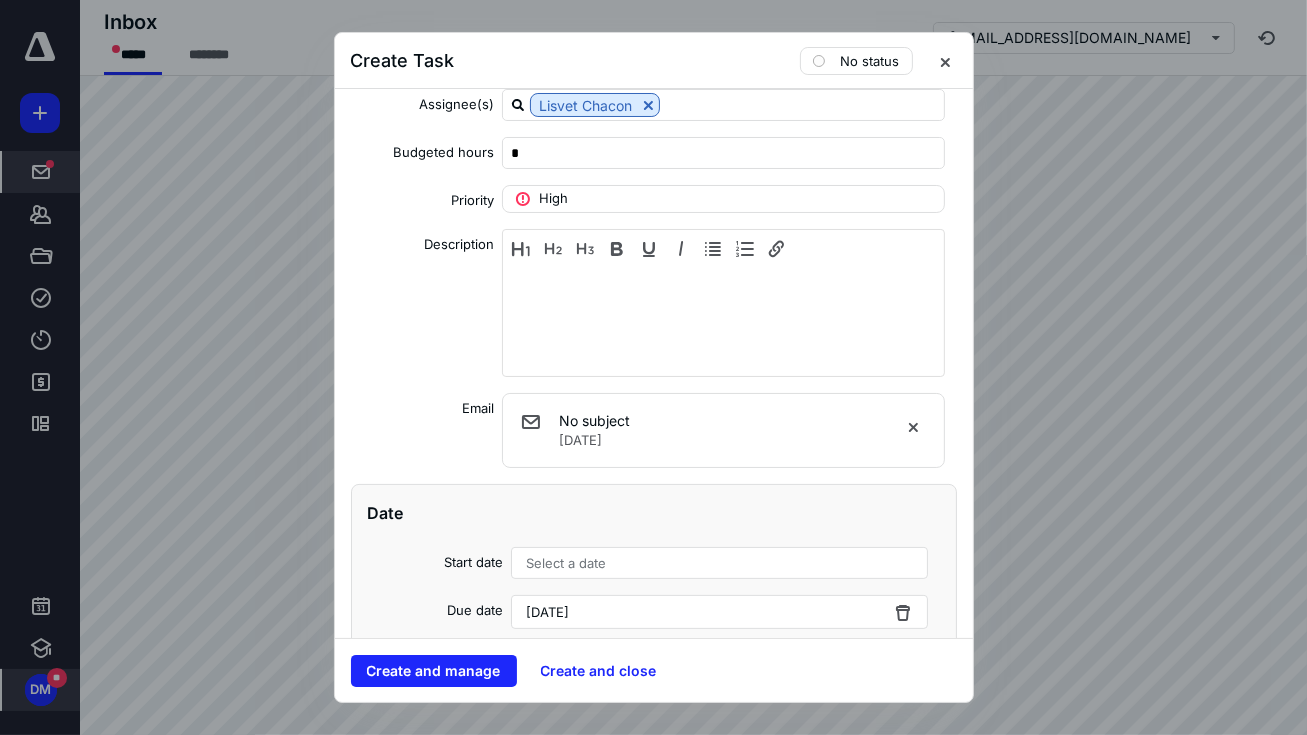 scroll, scrollTop: 0, scrollLeft: 0, axis: both 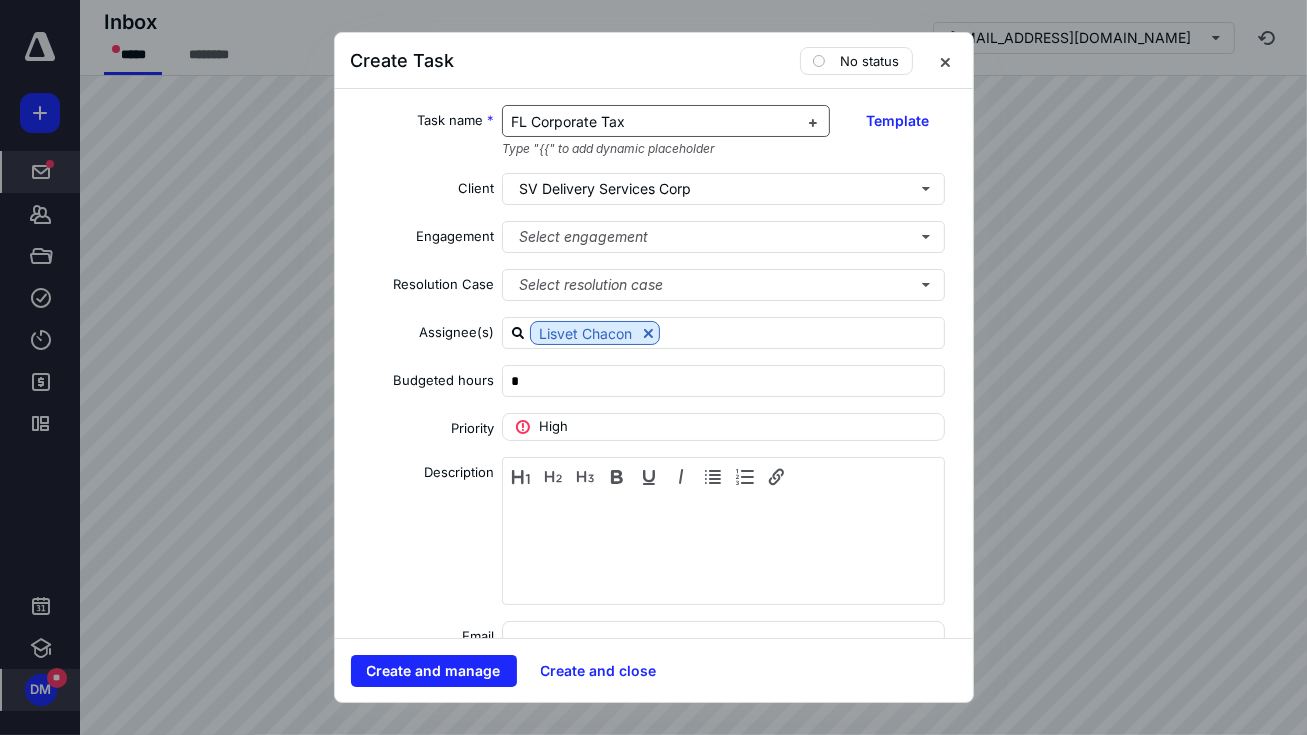 click on "FL Corporate Tax" at bounding box center (654, 122) 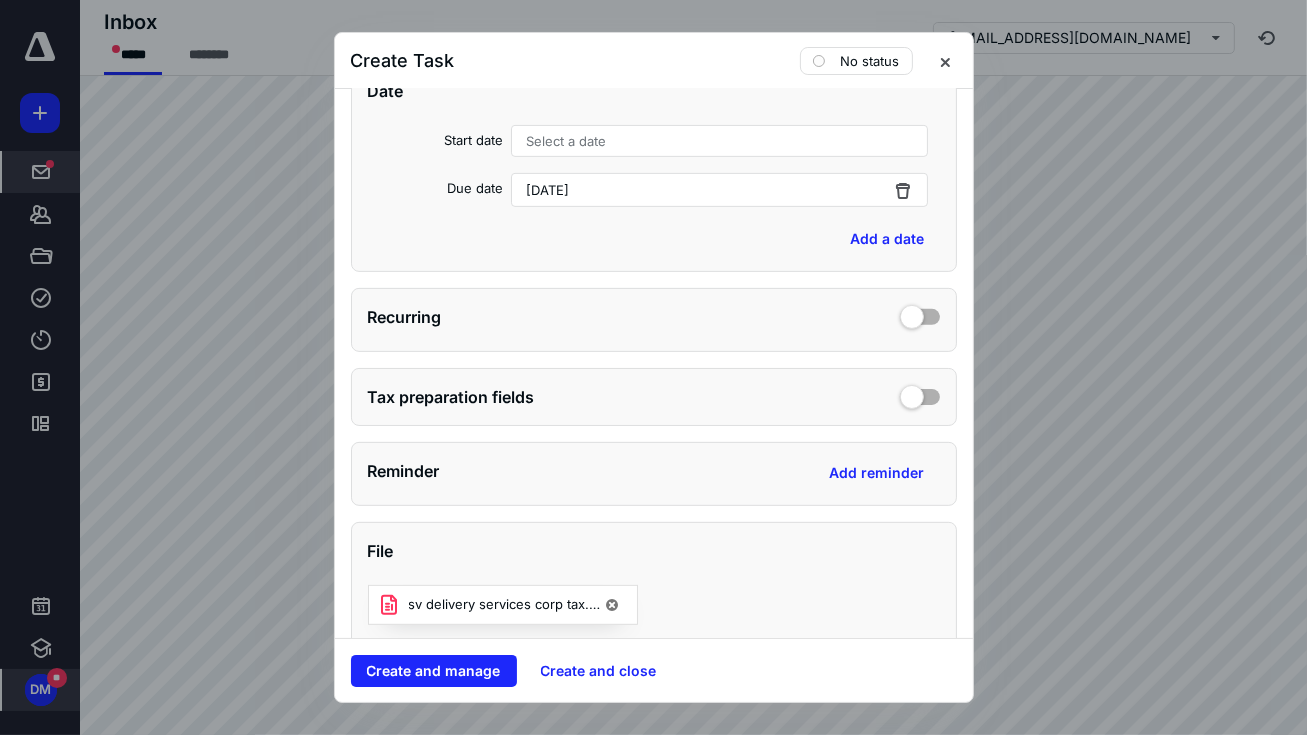 scroll, scrollTop: 884, scrollLeft: 0, axis: vertical 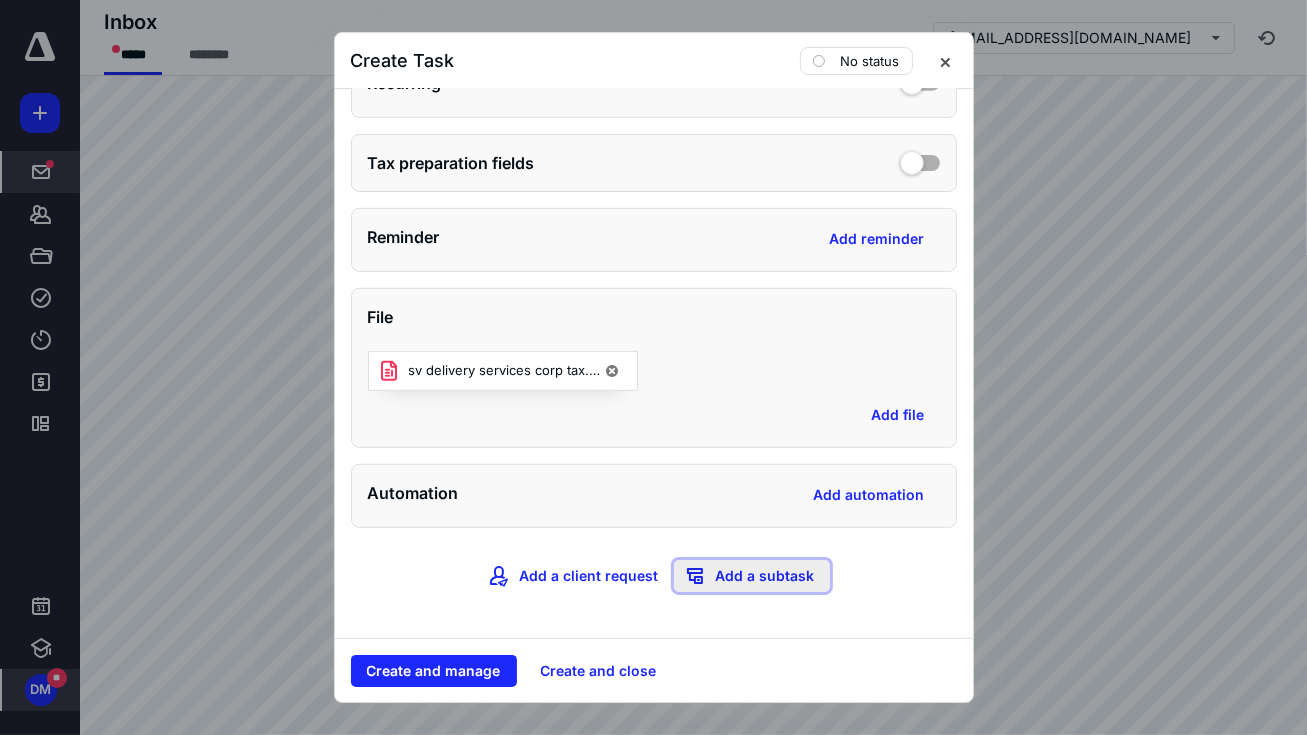 click on "Add a subtask" at bounding box center (752, 576) 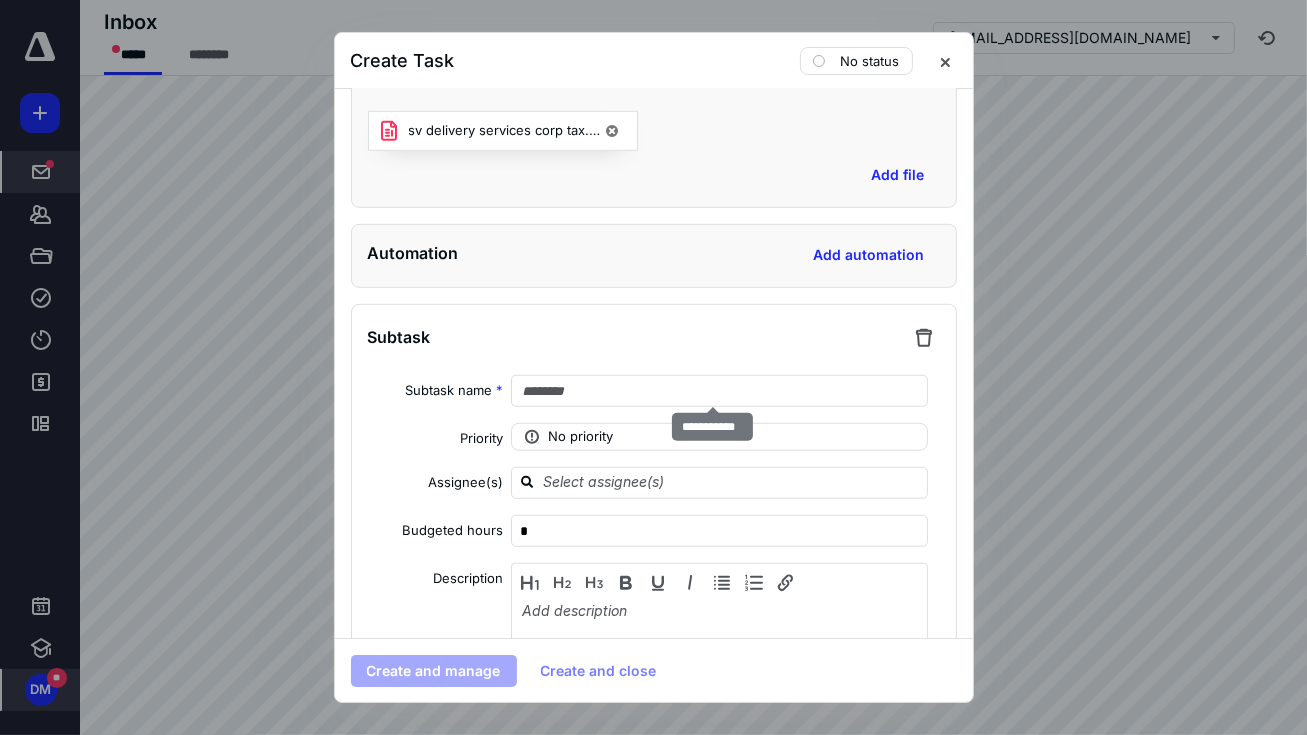 scroll, scrollTop: 1144, scrollLeft: 0, axis: vertical 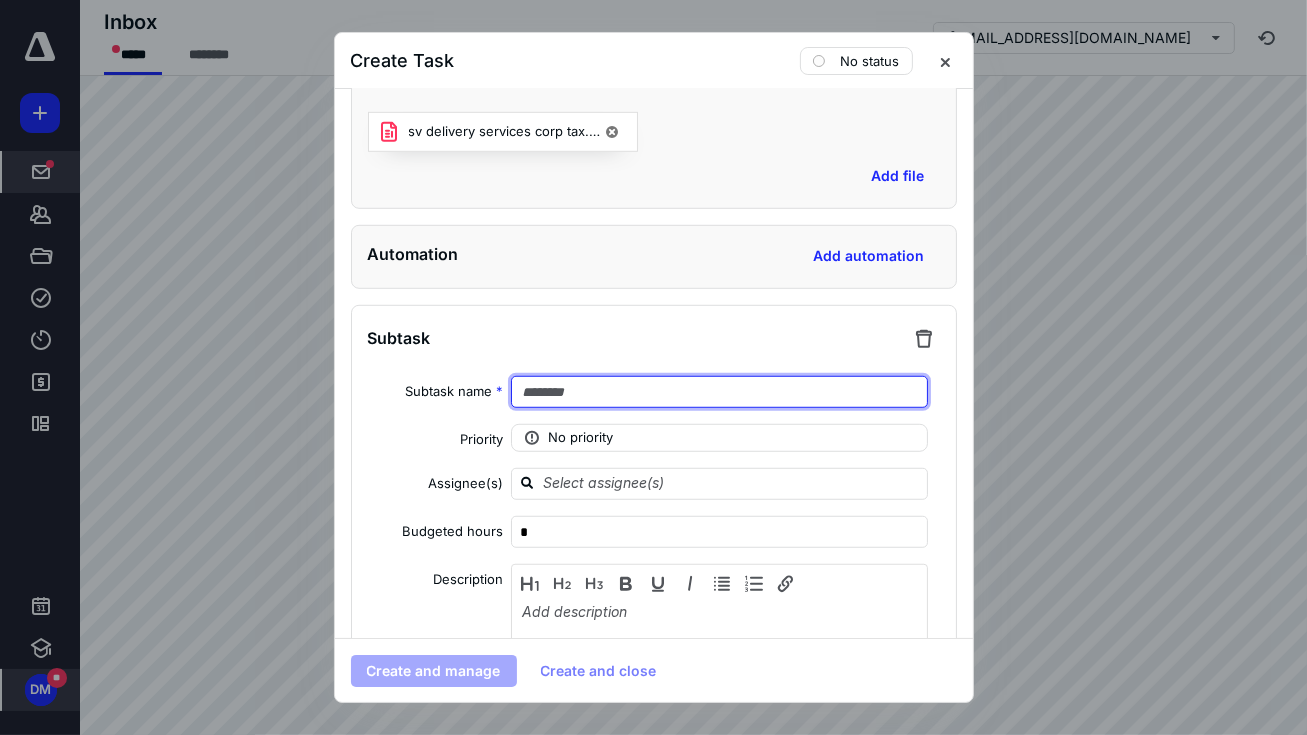 click at bounding box center [720, 392] 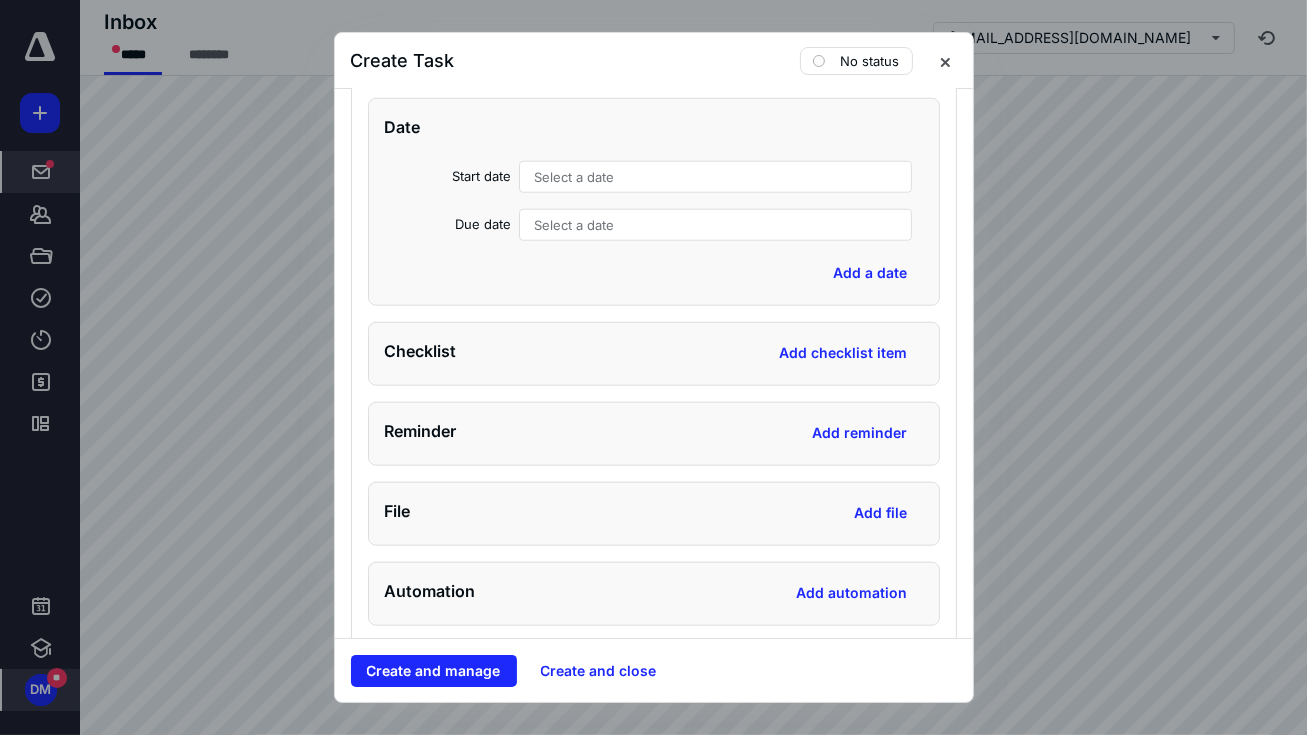 scroll, scrollTop: 1904, scrollLeft: 0, axis: vertical 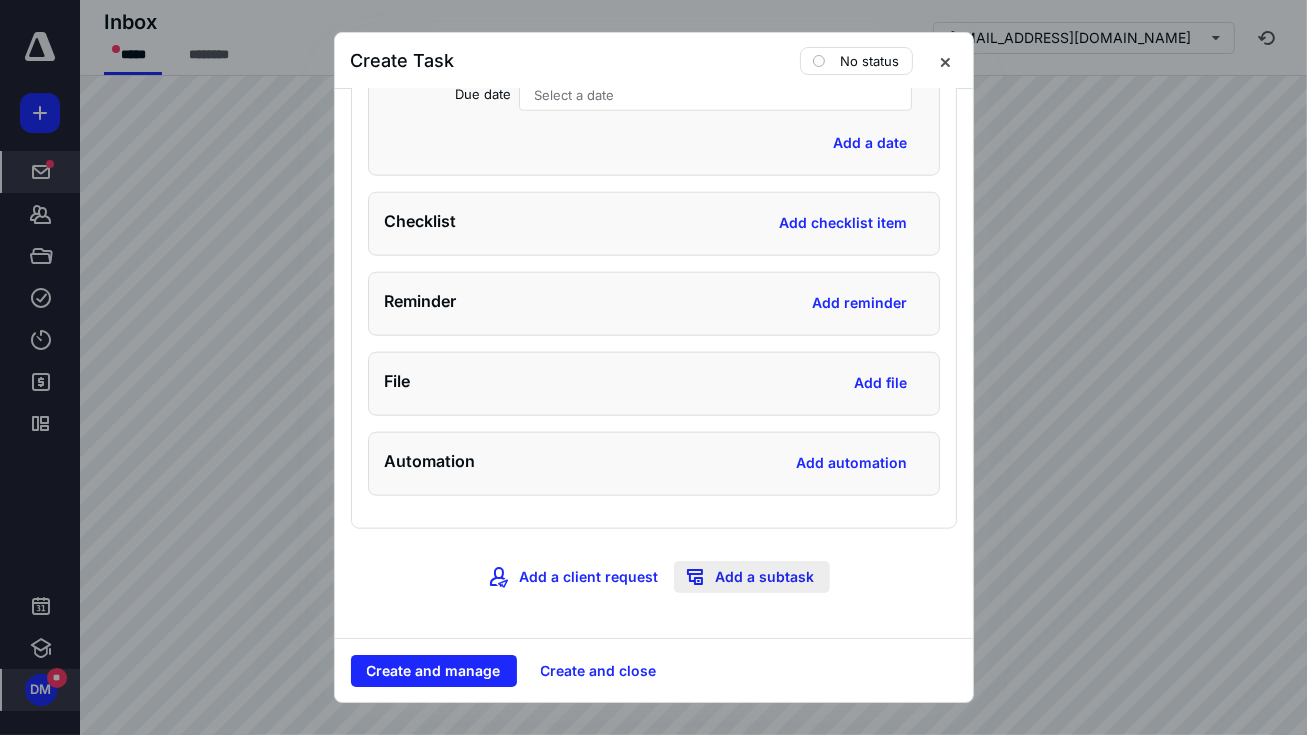 type on "**********" 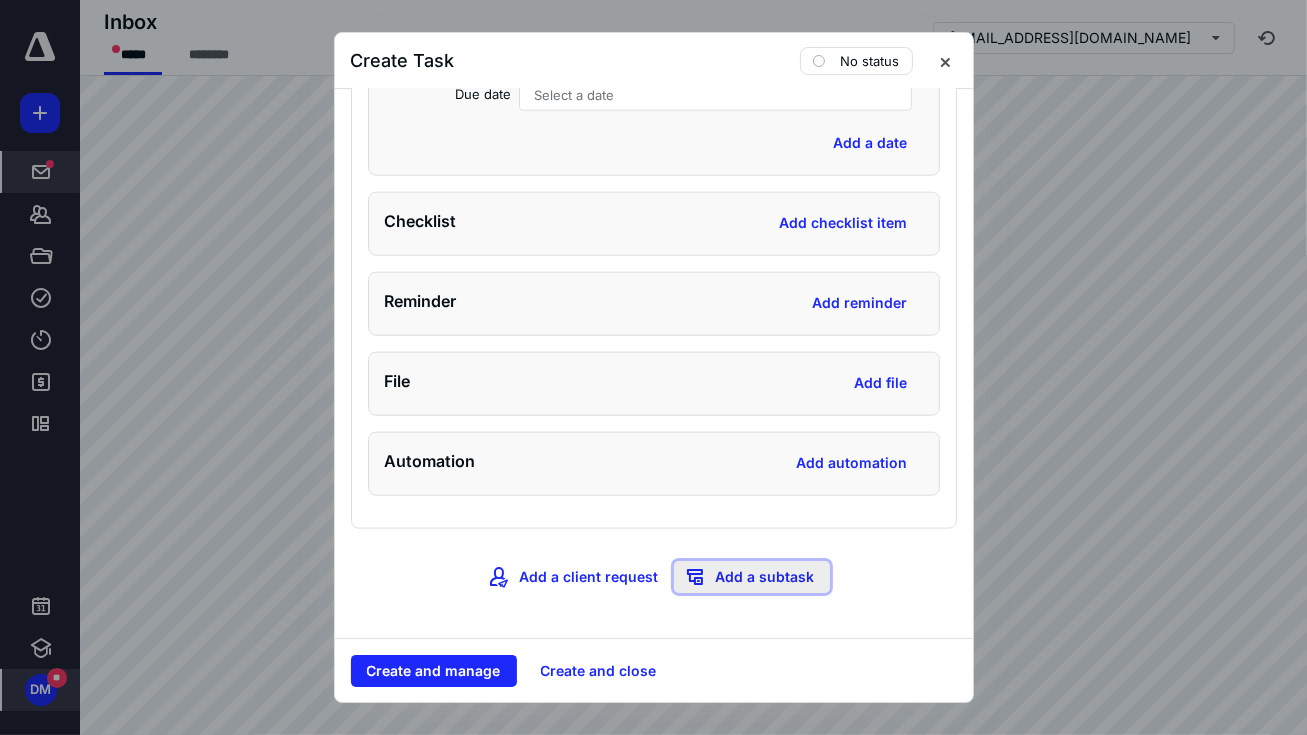 click on "Add a subtask" at bounding box center [752, 577] 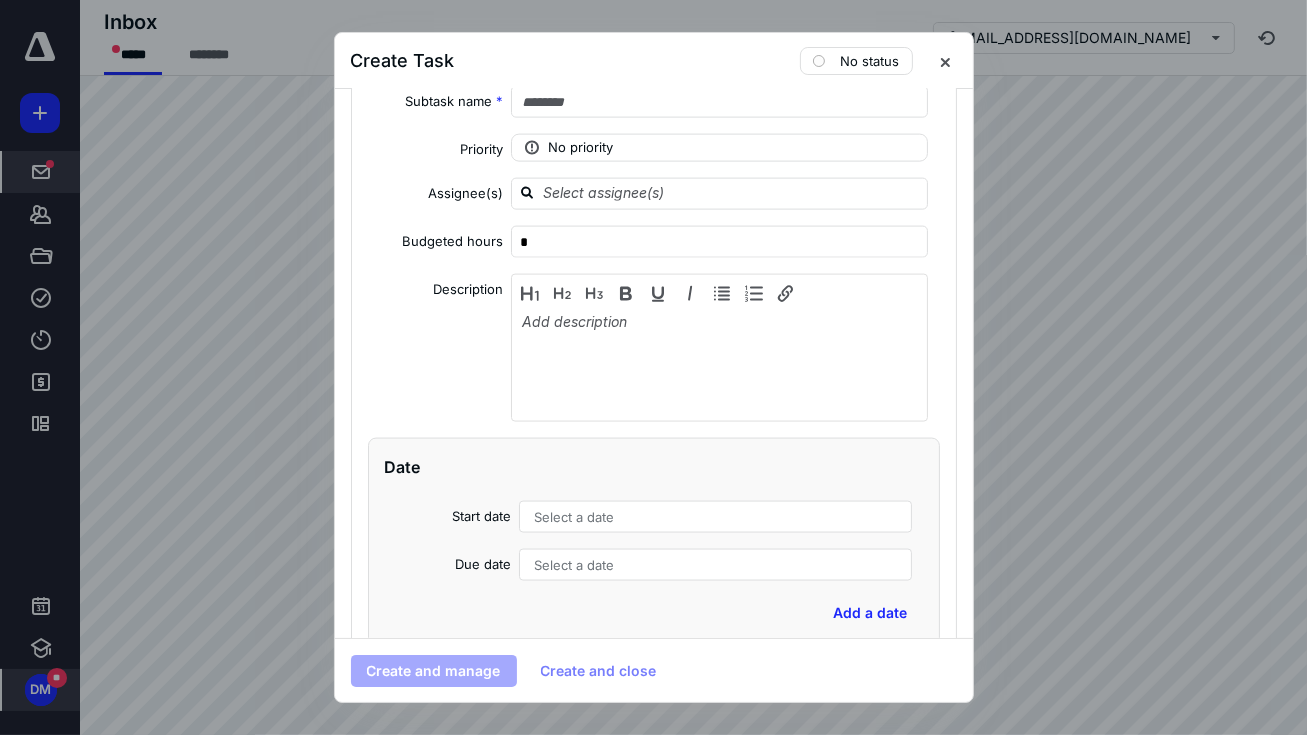 scroll, scrollTop: 2224, scrollLeft: 0, axis: vertical 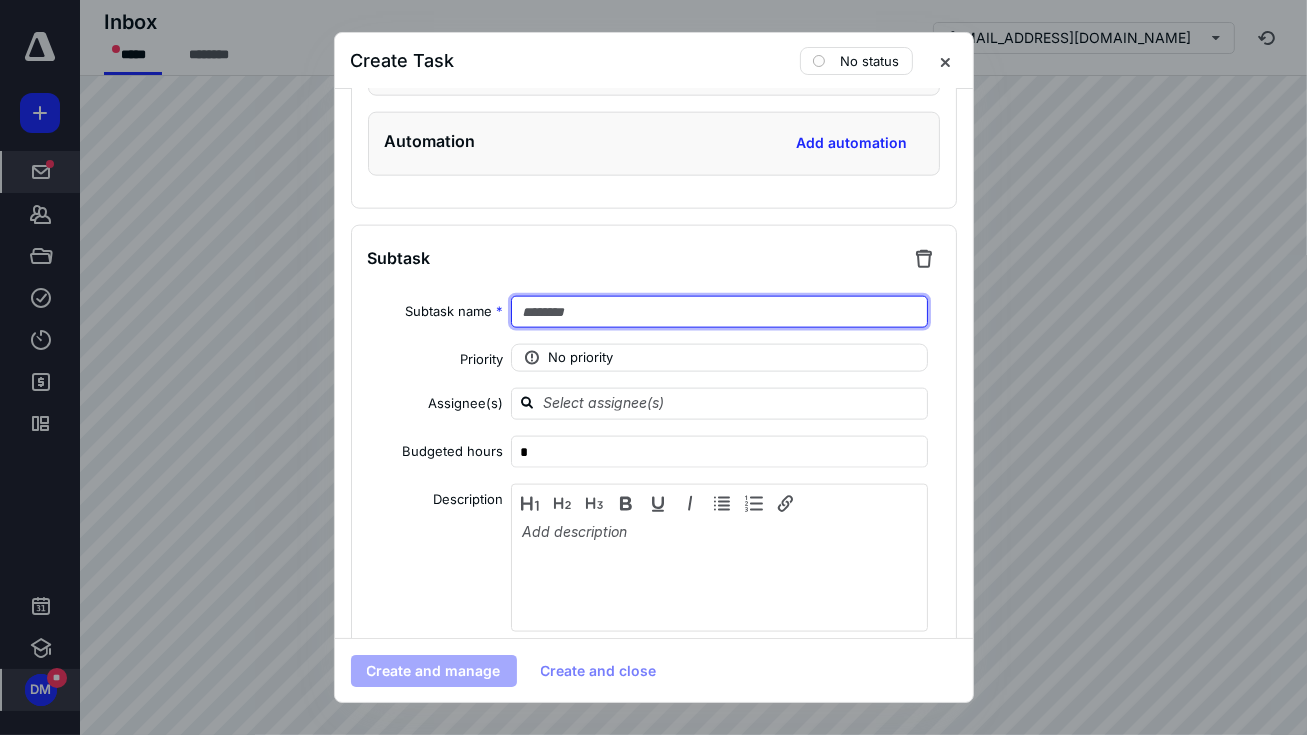 click at bounding box center [720, 312] 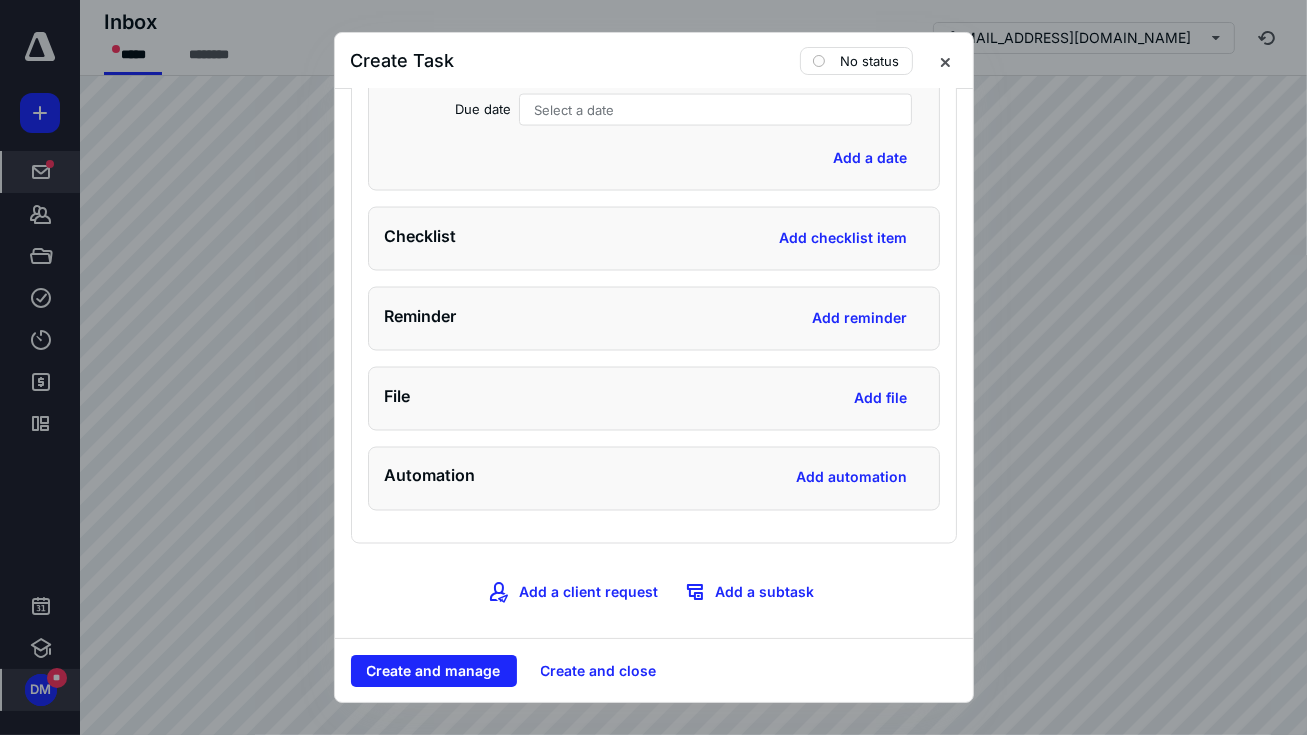 scroll, scrollTop: 2903, scrollLeft: 0, axis: vertical 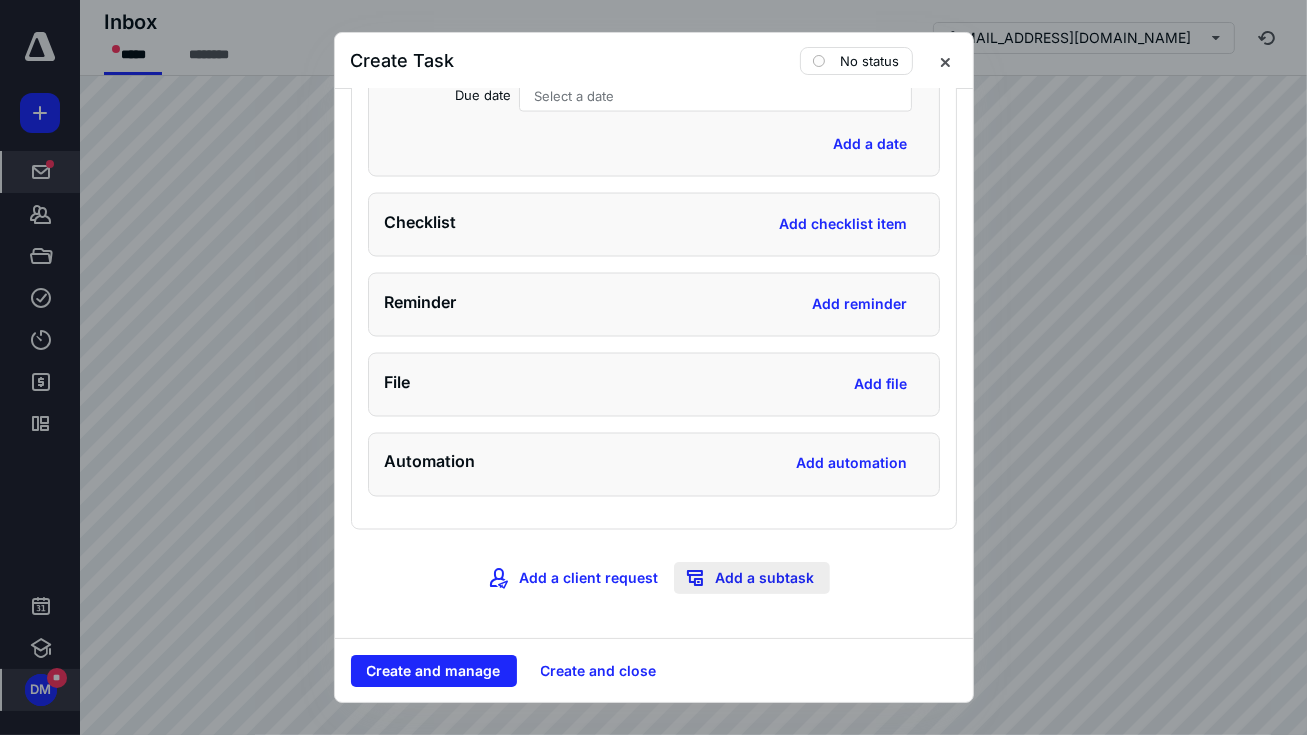 type on "**********" 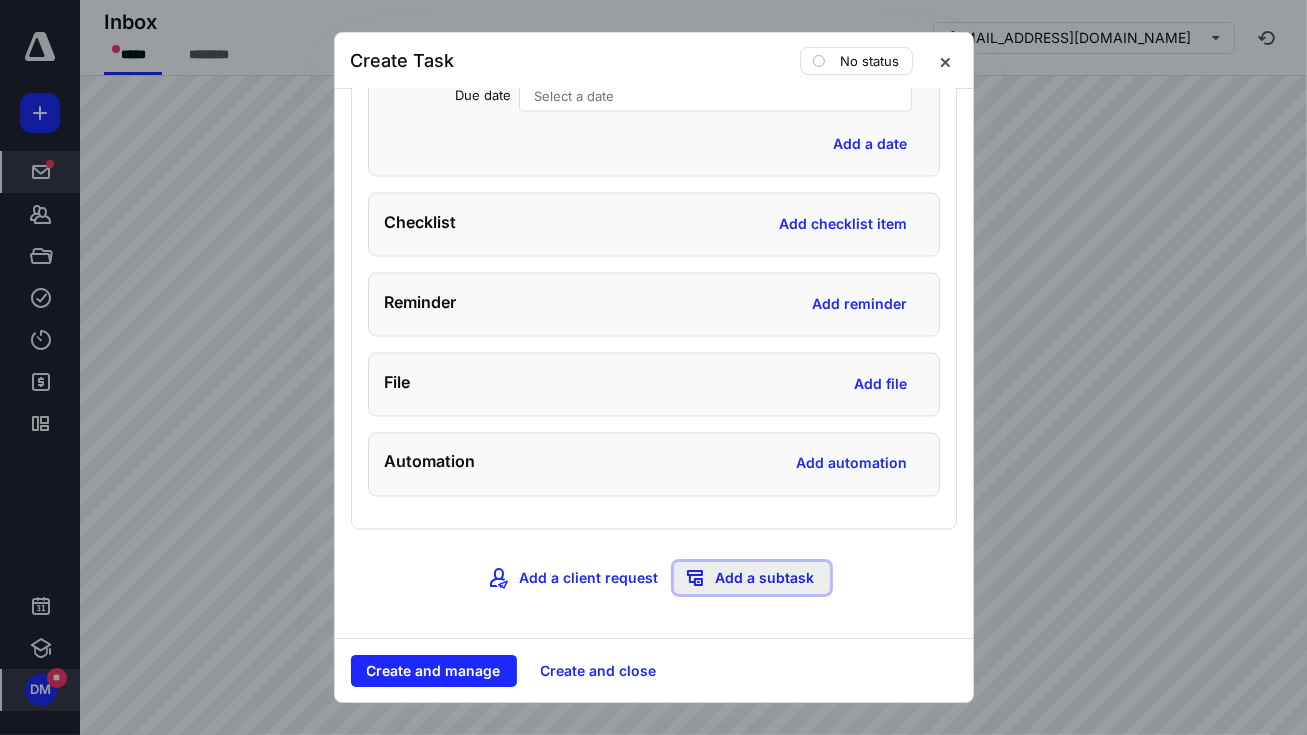 click on "Add a subtask" at bounding box center (752, 578) 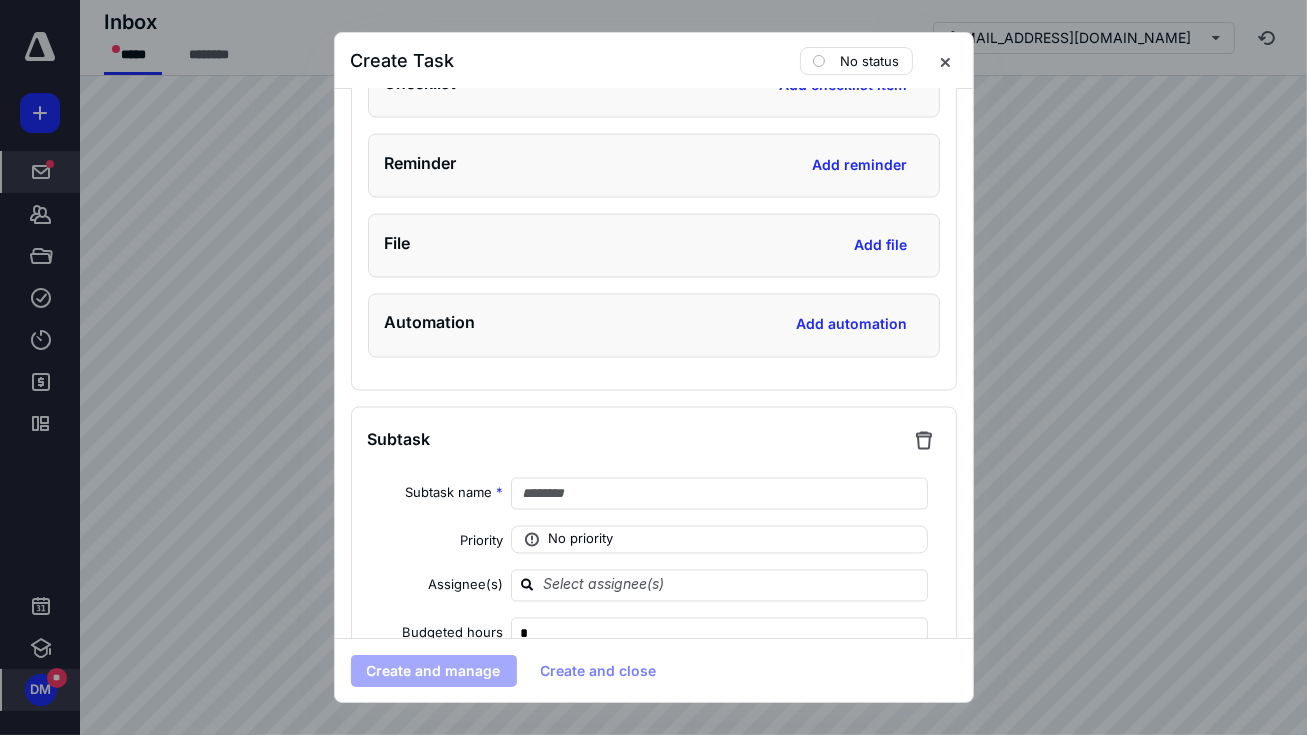 scroll, scrollTop: 3303, scrollLeft: 0, axis: vertical 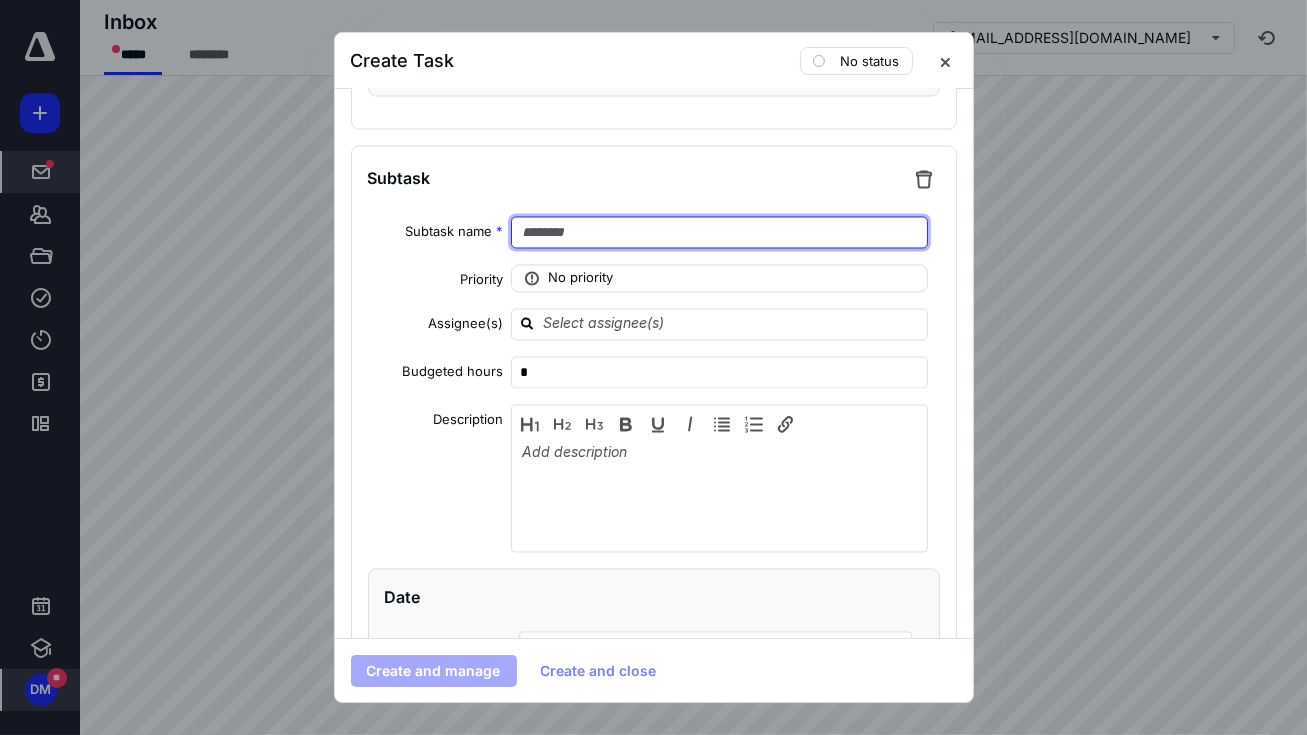 click at bounding box center (720, 233) 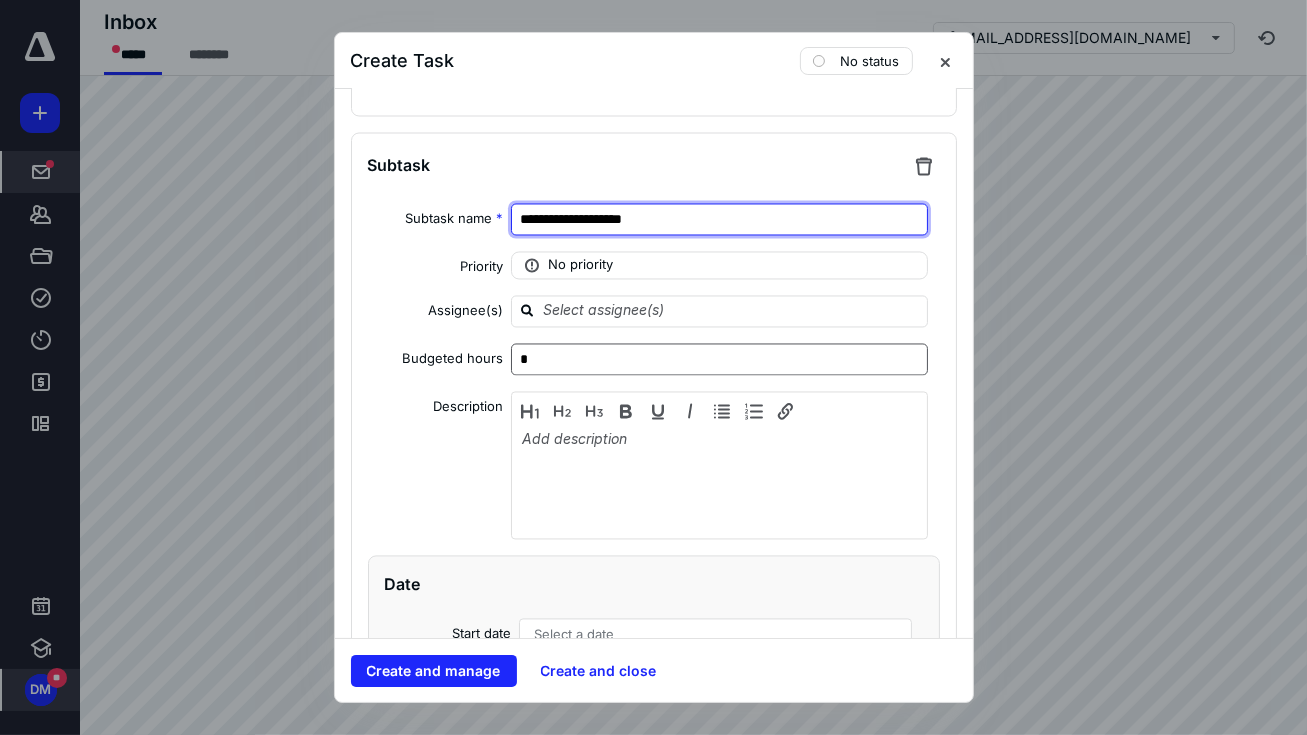 scroll, scrollTop: 3303, scrollLeft: 0, axis: vertical 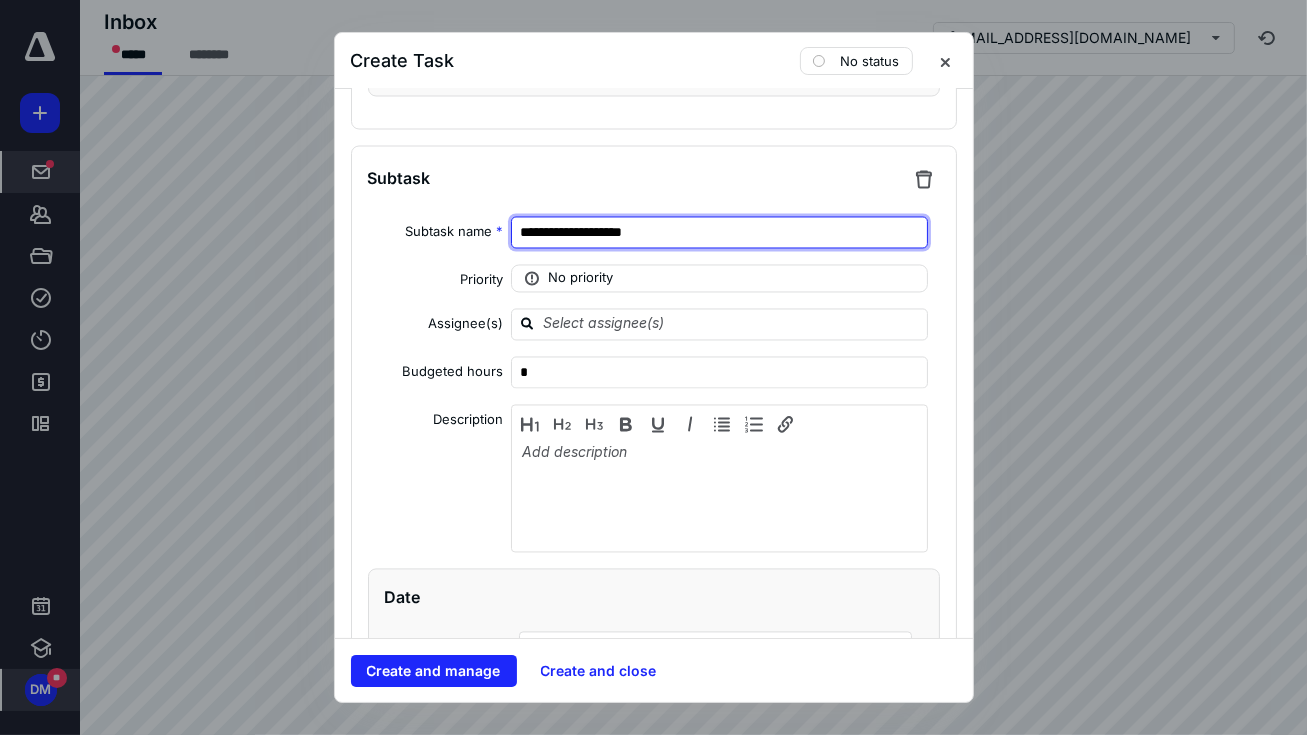 type on "**********" 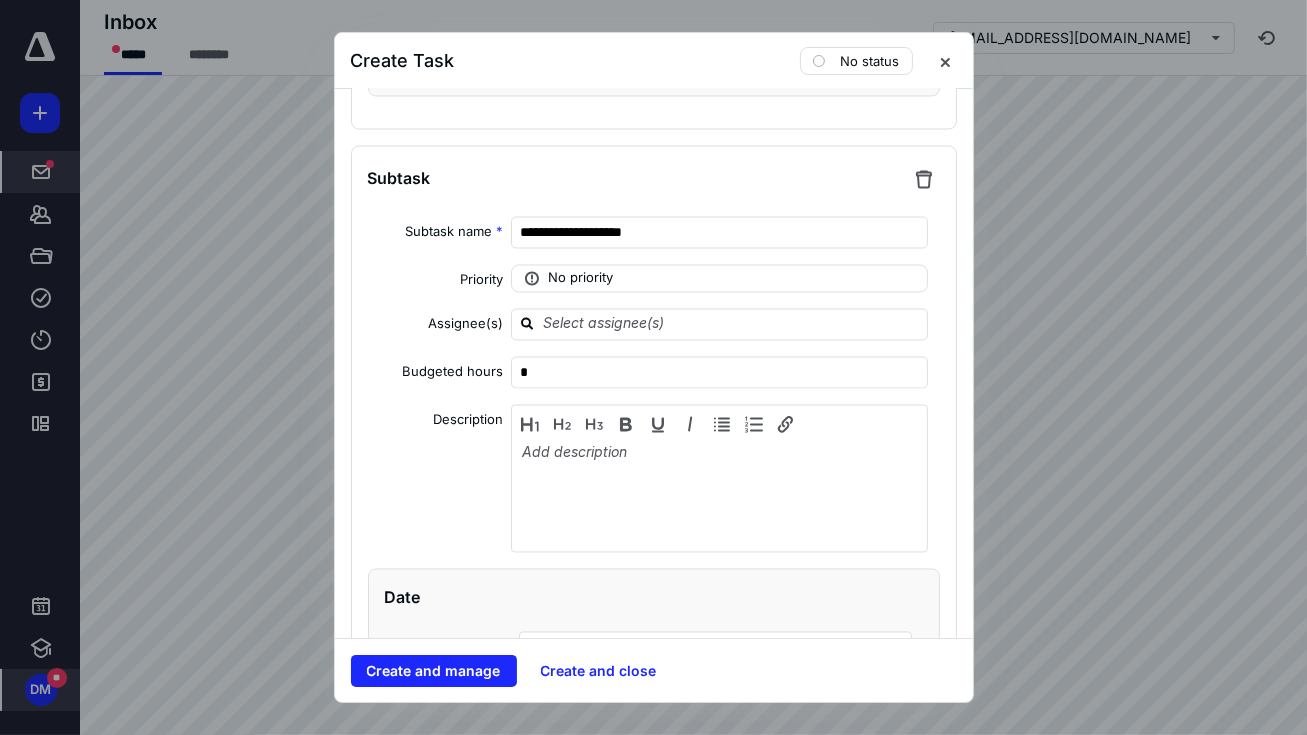 click on "**********" at bounding box center (654, 657) 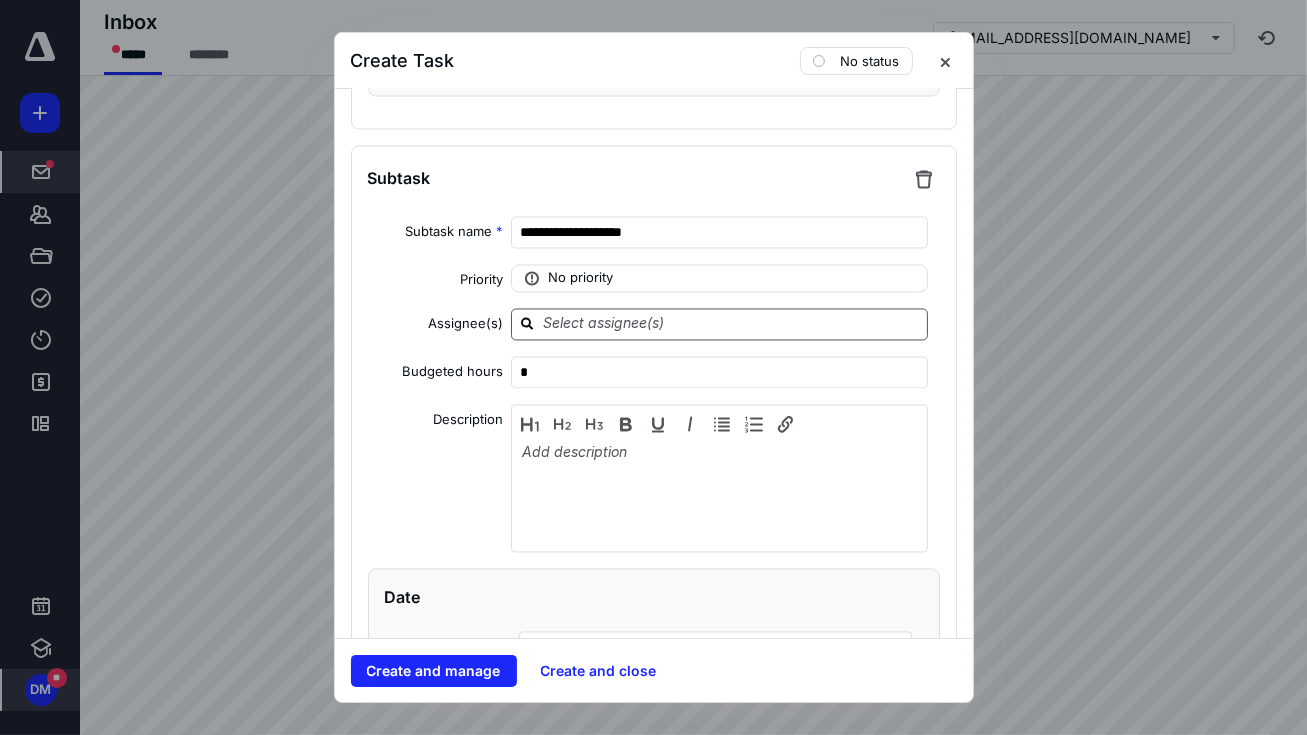 click at bounding box center [732, 324] 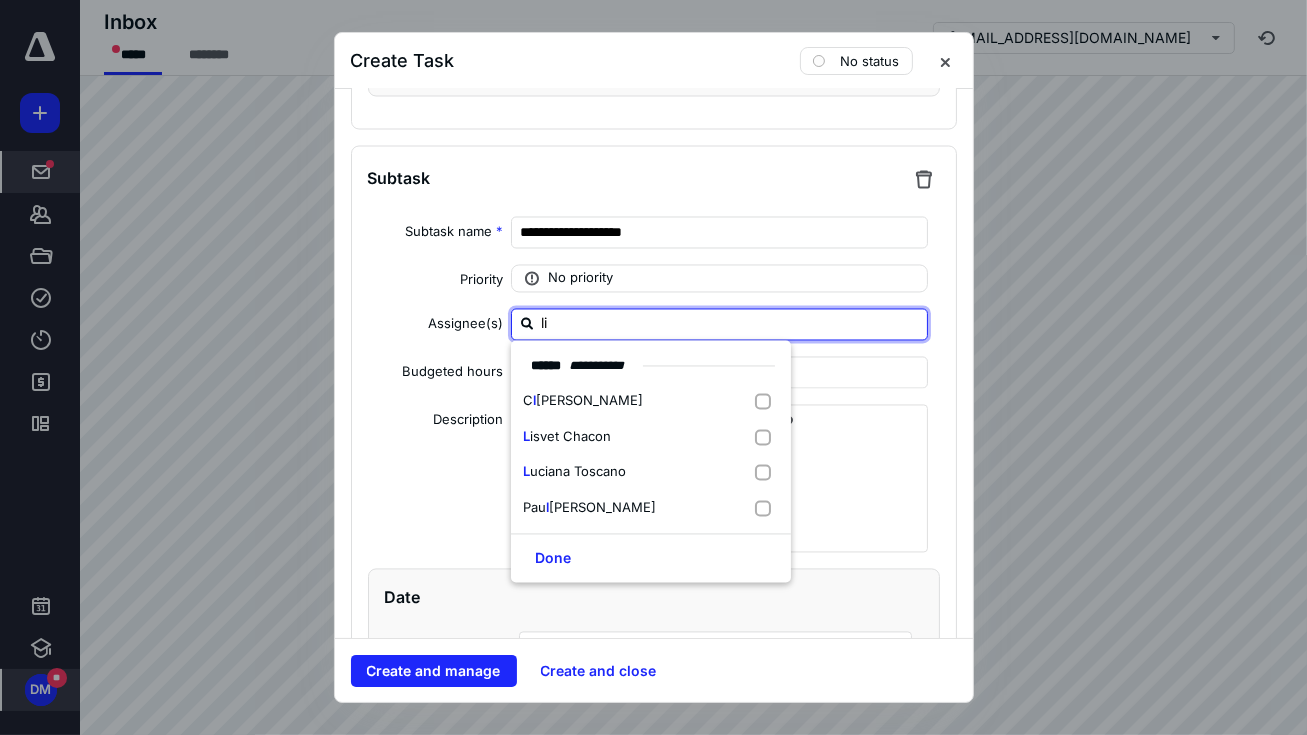 type on "lis" 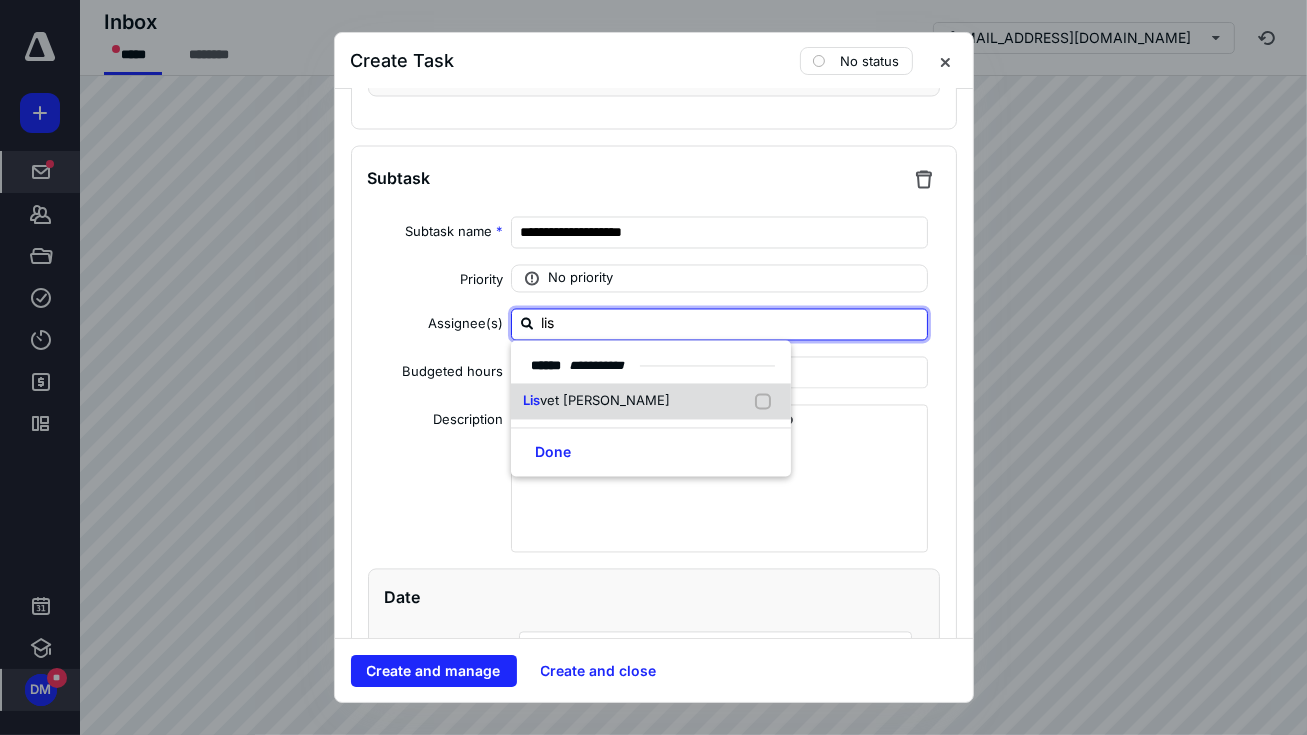 click on "Lis vet Chacon" at bounding box center [651, 402] 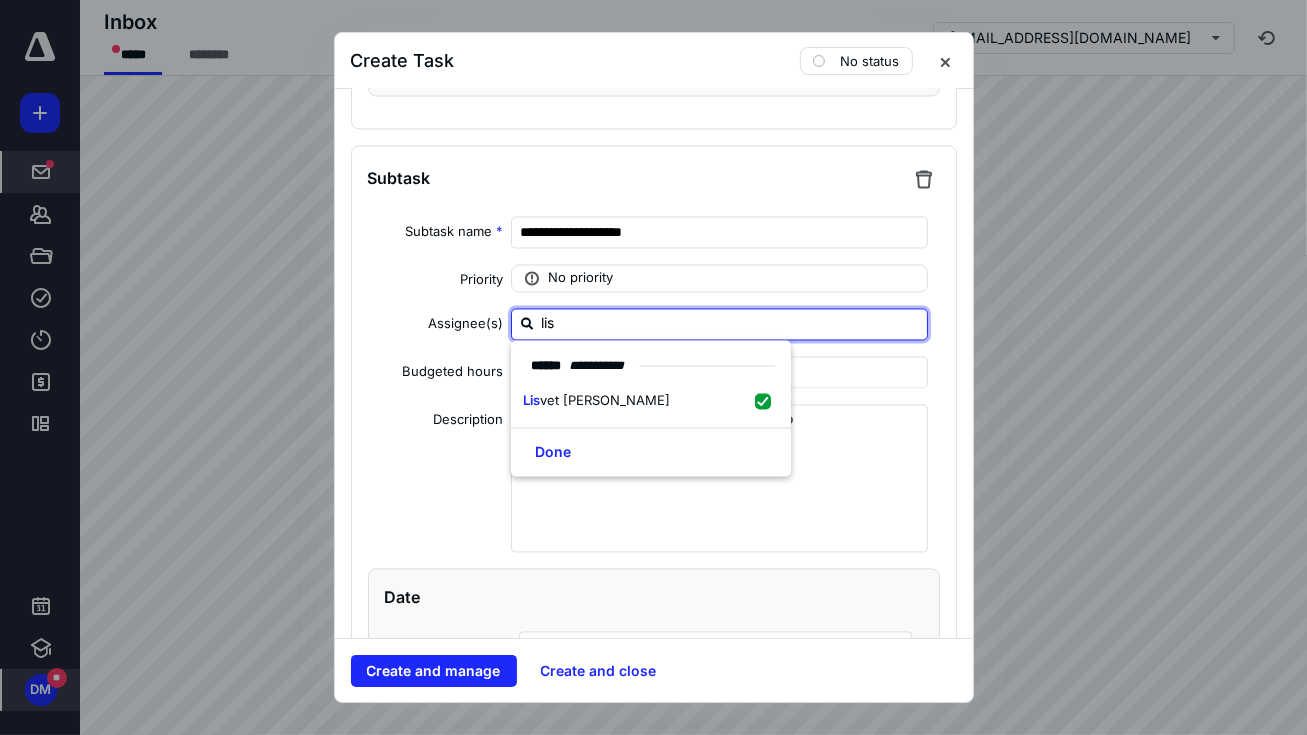 checkbox on "true" 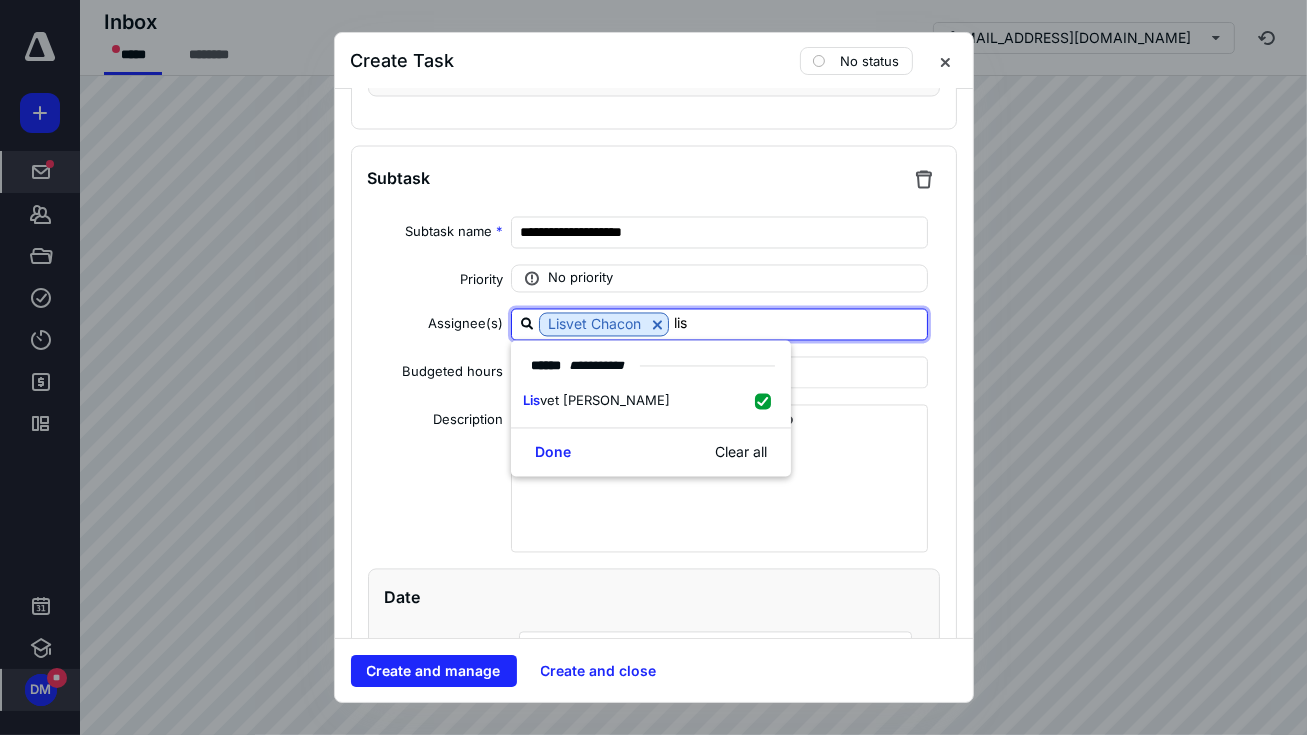 type on "lis" 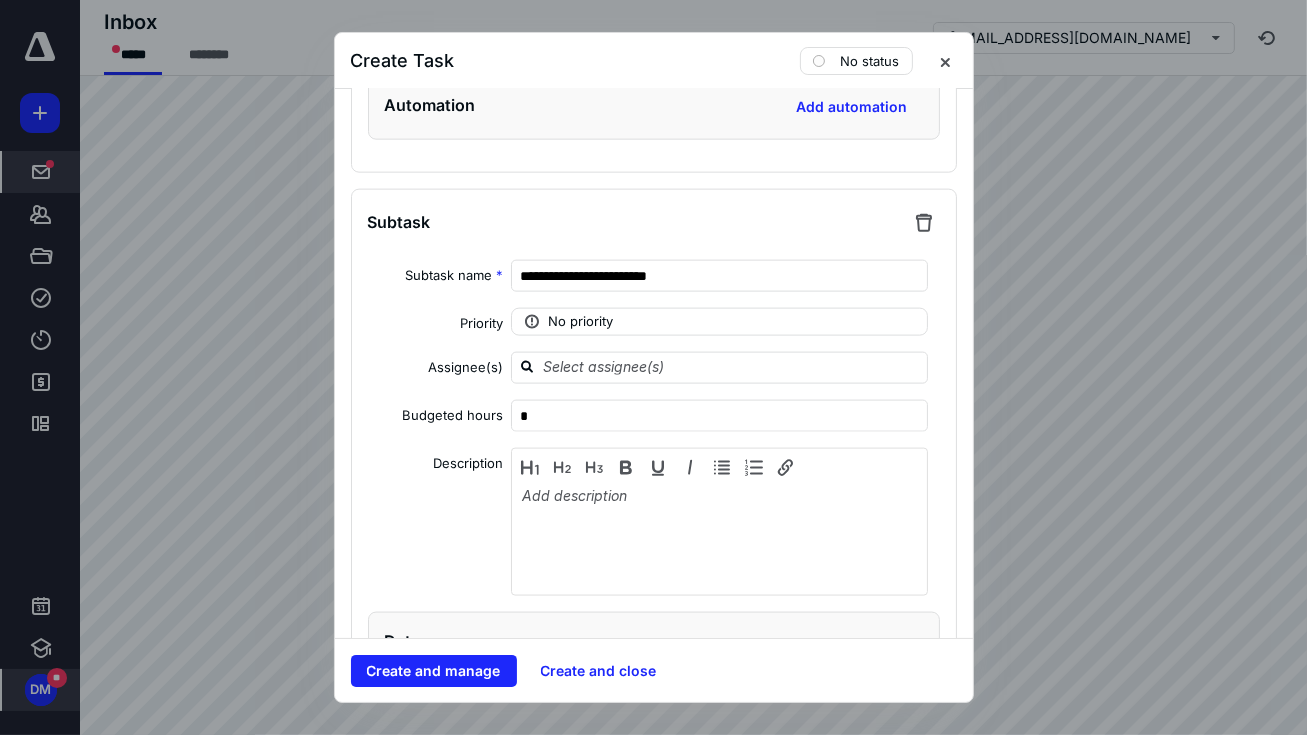 scroll, scrollTop: 2183, scrollLeft: 0, axis: vertical 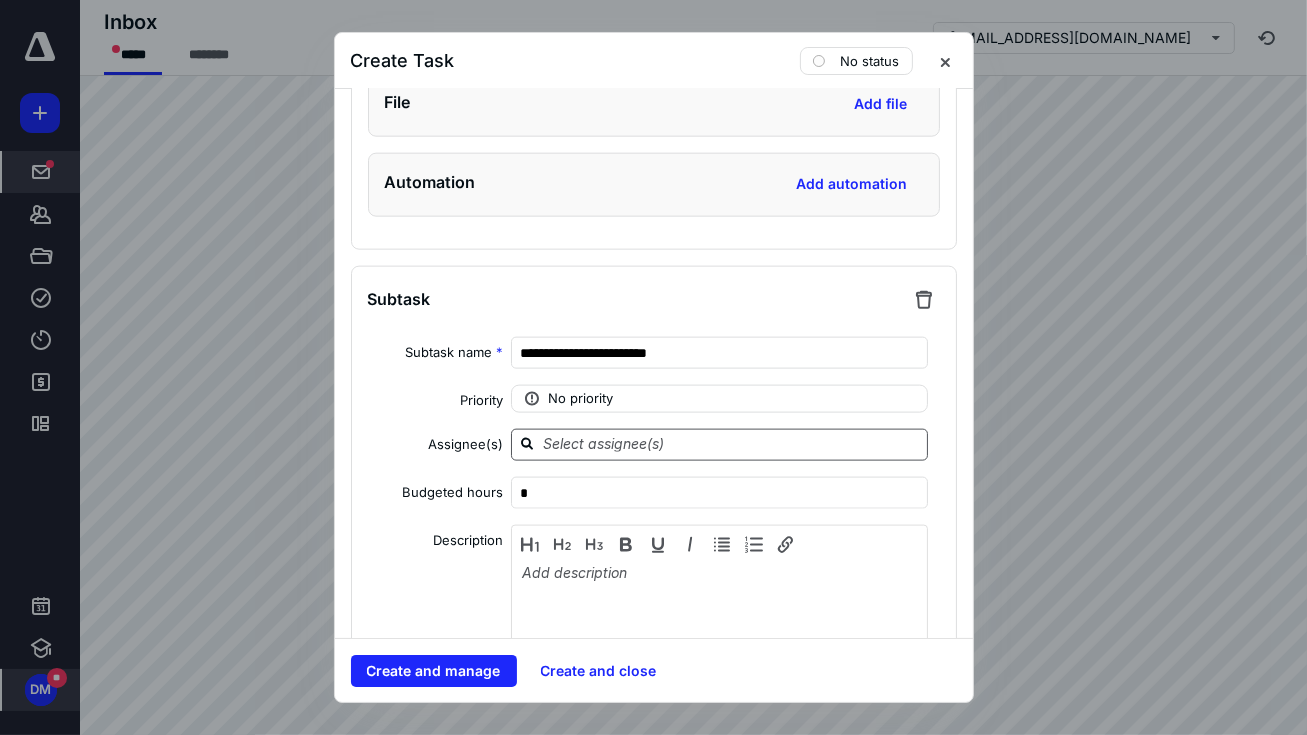 click at bounding box center (732, 444) 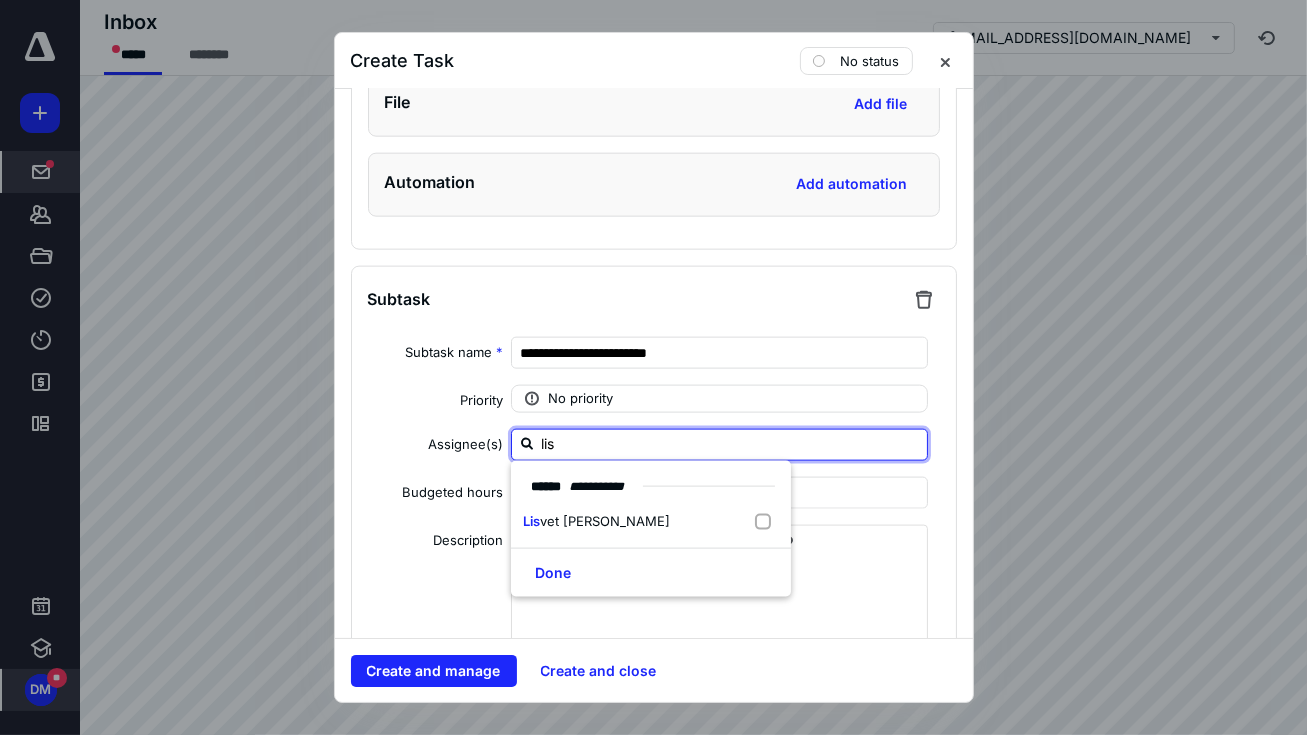 type on "lisv" 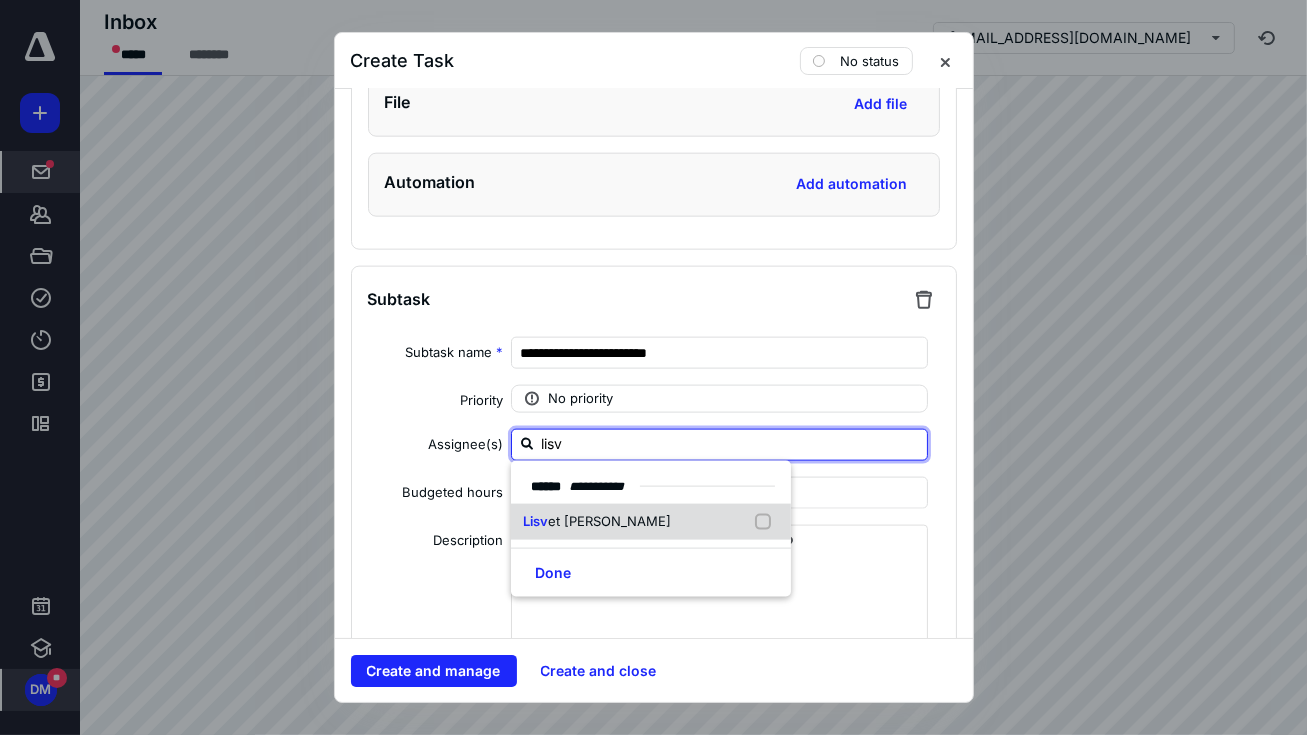 click on "Lisv et Chacon" at bounding box center [651, 522] 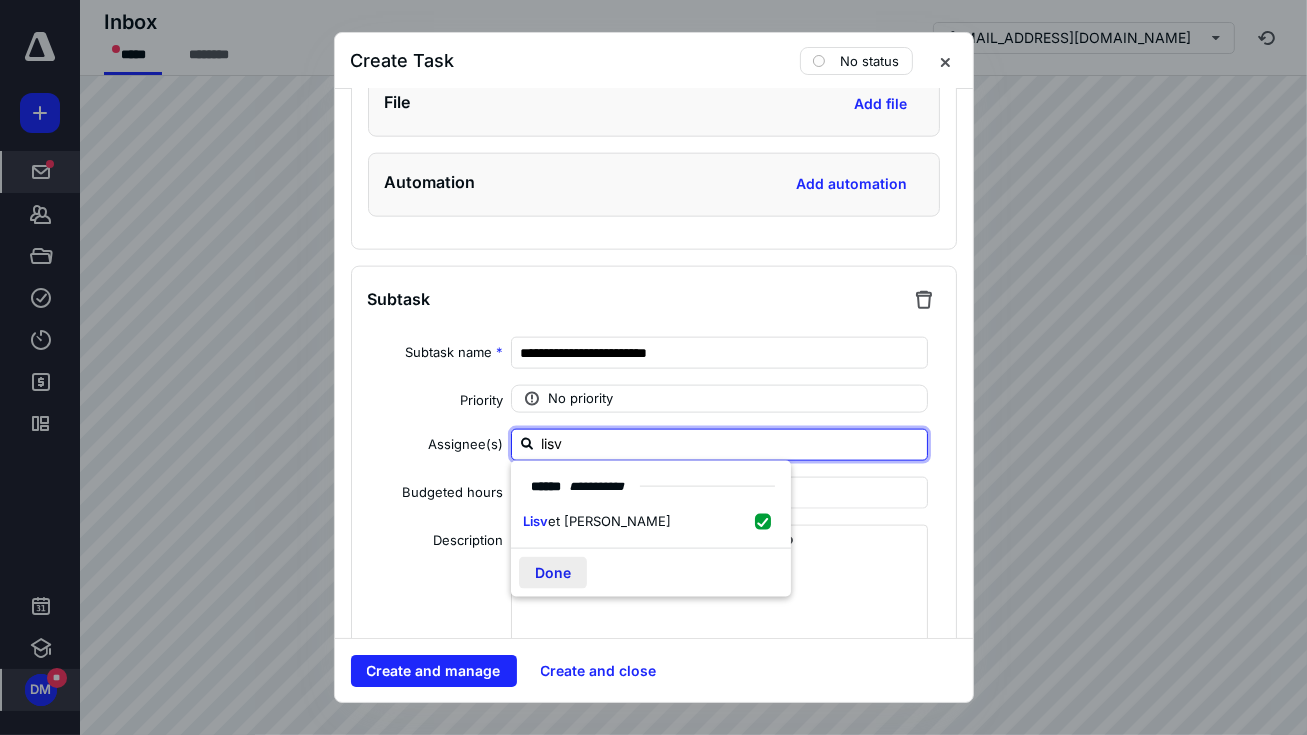 checkbox on "true" 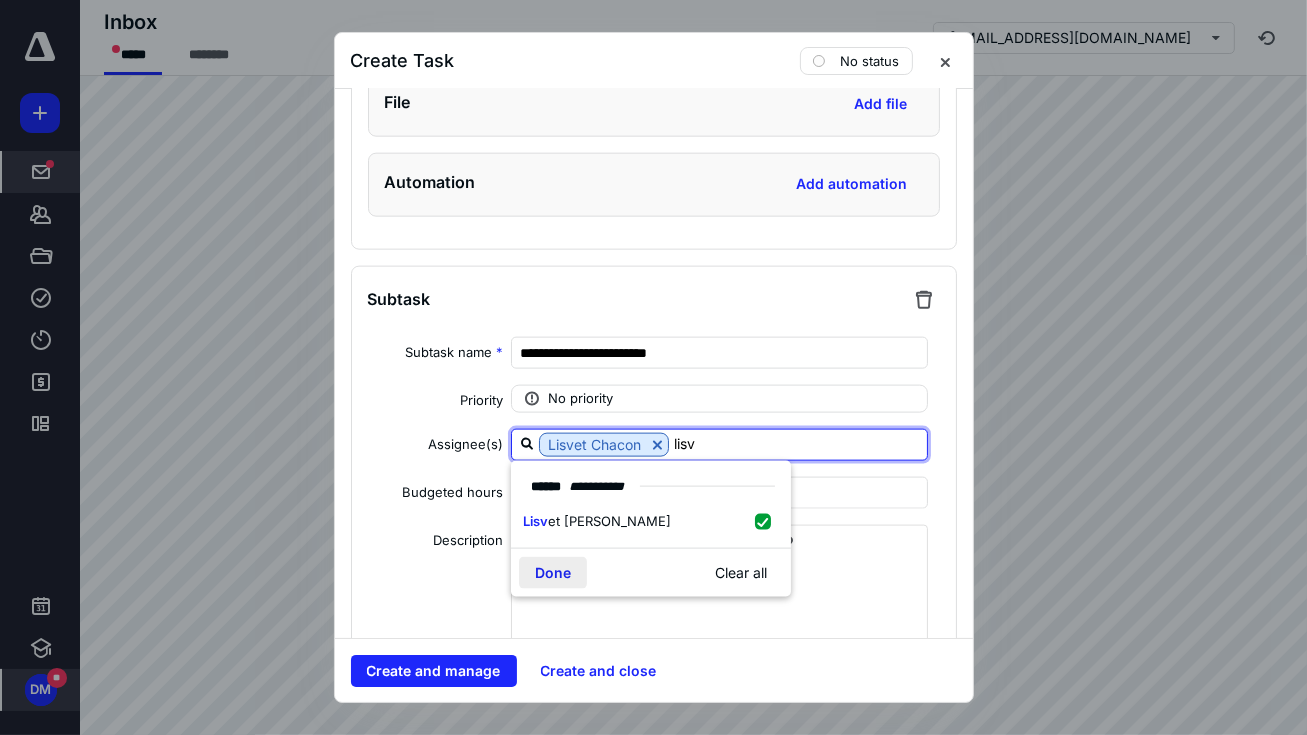 type on "lisv" 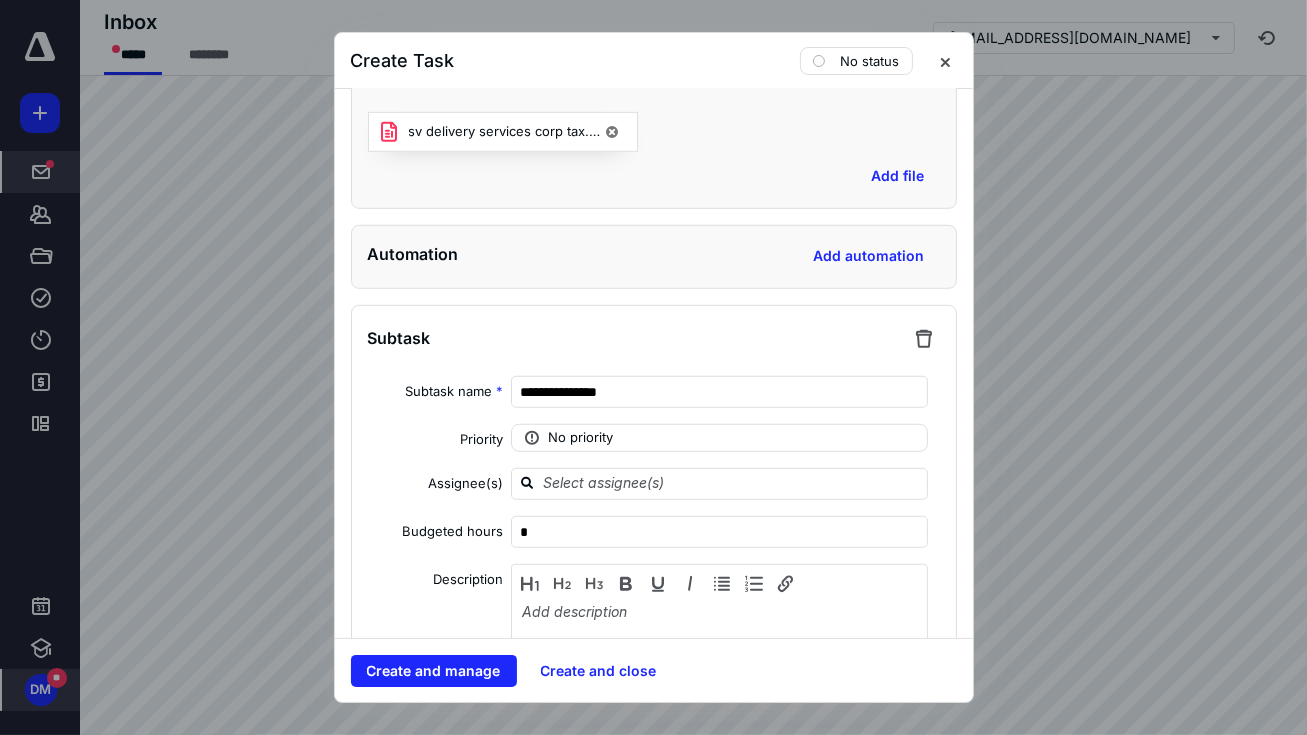 scroll, scrollTop: 1143, scrollLeft: 0, axis: vertical 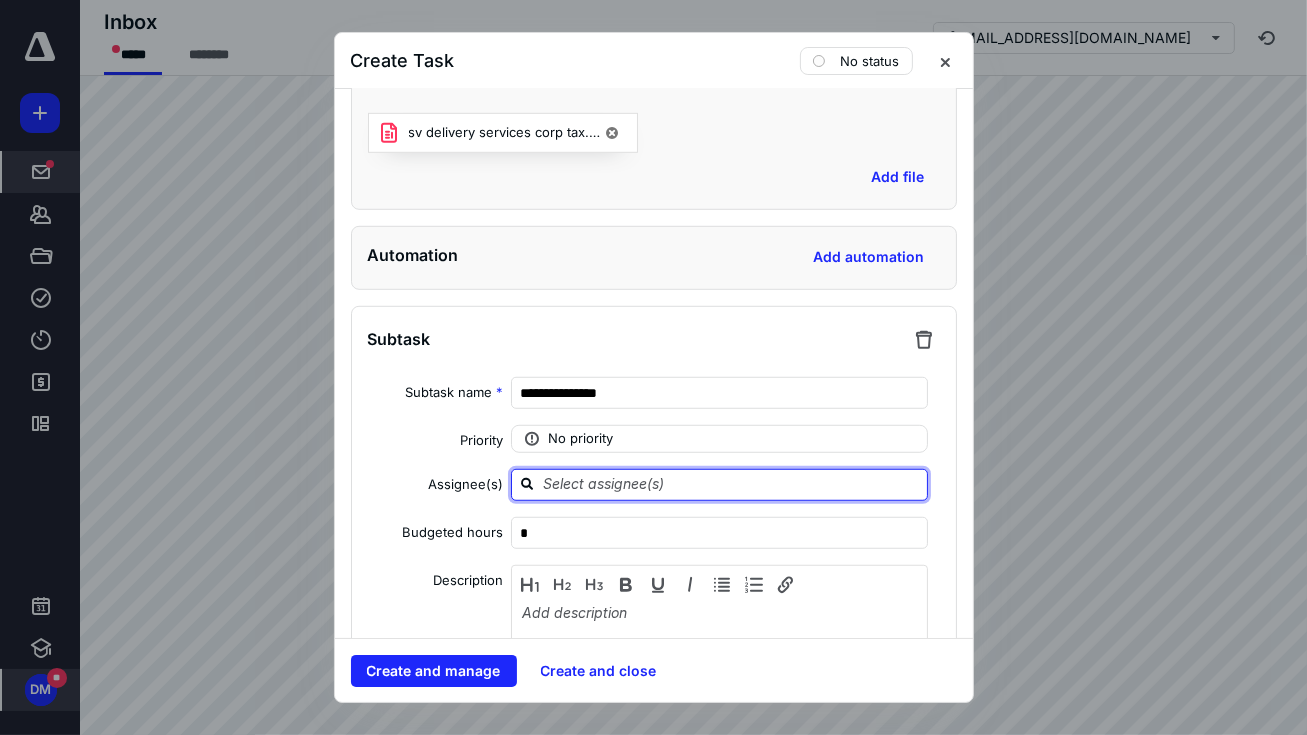 click at bounding box center [732, 484] 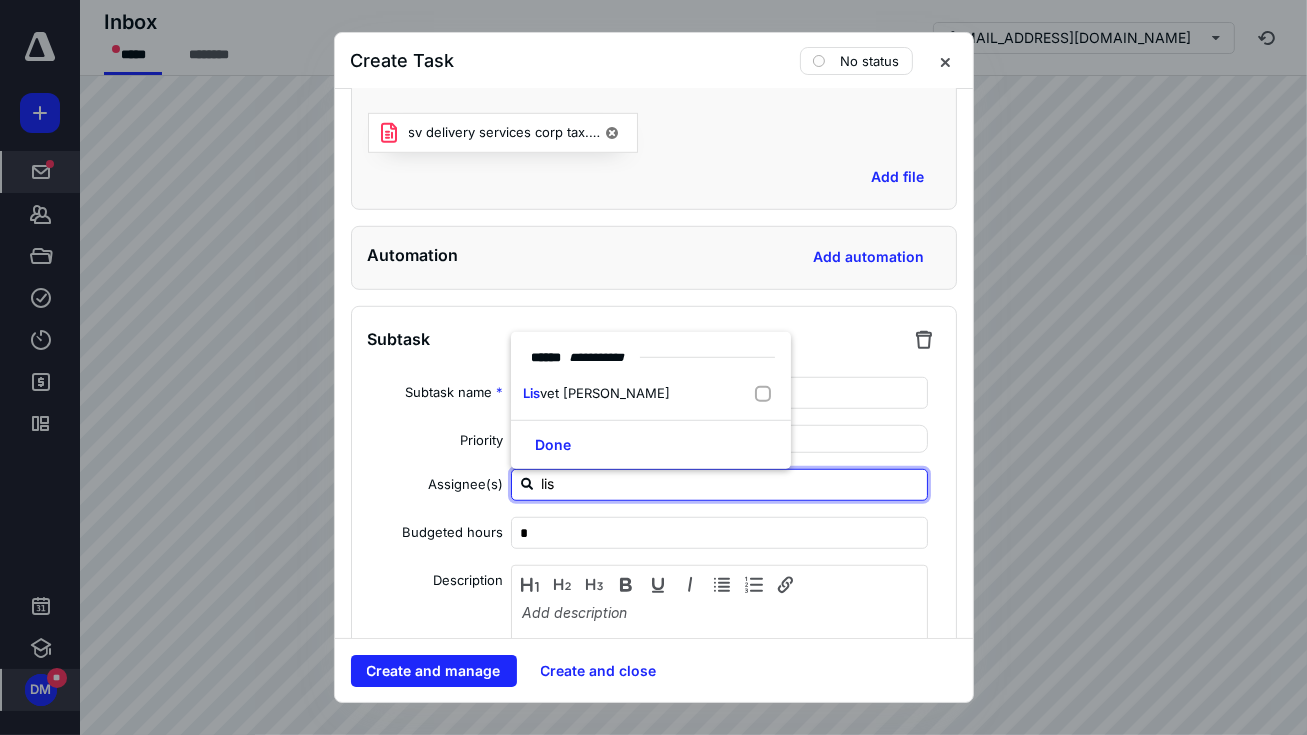 type on "lisv" 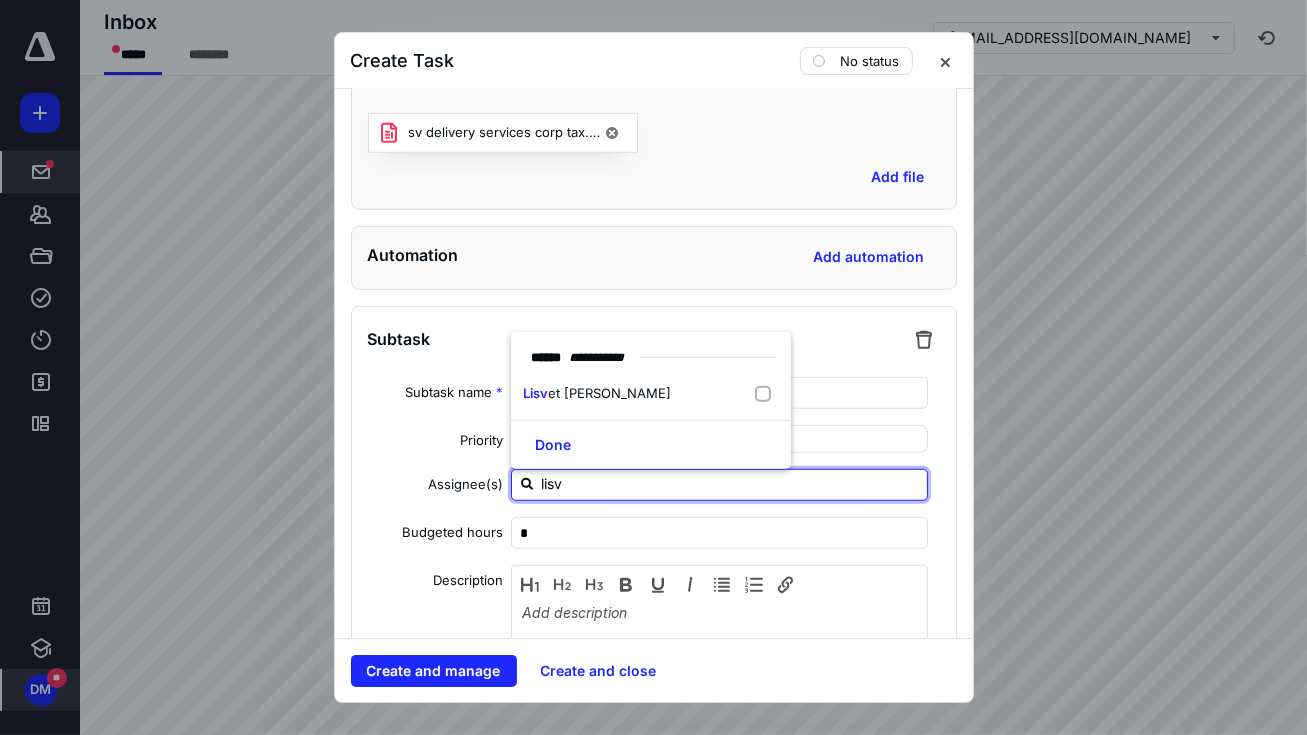 click on "et Chacon" at bounding box center [609, 393] 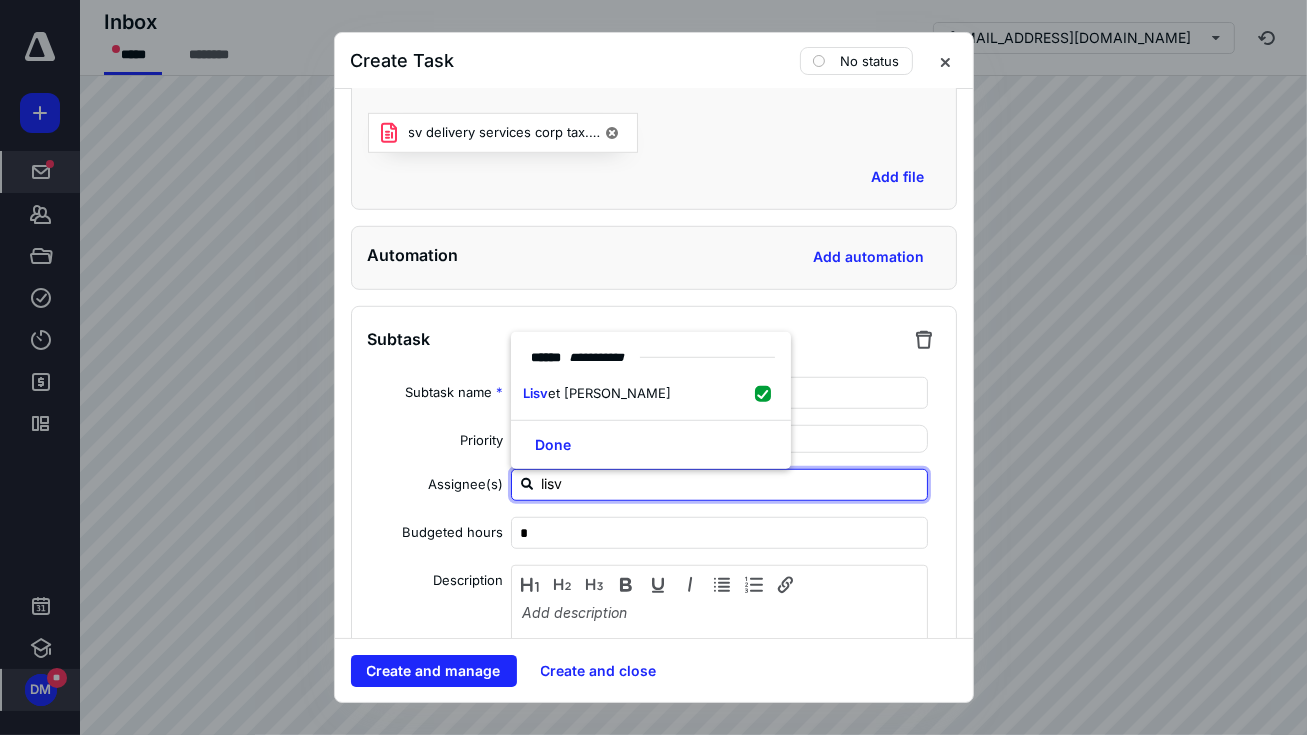 checkbox on "true" 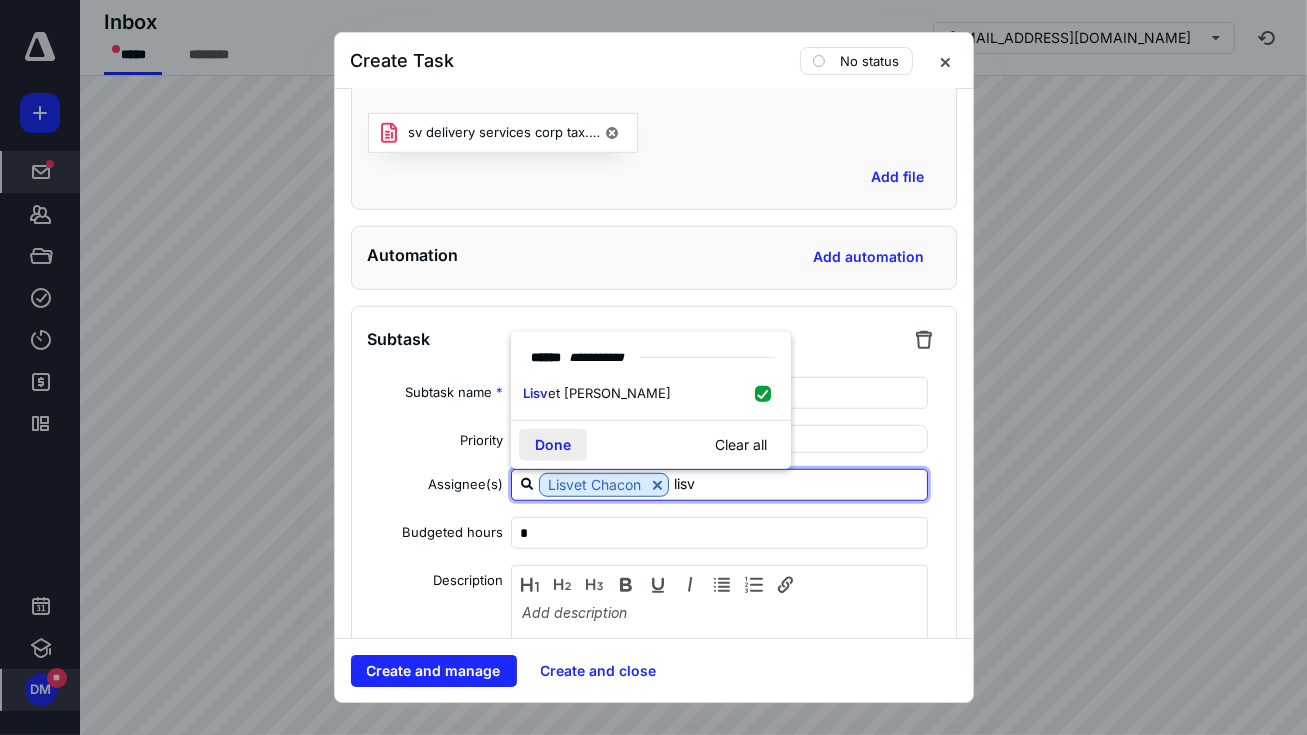 type on "lisv" 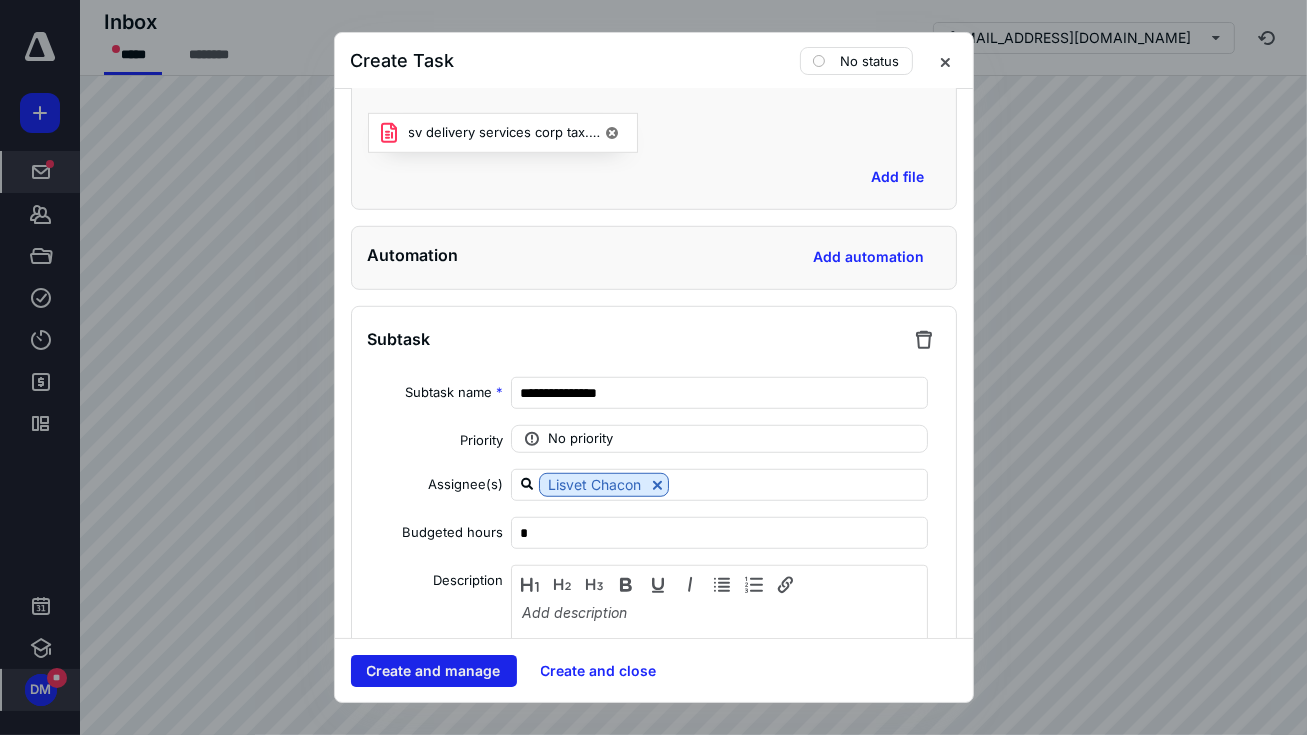 click on "Create and manage" at bounding box center (434, 671) 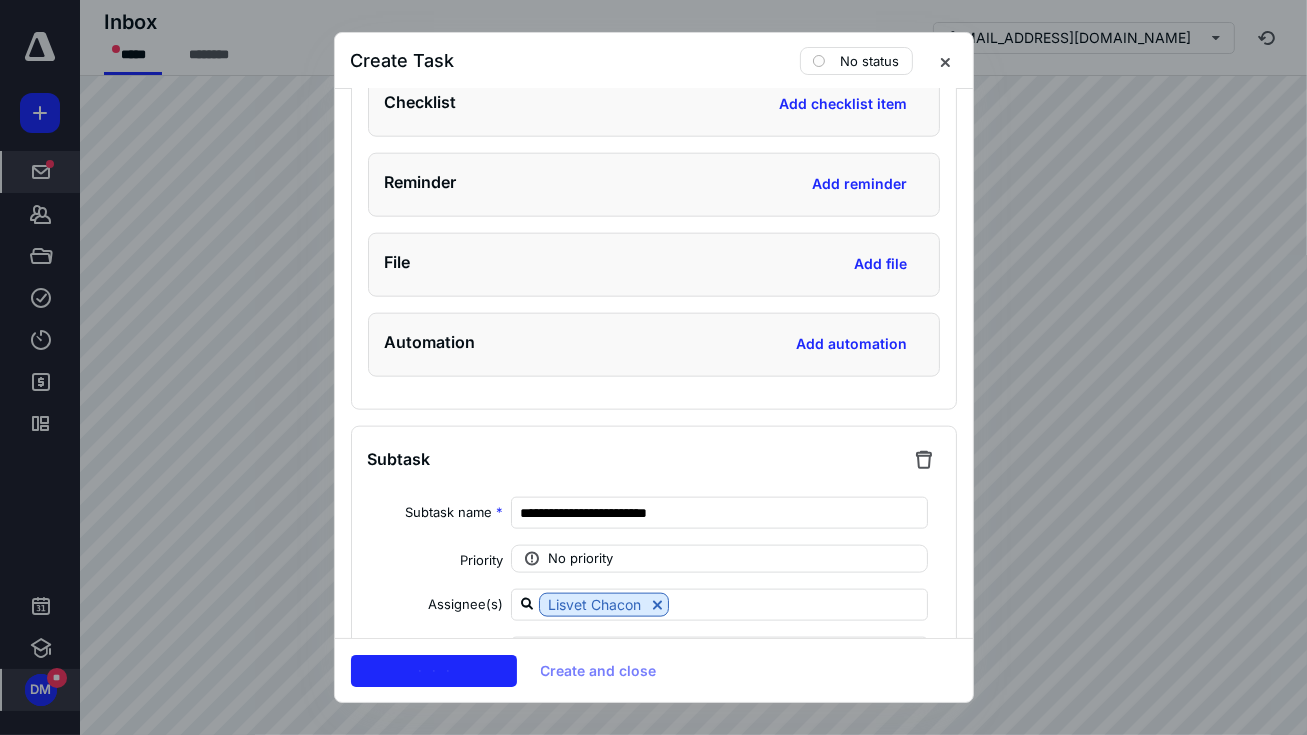 scroll, scrollTop: 2583, scrollLeft: 0, axis: vertical 